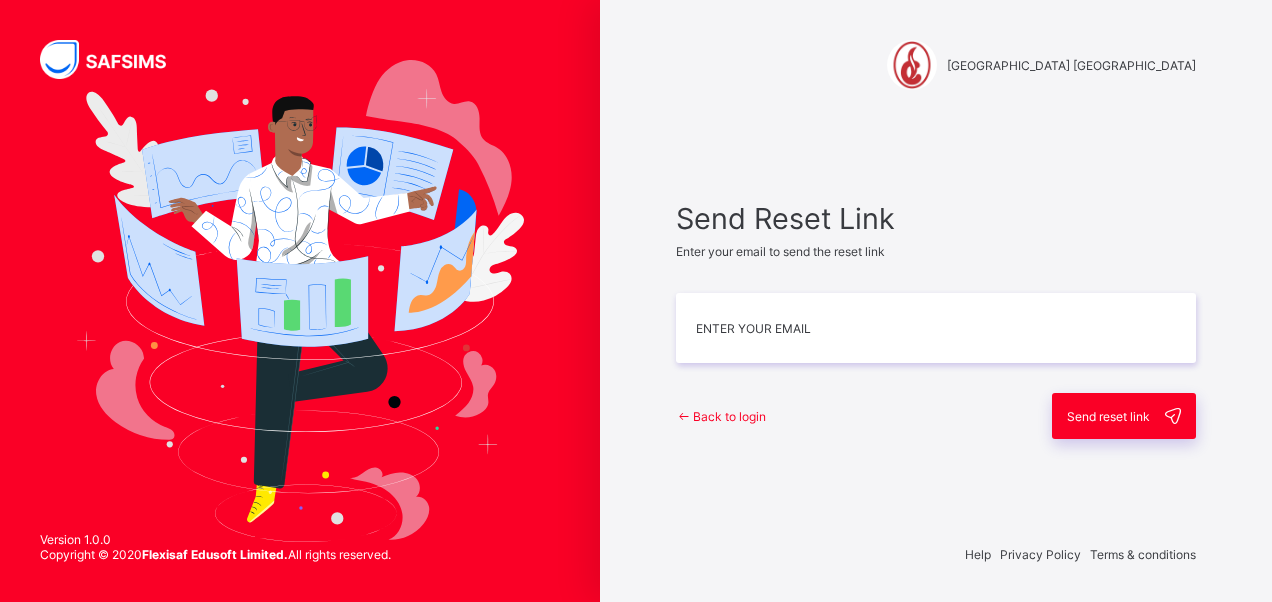 scroll, scrollTop: 0, scrollLeft: 0, axis: both 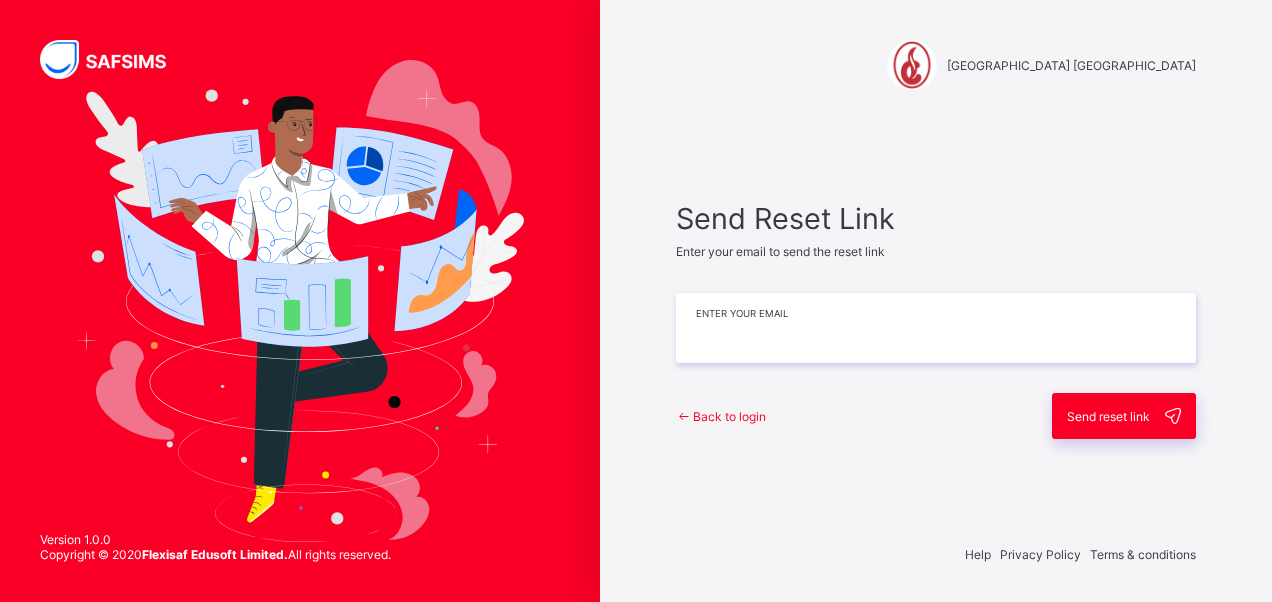 click at bounding box center [936, 328] 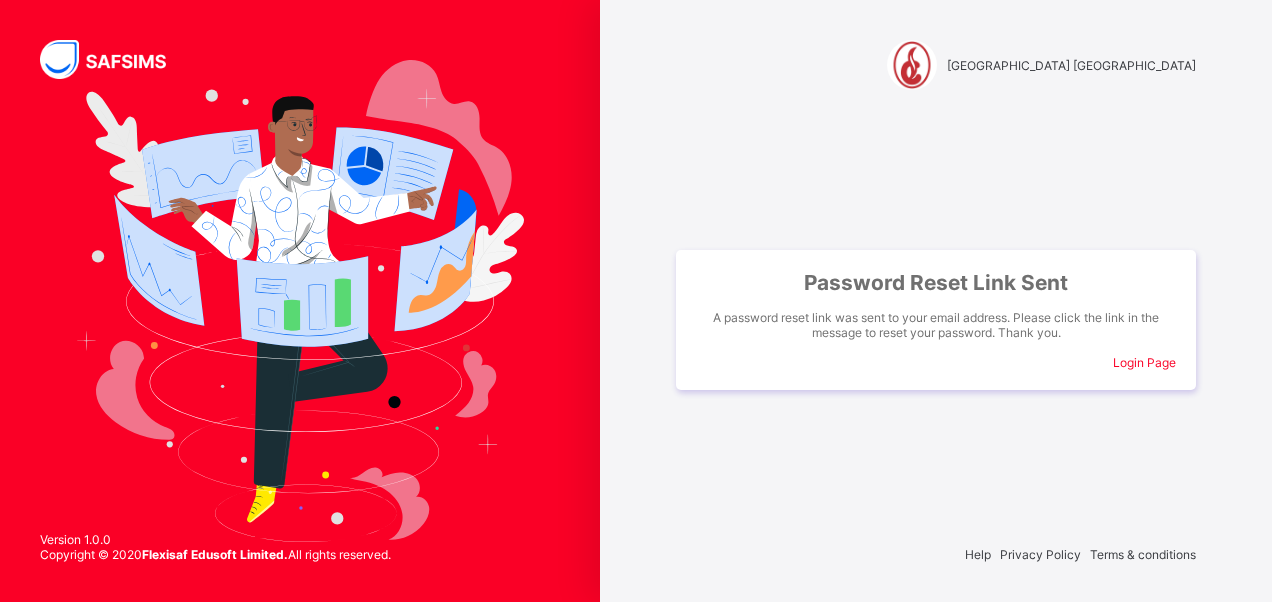 scroll, scrollTop: 0, scrollLeft: 0, axis: both 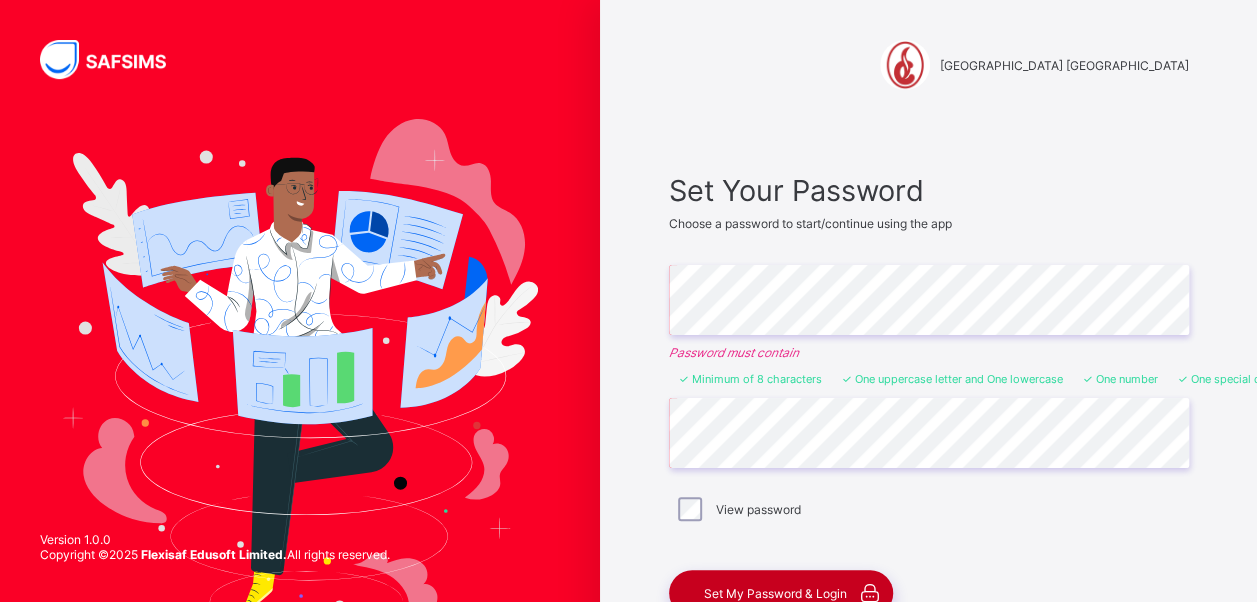 click on "Set My Password & Login" at bounding box center [781, 593] 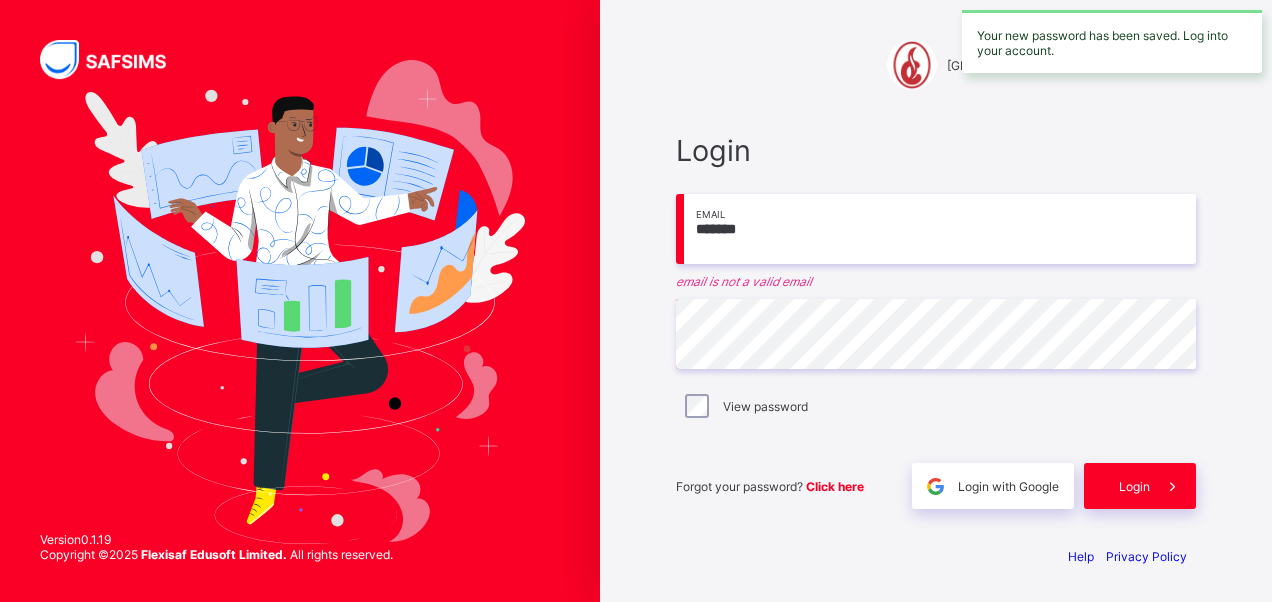 click on "*******" at bounding box center (936, 229) 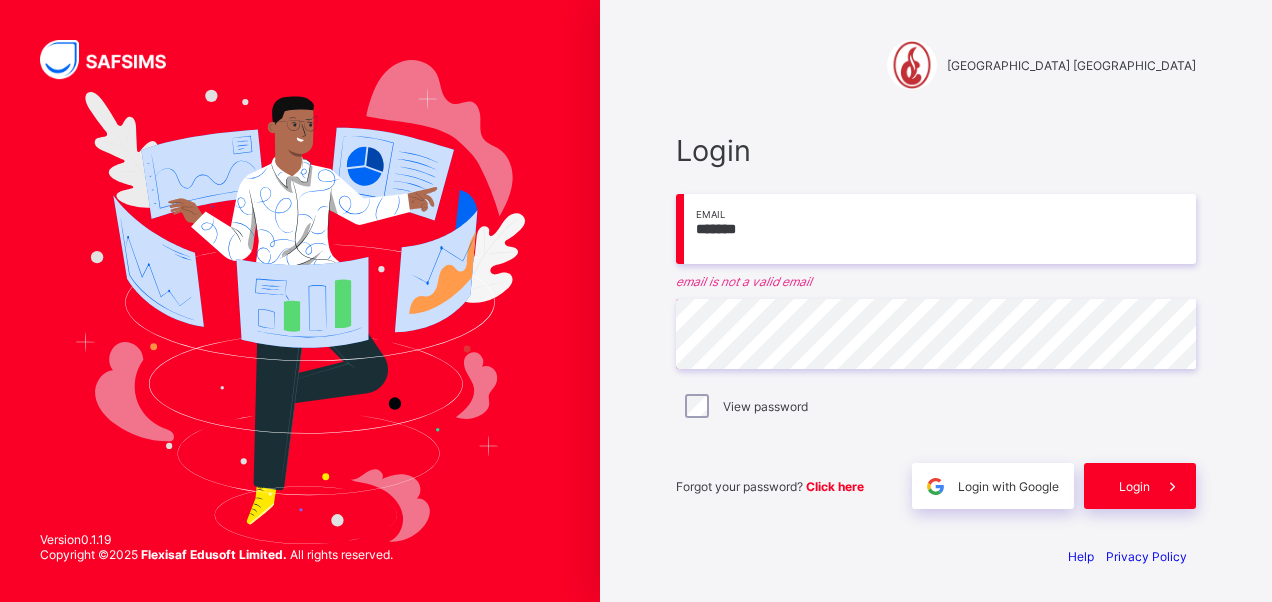 click on "*******" at bounding box center (936, 229) 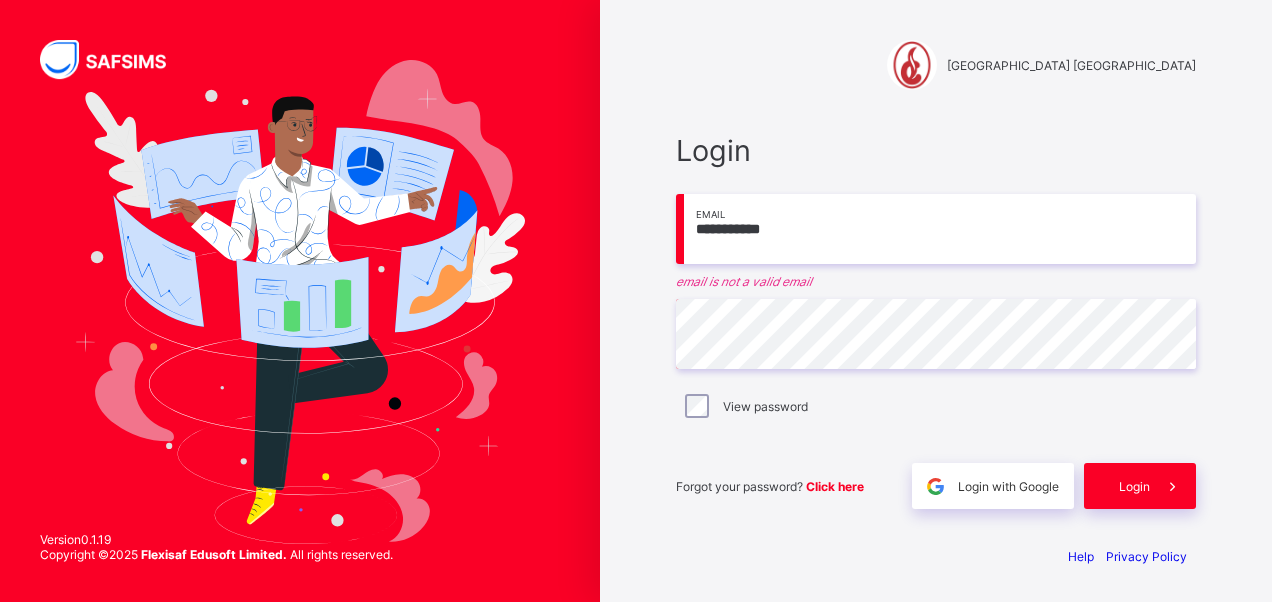 type on "**********" 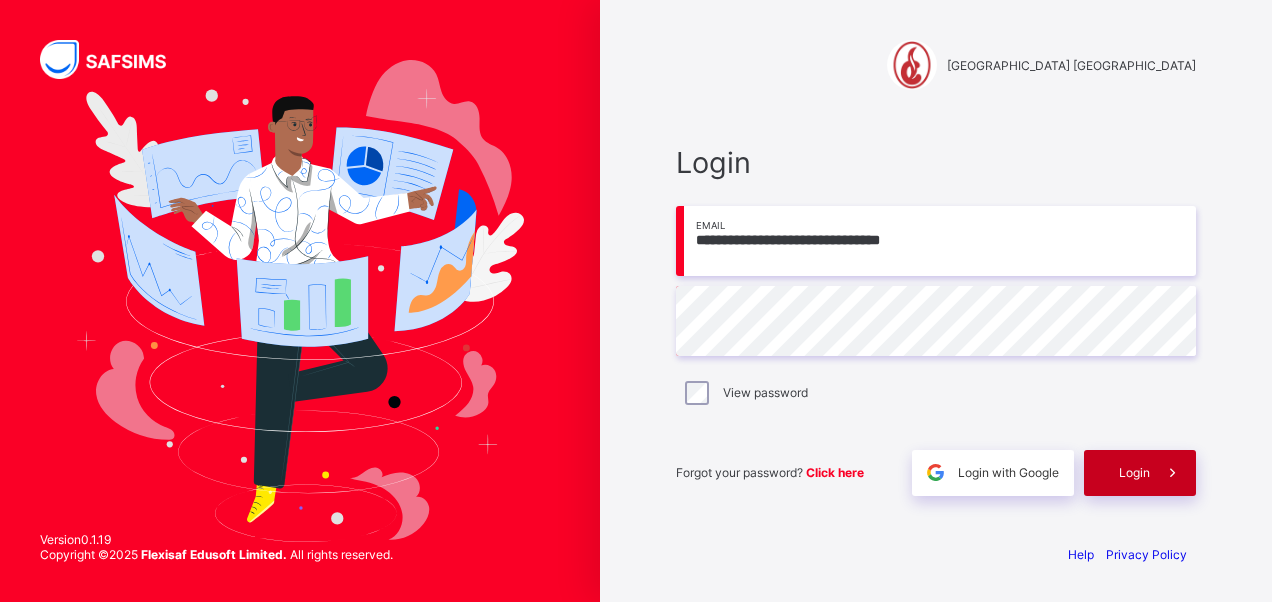 click on "Login" at bounding box center [1134, 472] 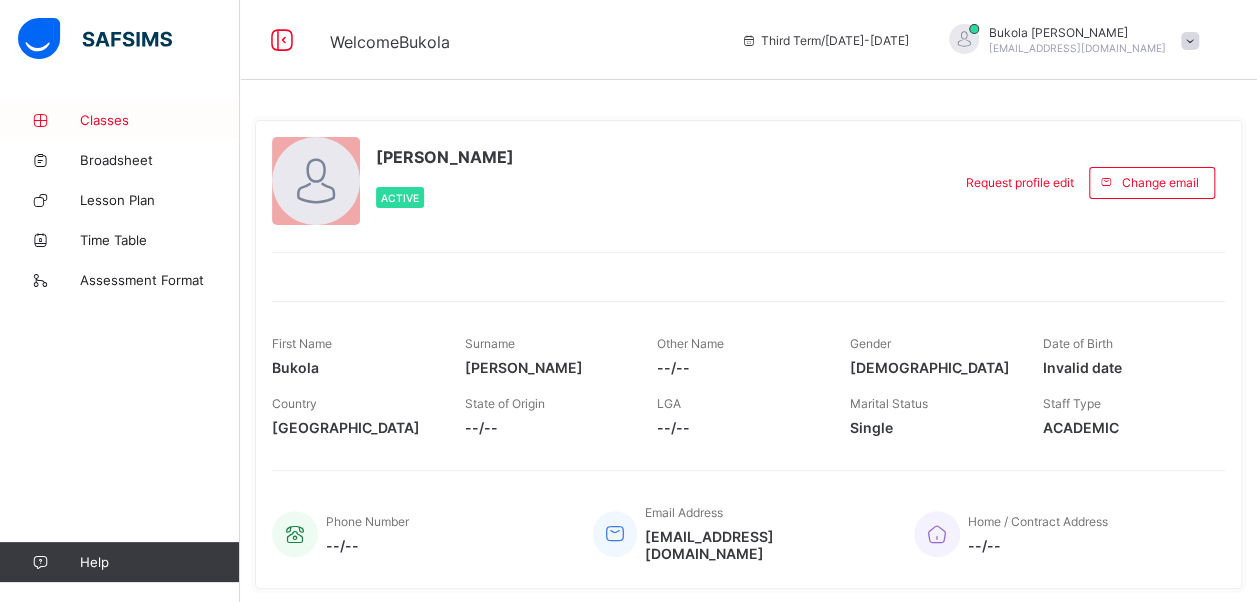 click on "Classes" at bounding box center [160, 120] 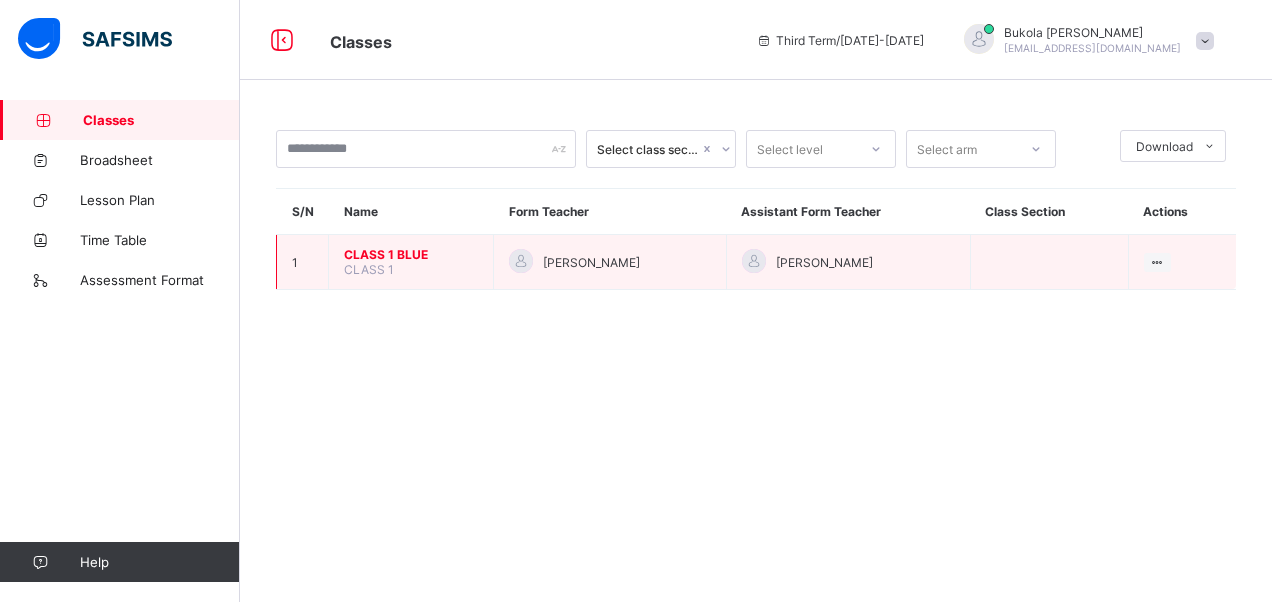 click on "CLASS 1" at bounding box center [369, 269] 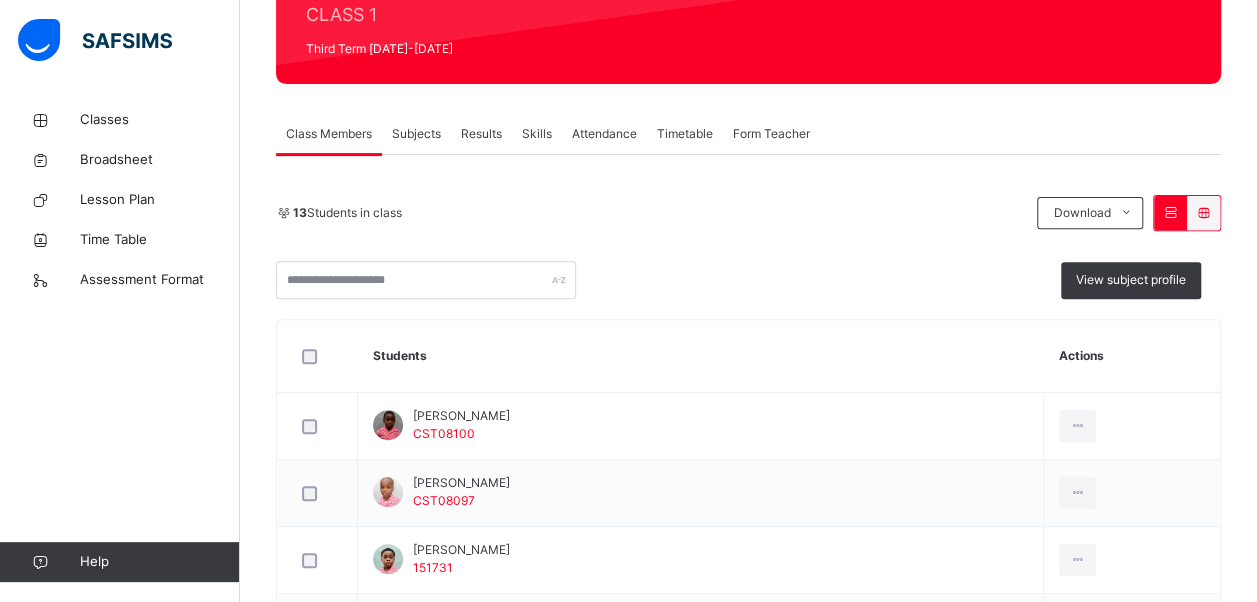 scroll, scrollTop: 272, scrollLeft: 0, axis: vertical 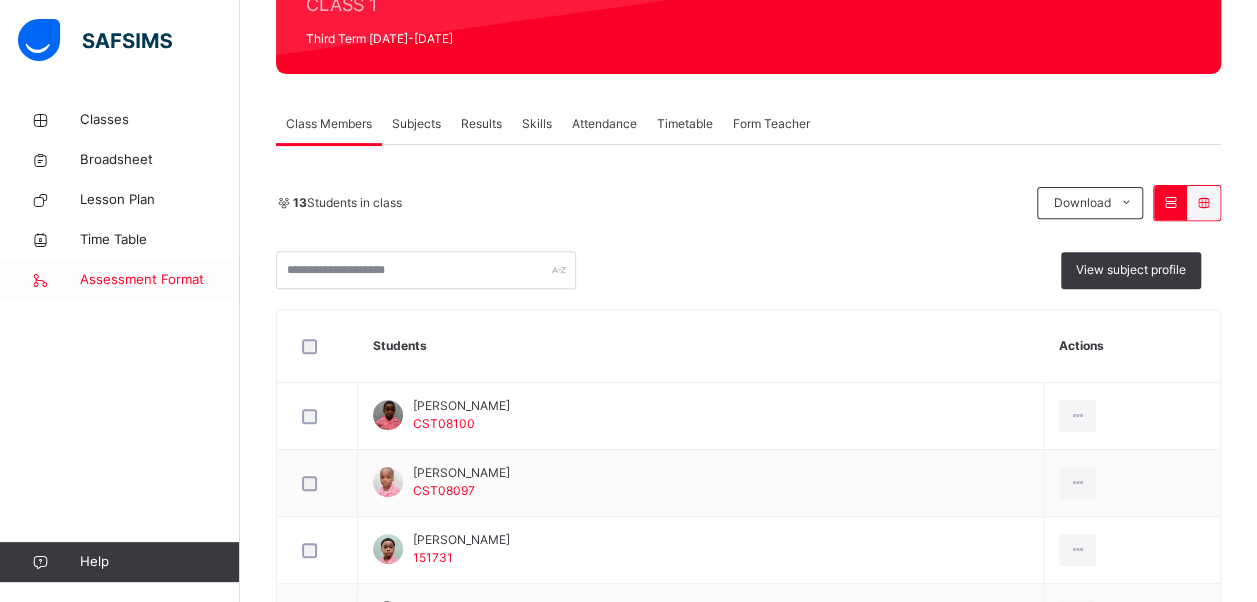 click on "Assessment Format" at bounding box center (160, 280) 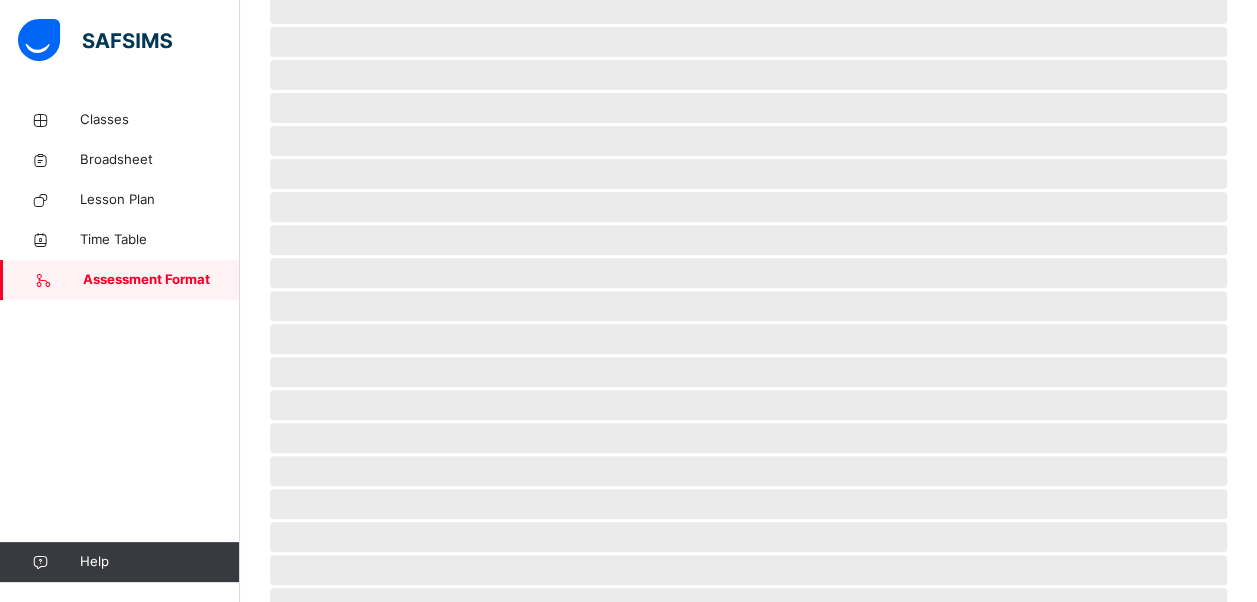scroll, scrollTop: 0, scrollLeft: 0, axis: both 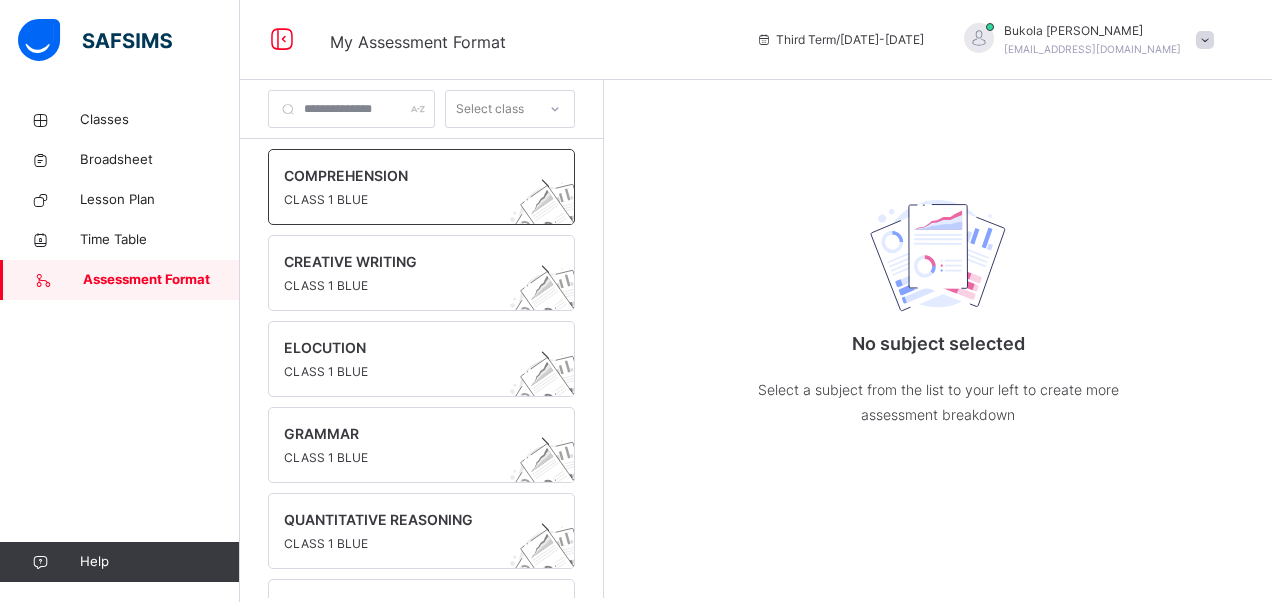 click on "COMPREHENSION" at bounding box center [402, 175] 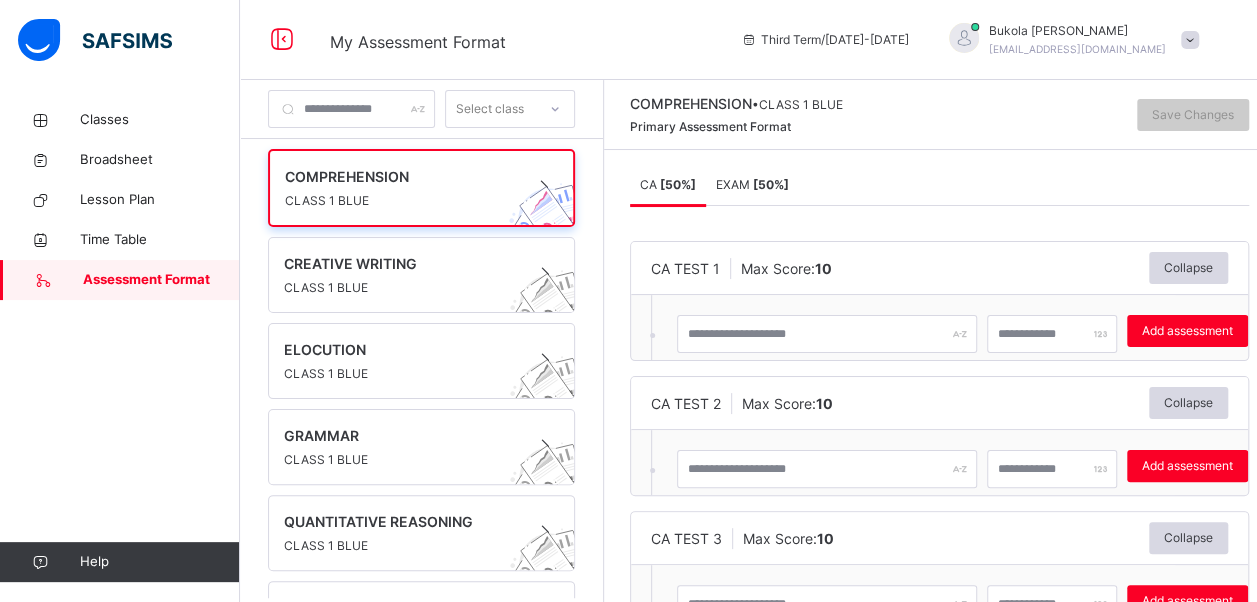 scroll, scrollTop: 6, scrollLeft: 0, axis: vertical 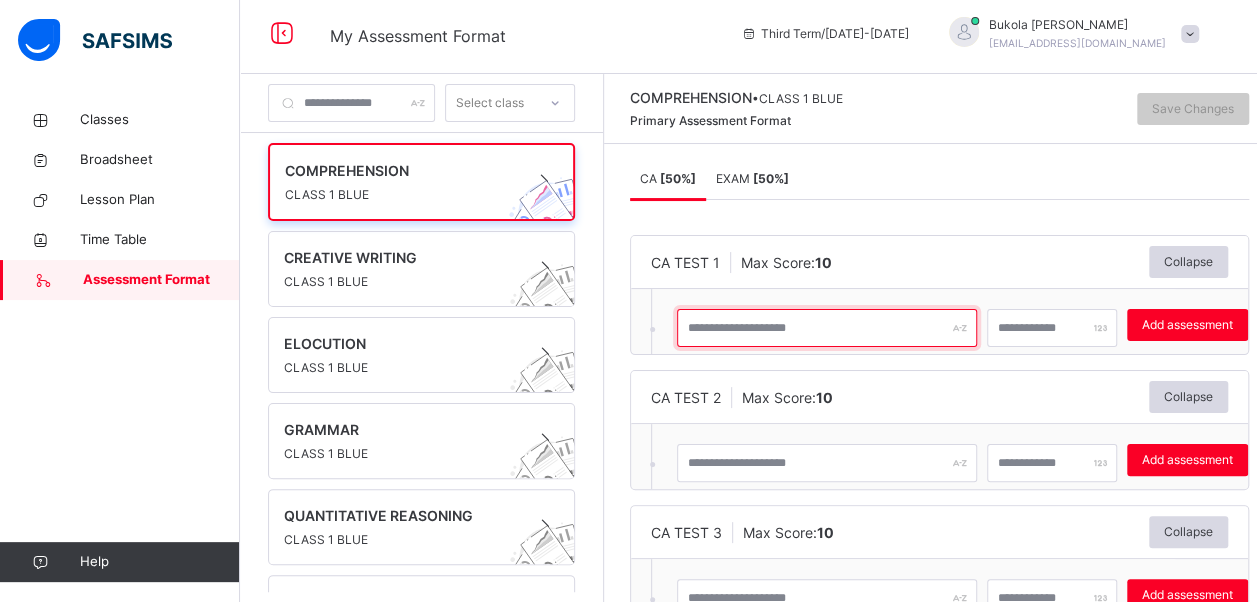 click at bounding box center [827, 328] 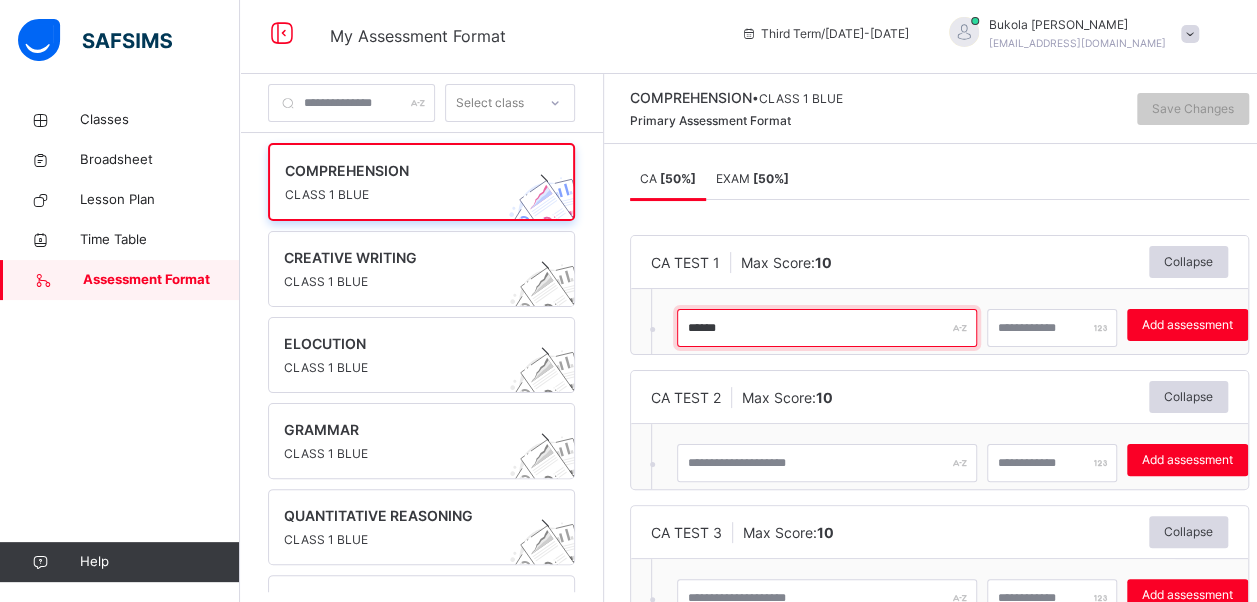 type on "******" 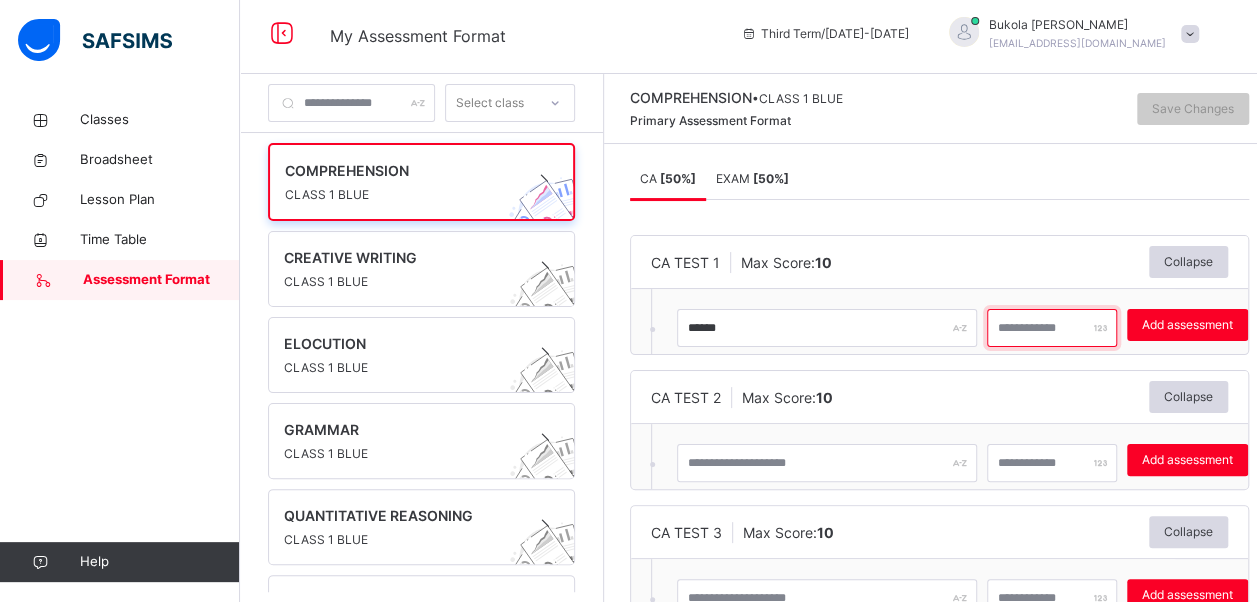 click at bounding box center (1052, 328) 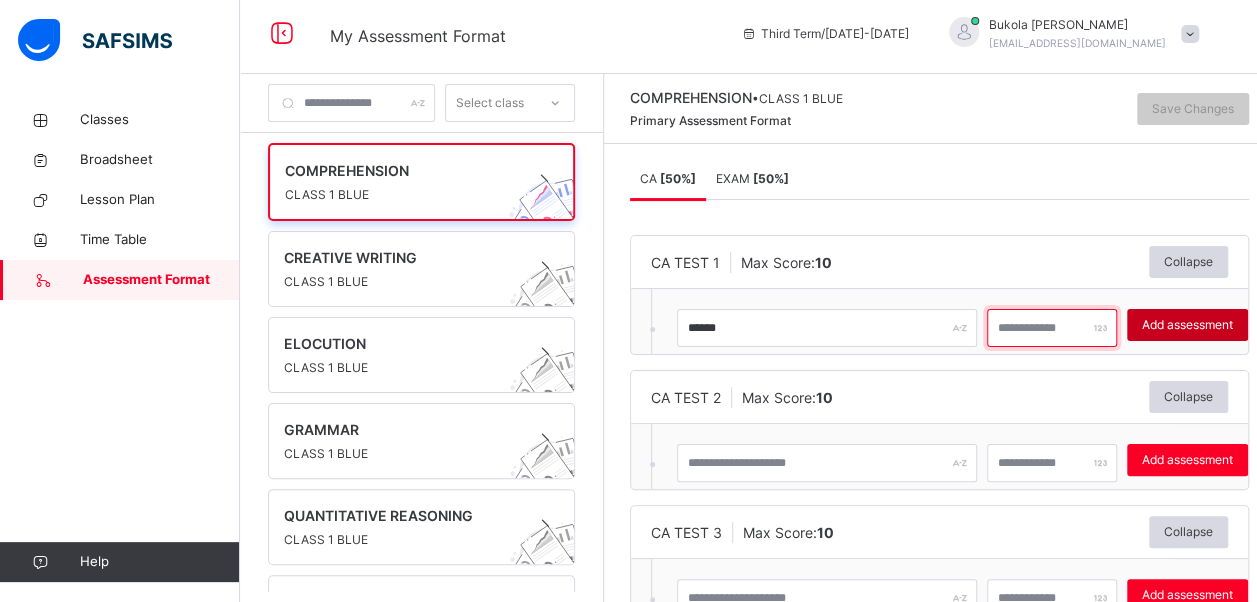 type on "**" 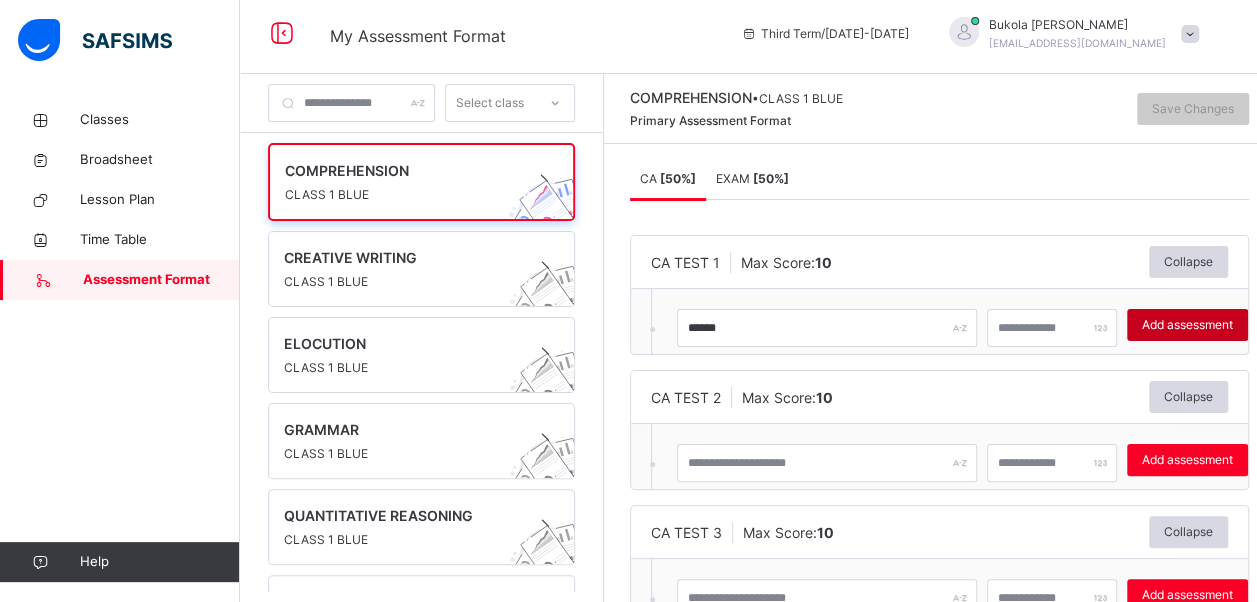 click on "Add assessment" at bounding box center (1187, 325) 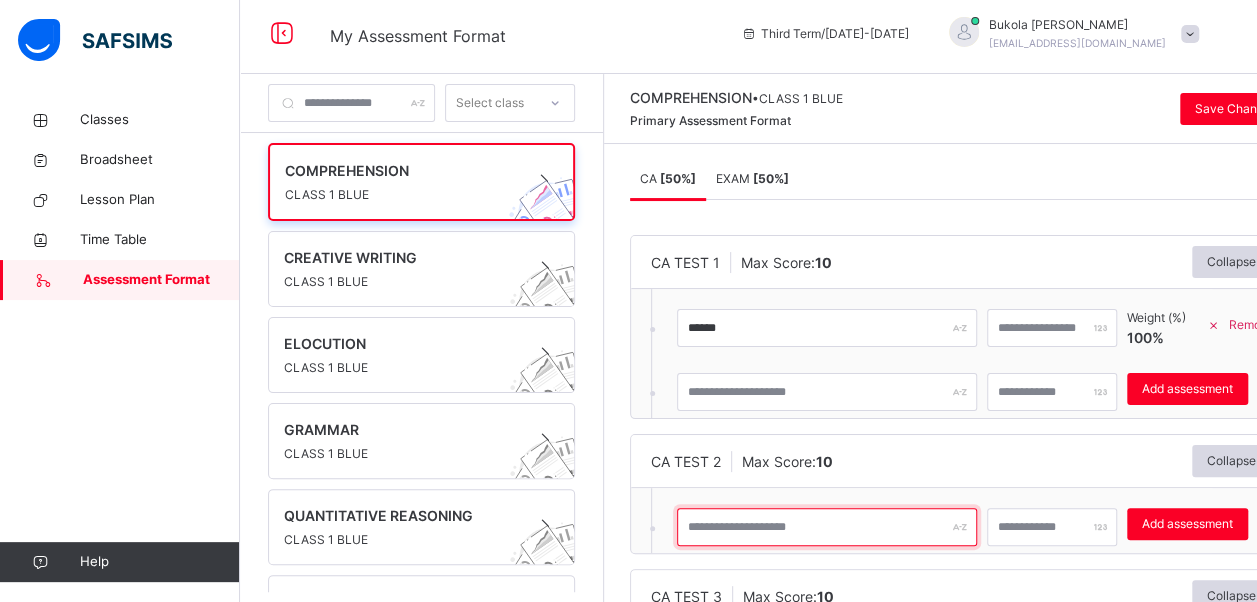click at bounding box center (827, 527) 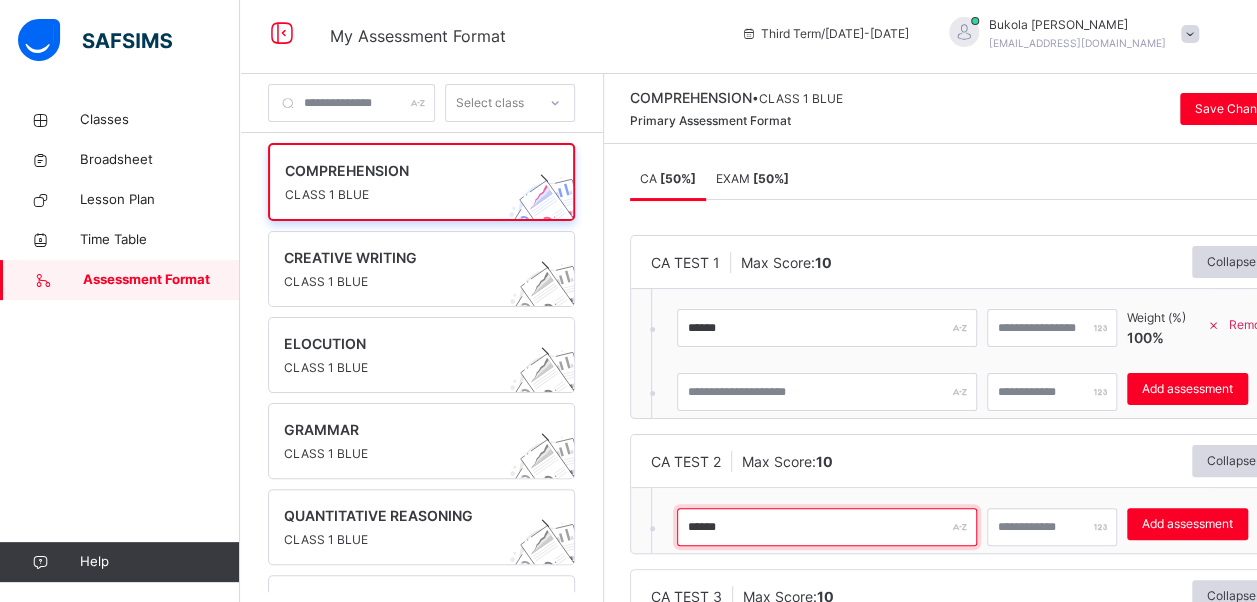 type on "******" 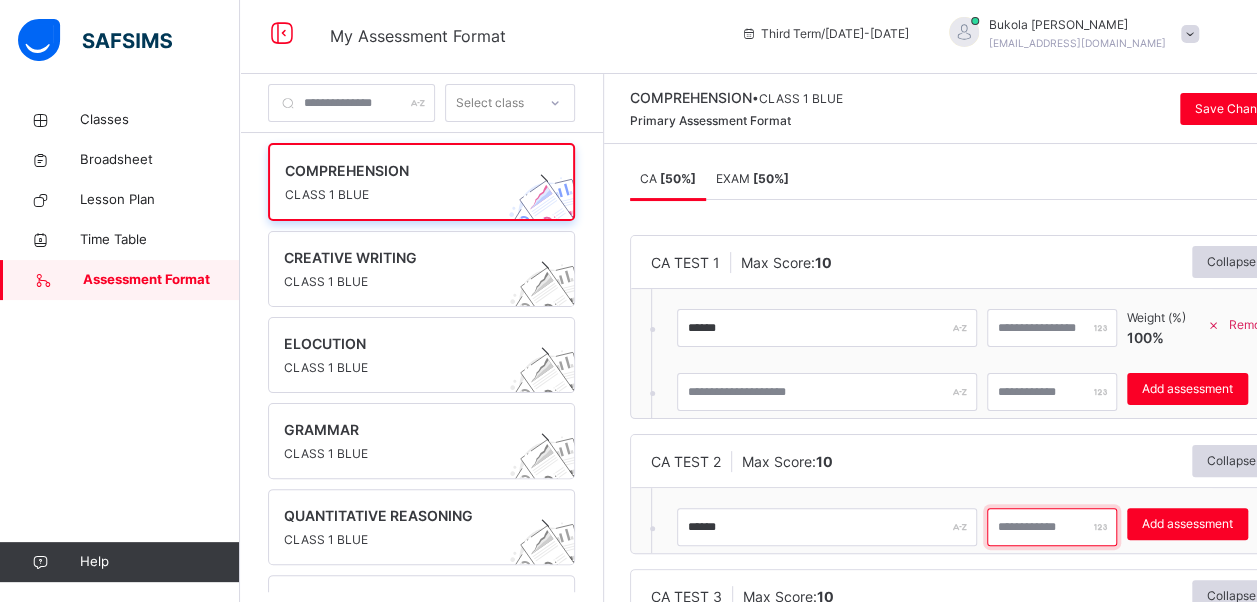 click at bounding box center [1052, 527] 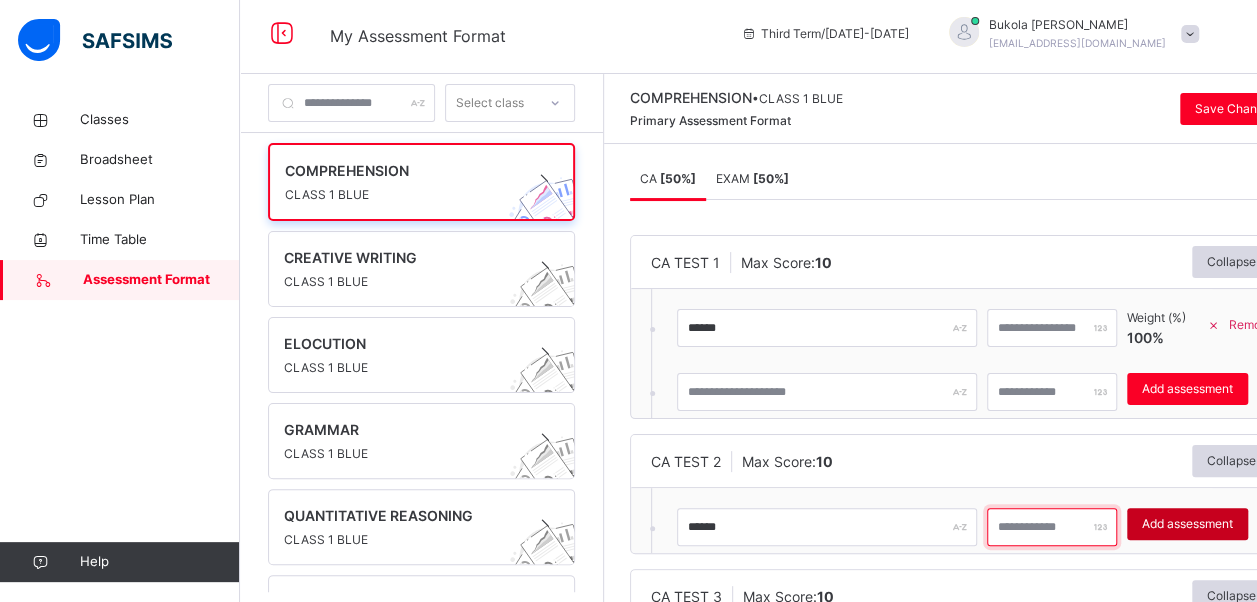 type on "**" 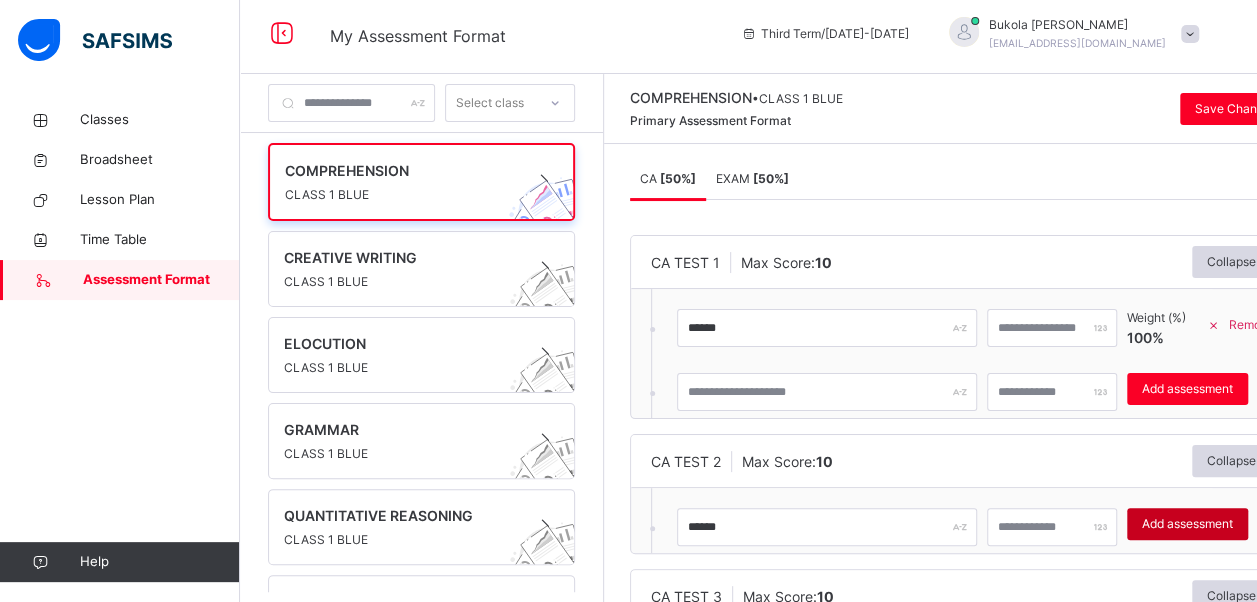 click on "Add assessment" at bounding box center [1187, 524] 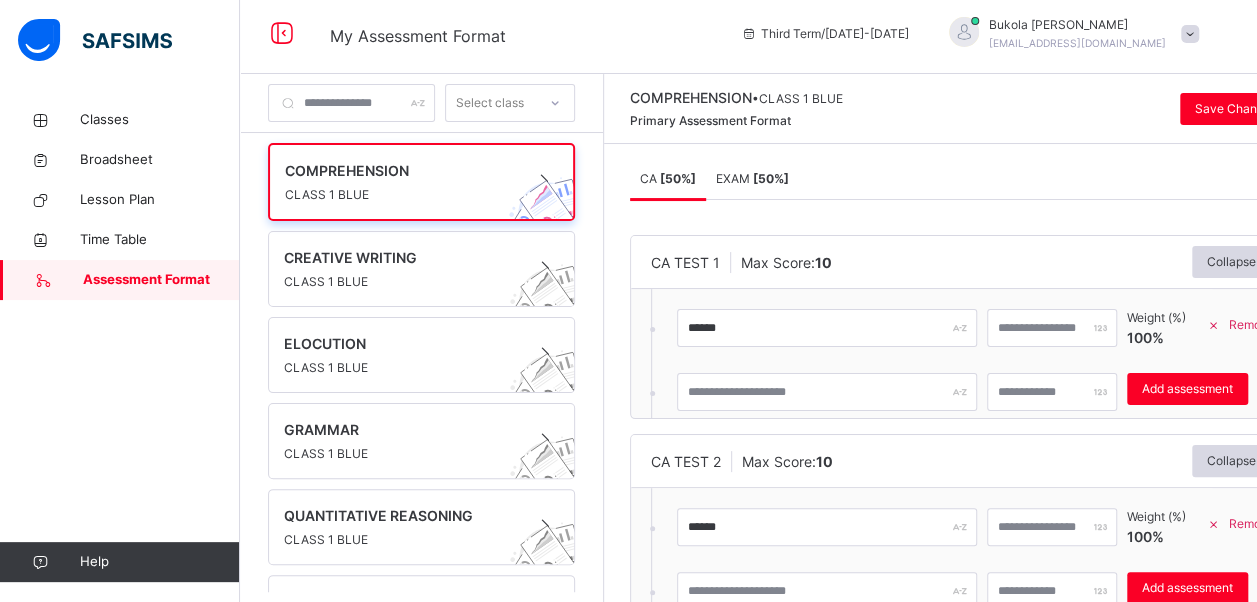 click on "****** **  Weight (%)  100 %   Remove   * Add assessment" at bounding box center [931, 552] 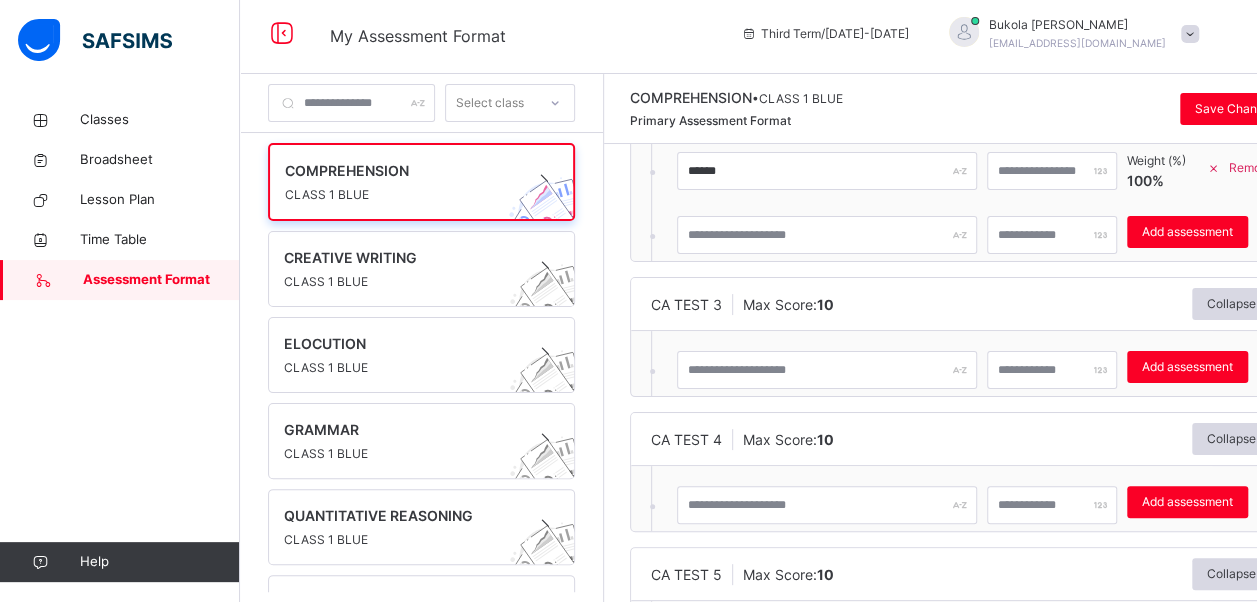 scroll, scrollTop: 360, scrollLeft: 0, axis: vertical 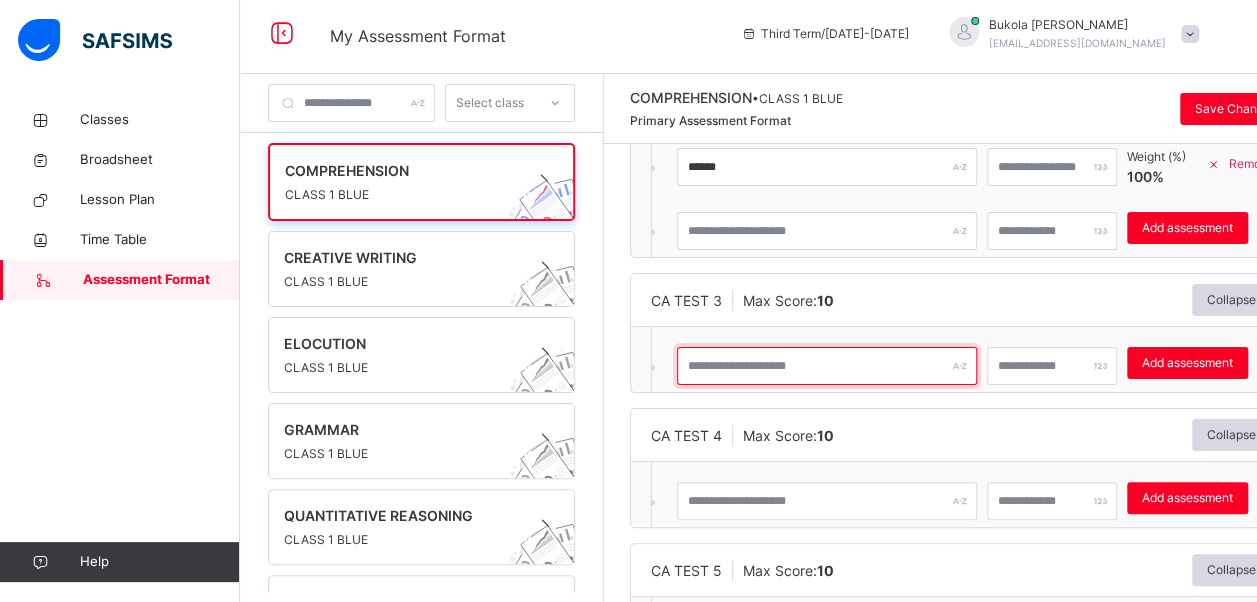 click at bounding box center [827, 366] 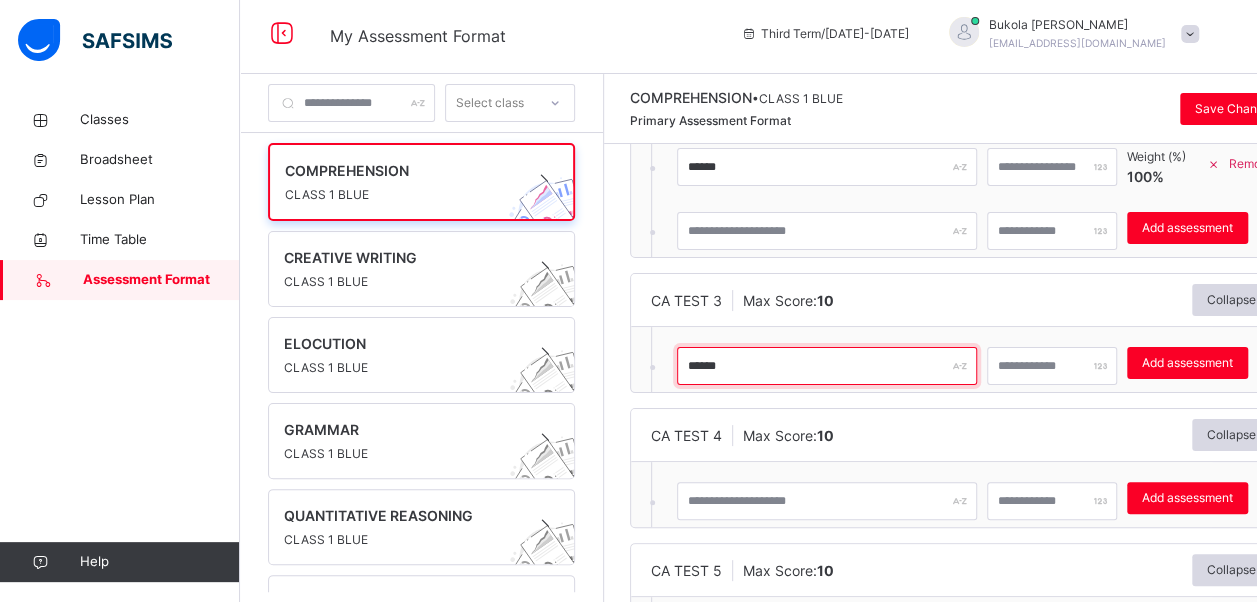 type on "******" 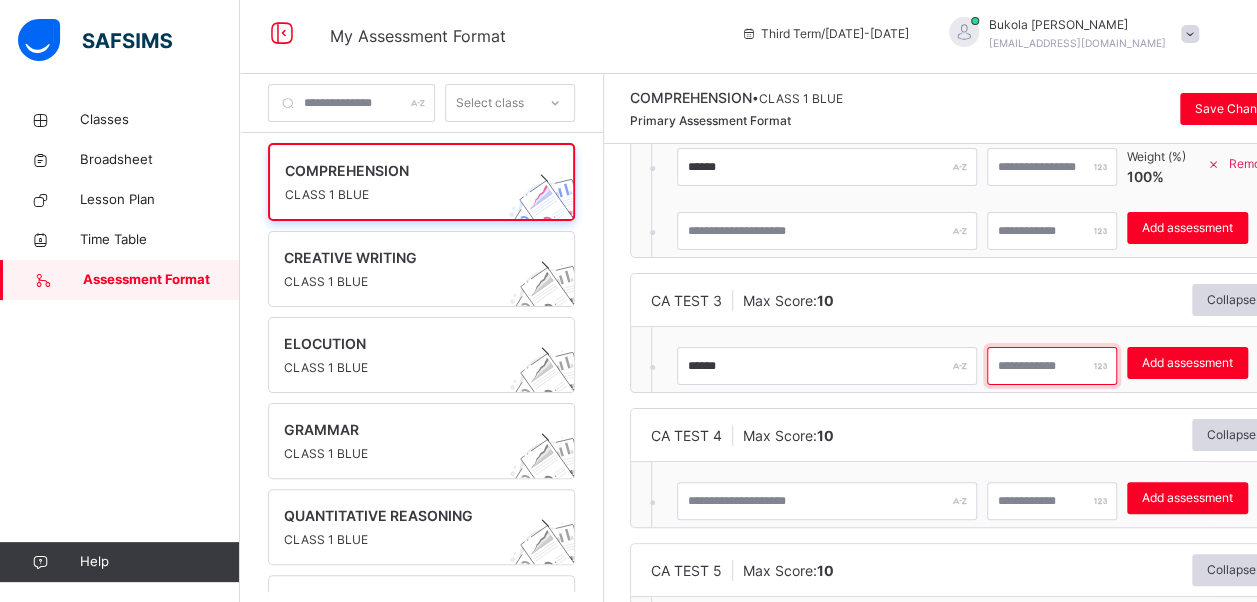 click at bounding box center (1052, 366) 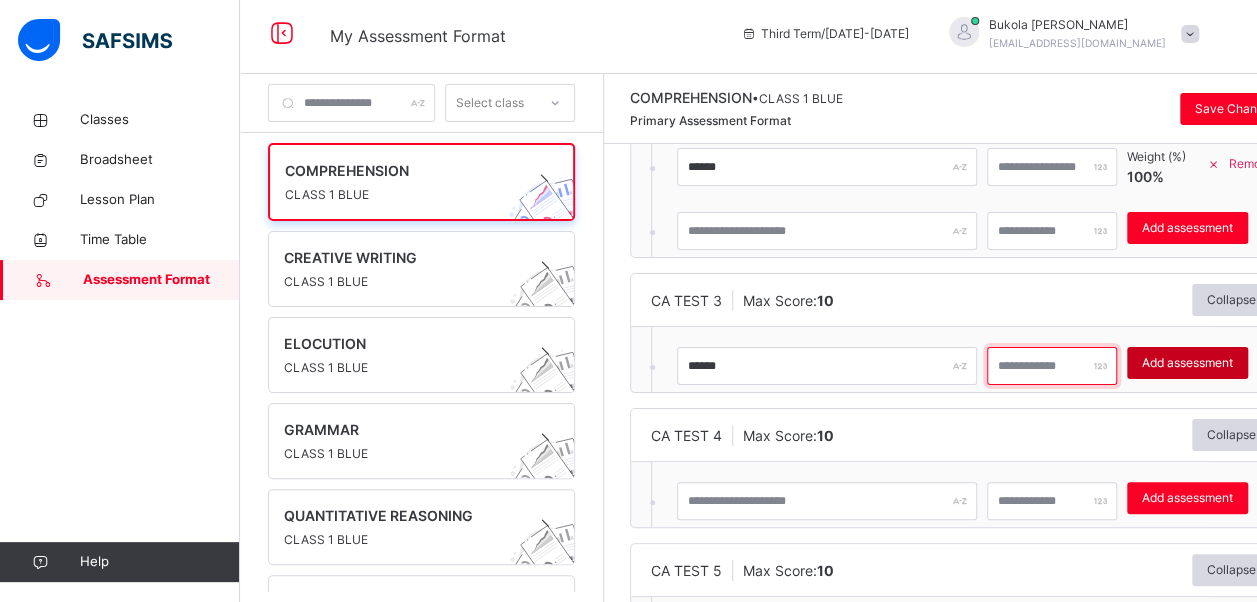 type on "**" 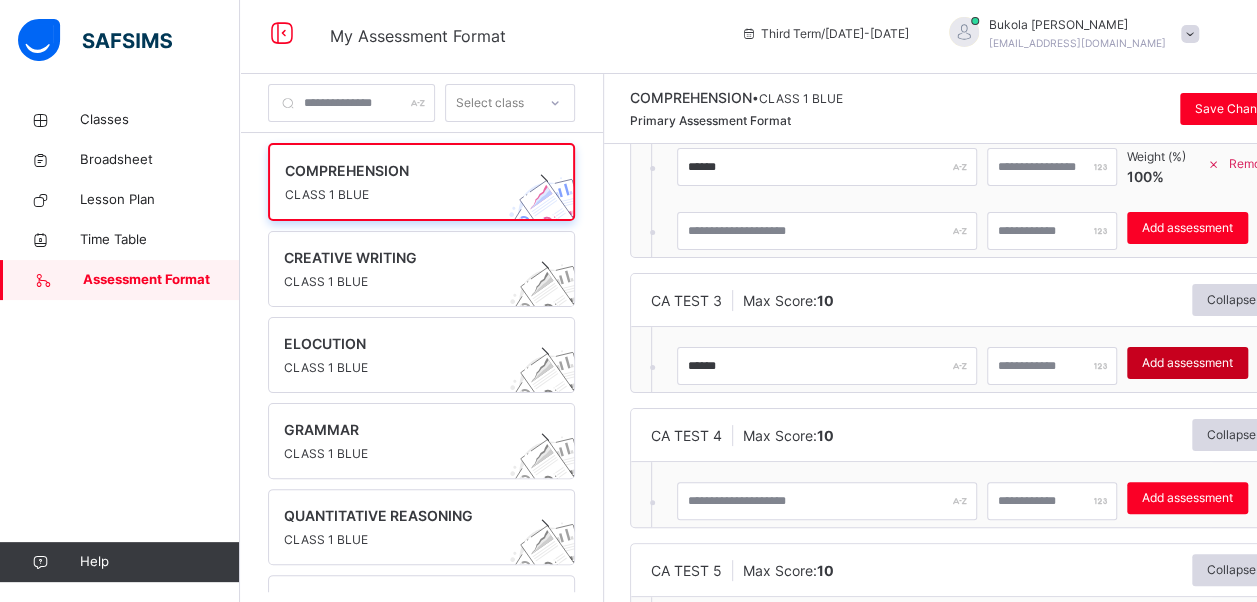 click on "Add assessment" at bounding box center (1187, 363) 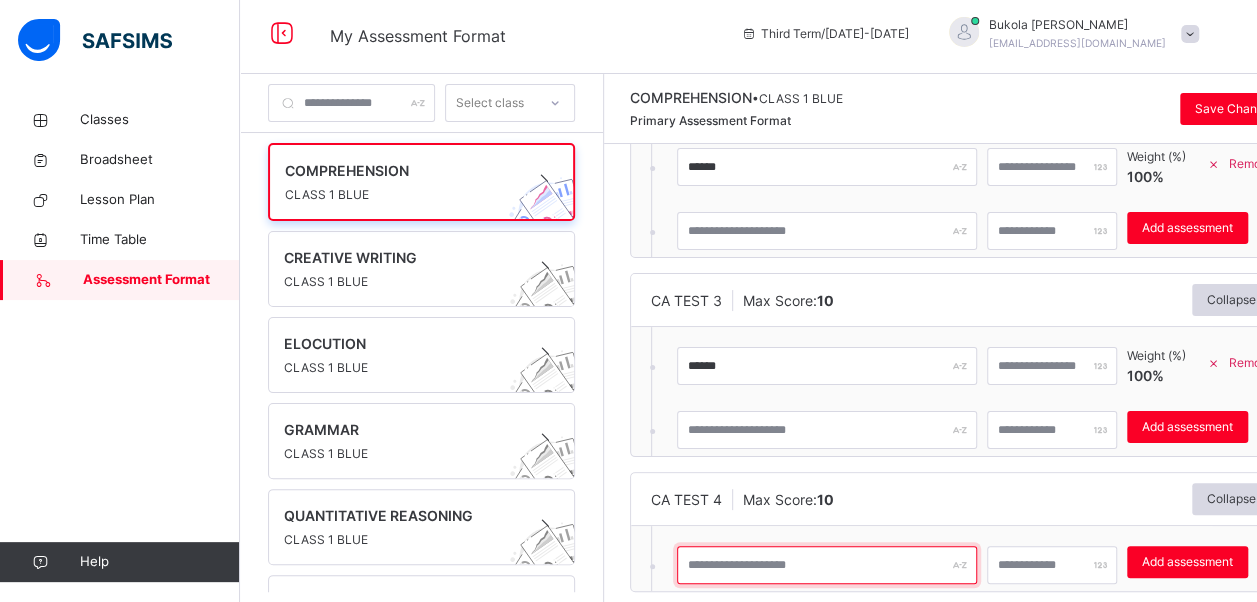 click at bounding box center (827, 565) 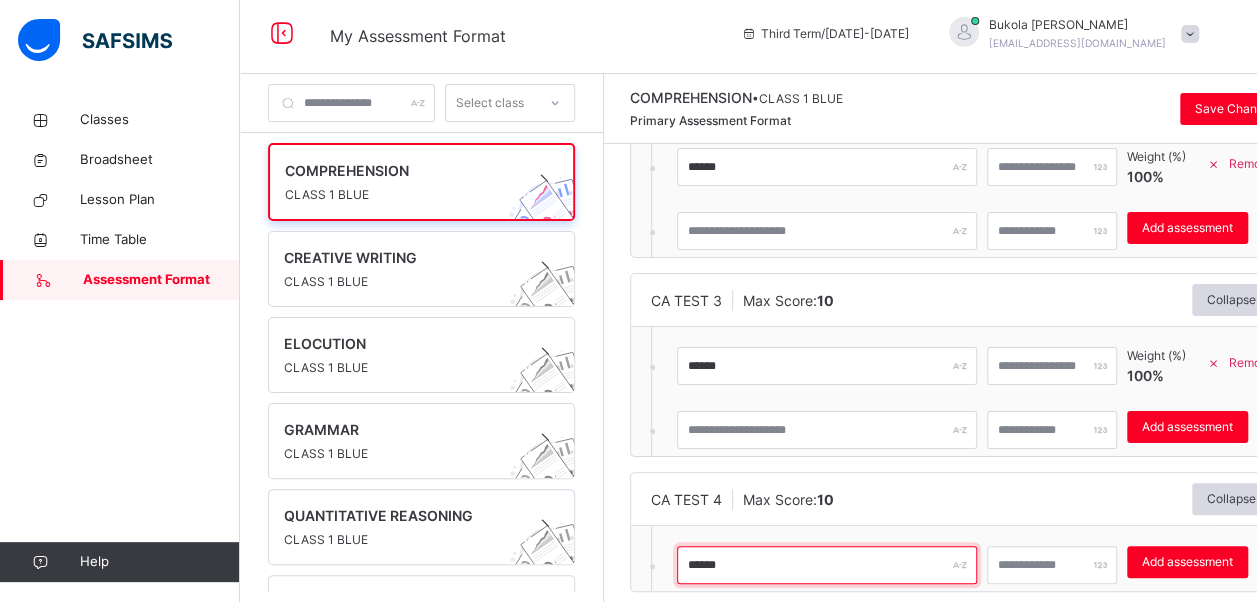 type on "******" 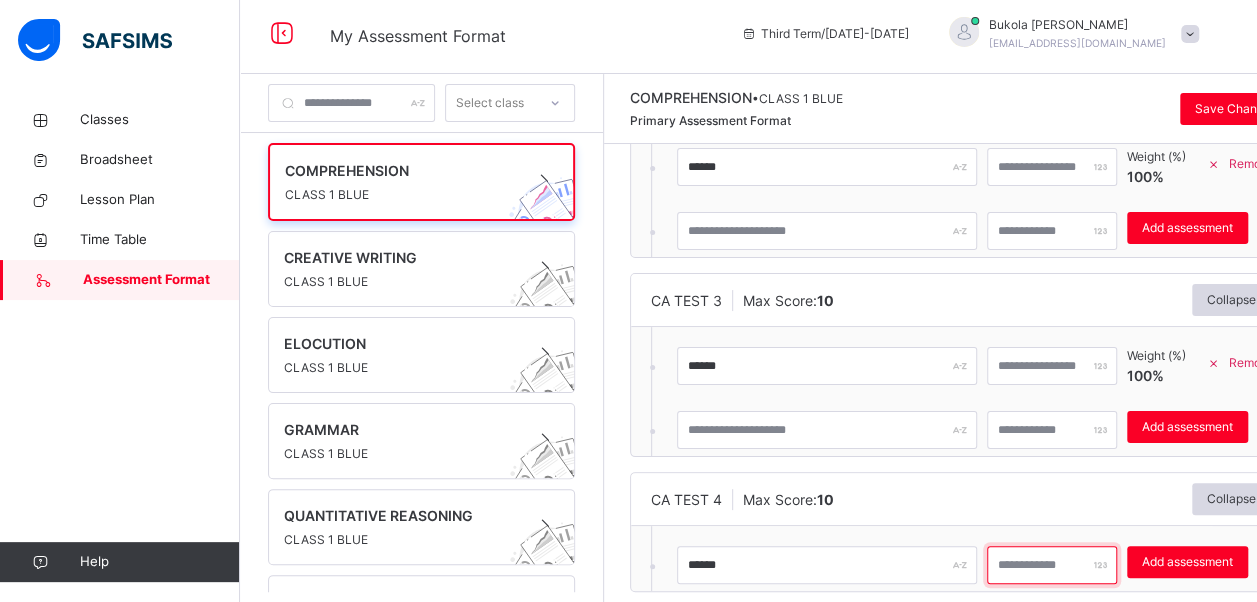 click at bounding box center [1052, 565] 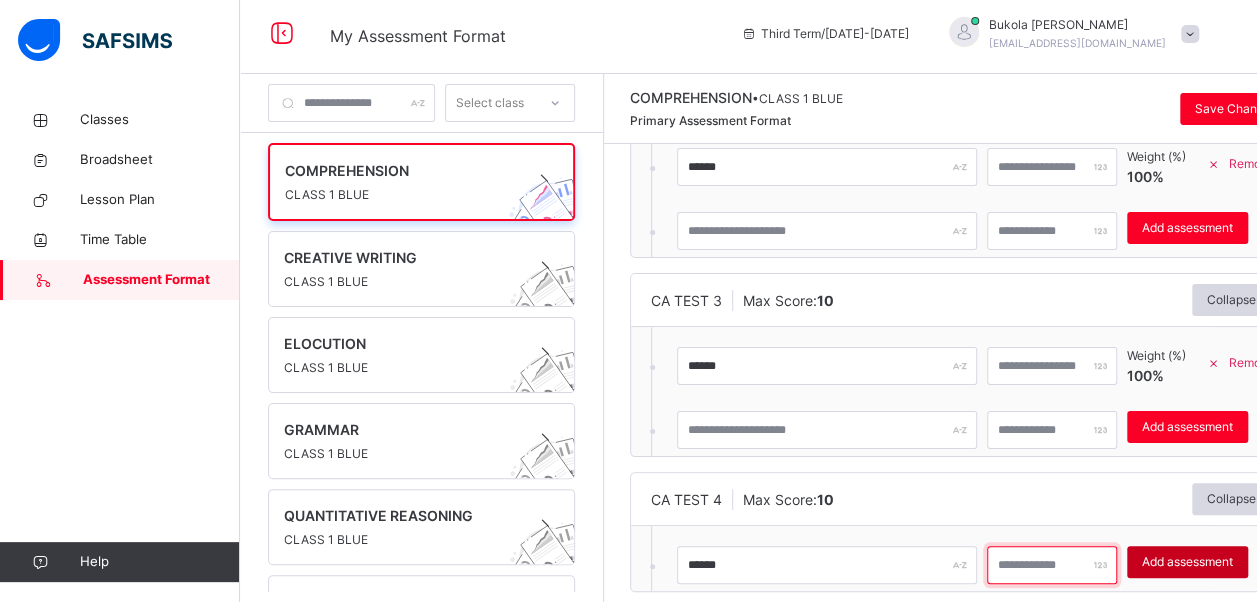 type on "**" 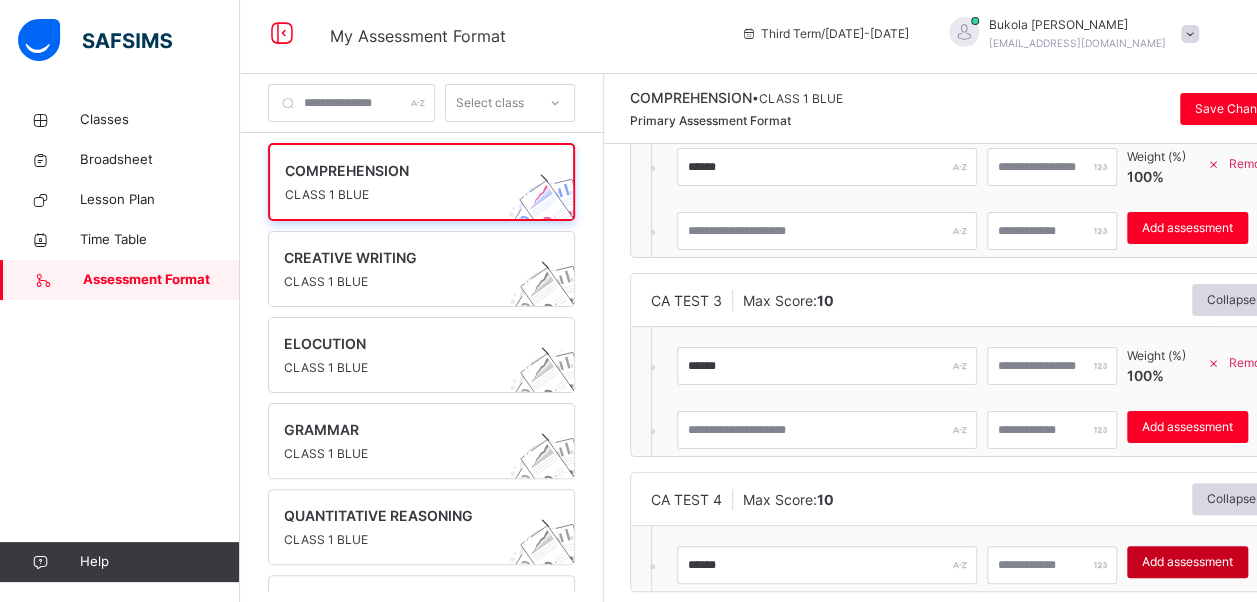 click on "Add assessment" at bounding box center [1187, 562] 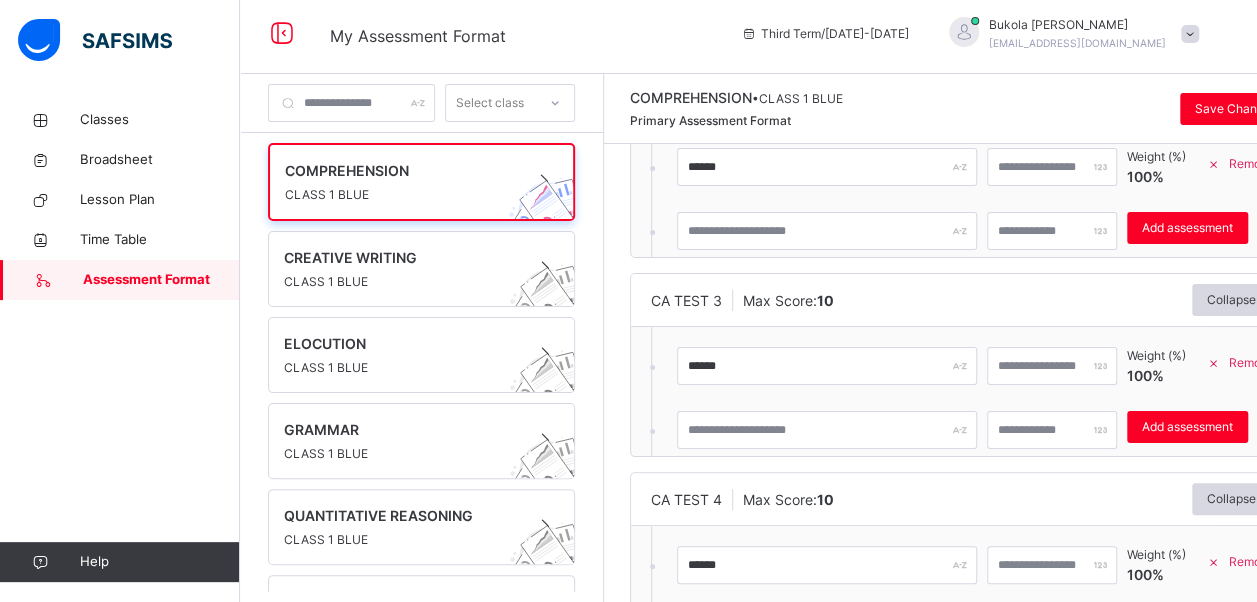 click on "****** **  Weight (%)  100 %   Remove" at bounding box center (941, 565) 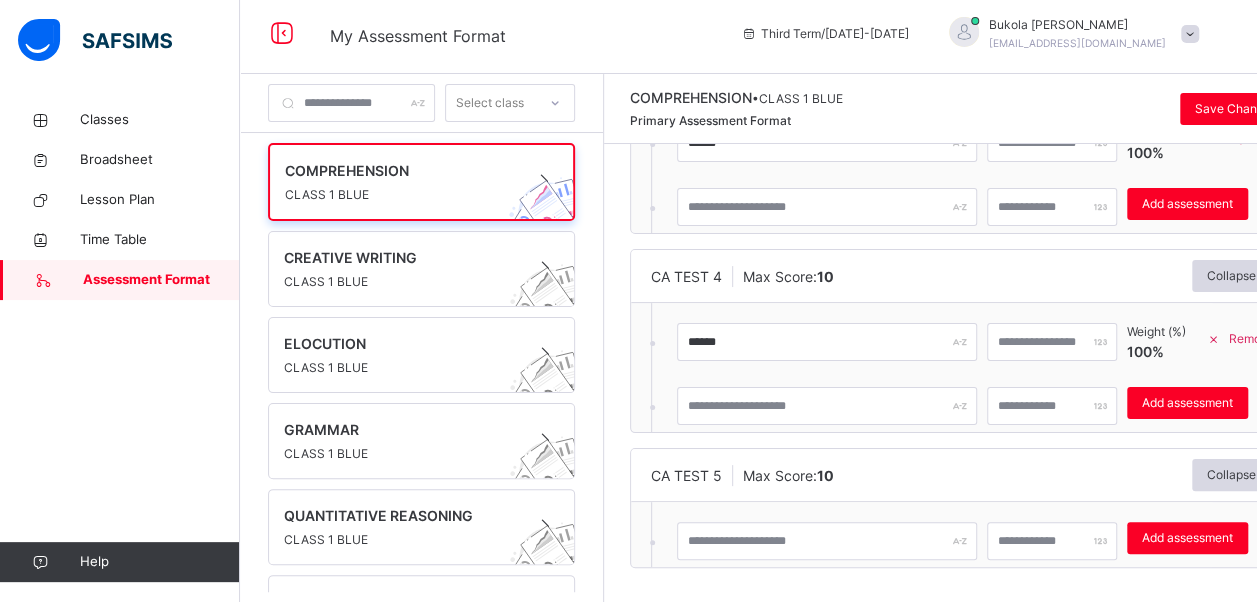 scroll, scrollTop: 594, scrollLeft: 0, axis: vertical 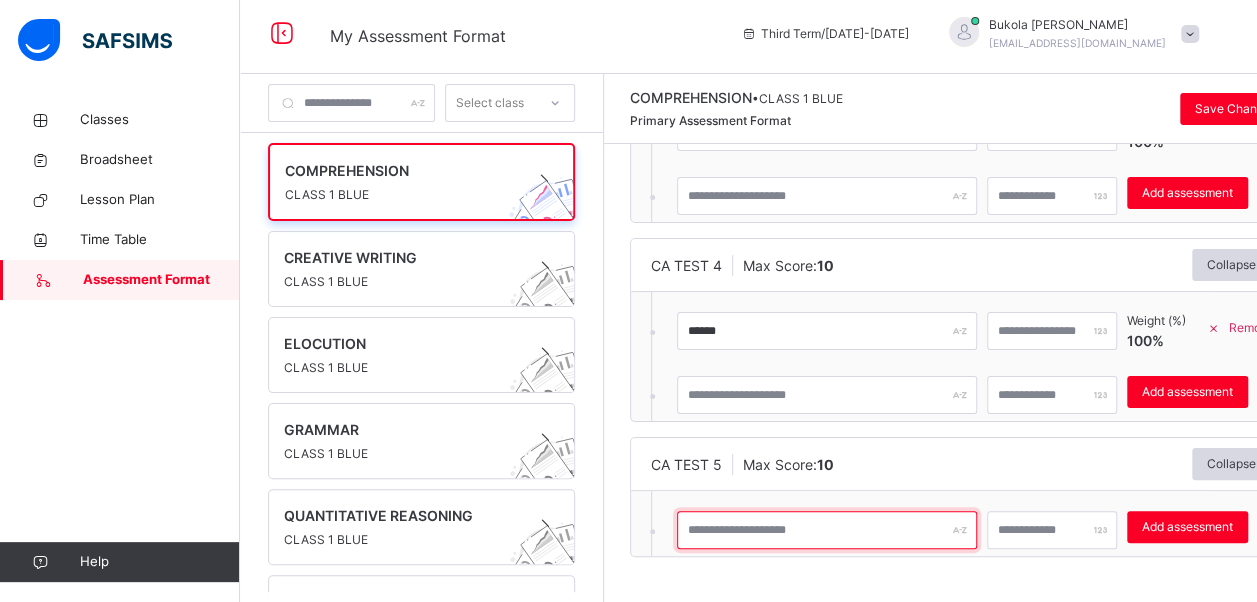 click at bounding box center [827, 530] 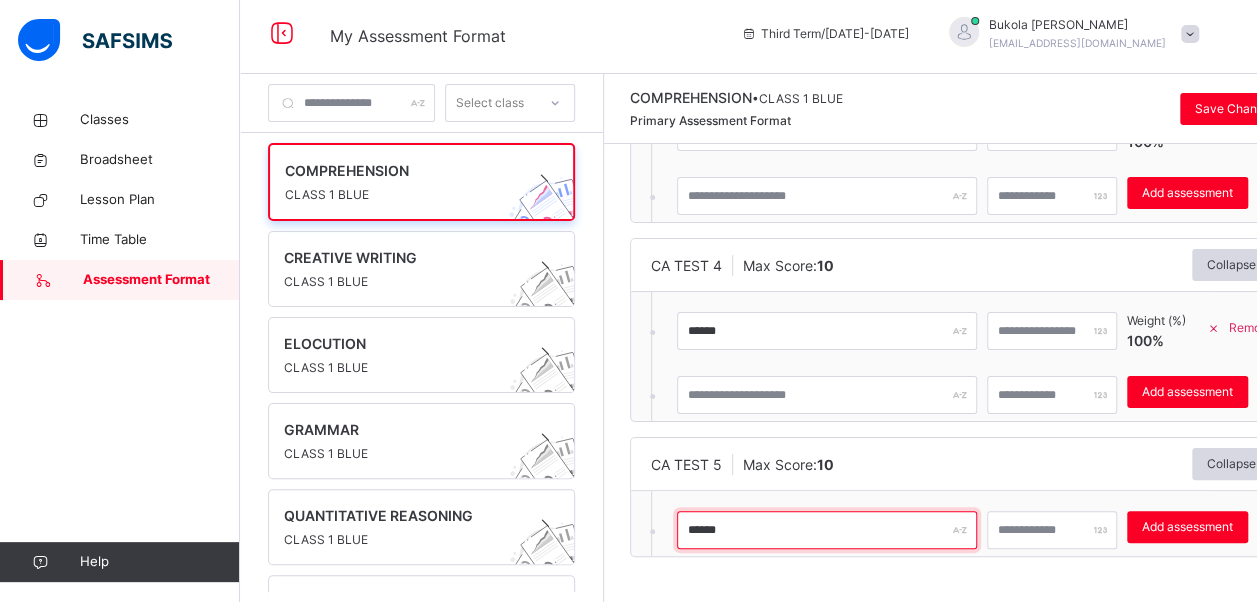 type on "******" 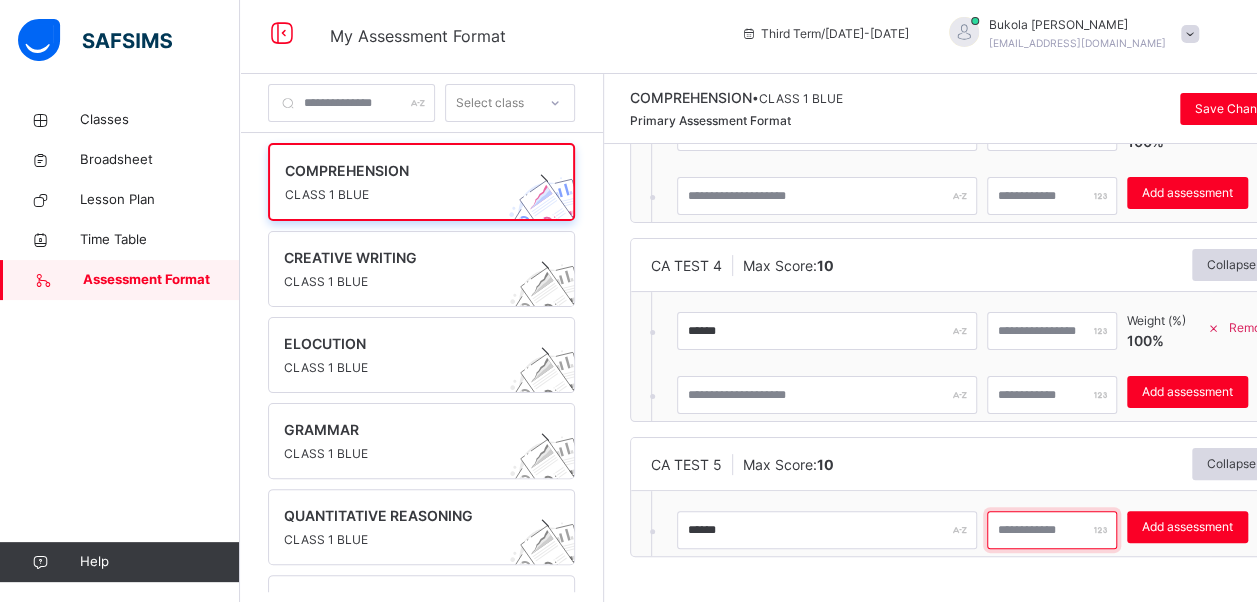 click at bounding box center [1052, 530] 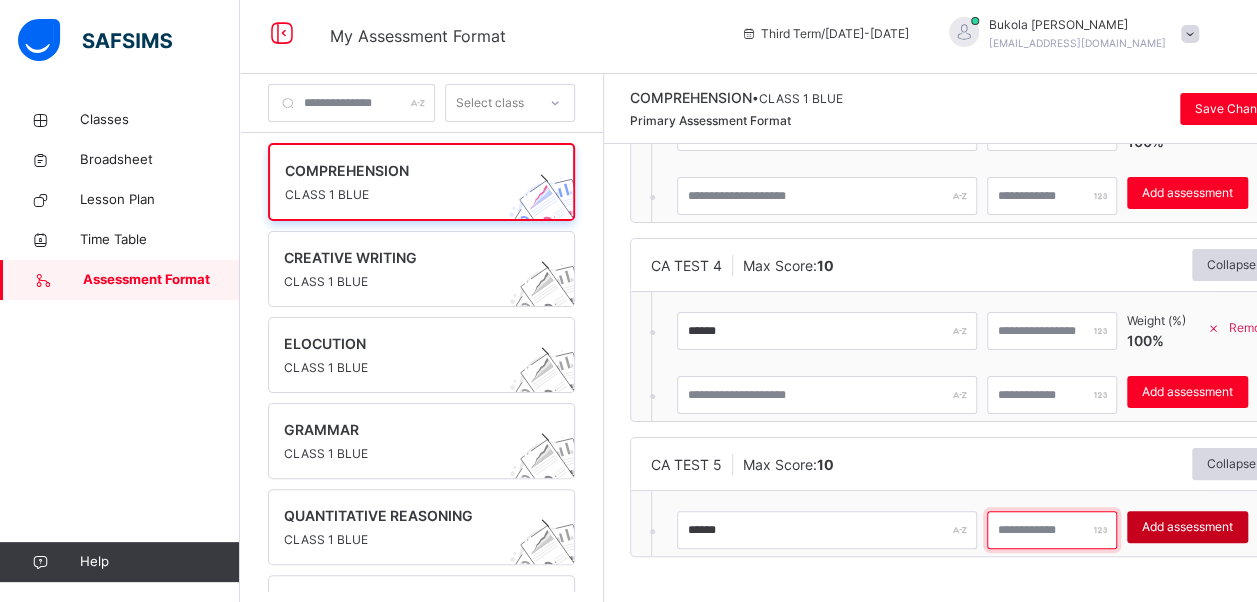 type on "**" 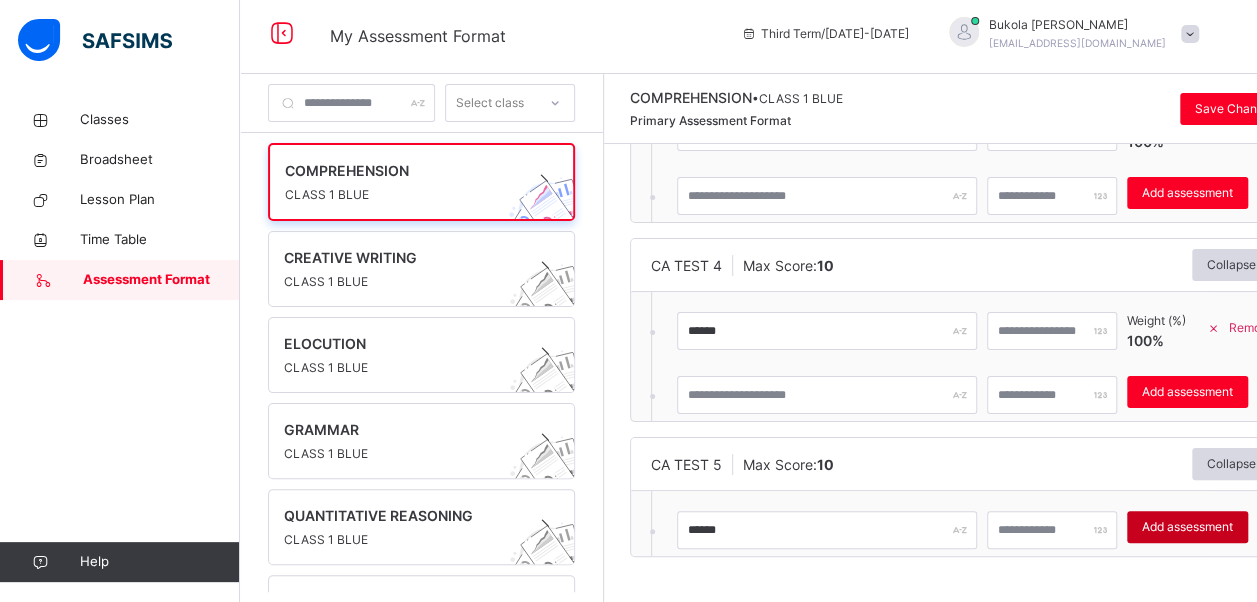 click on "Add assessment" at bounding box center [1187, 527] 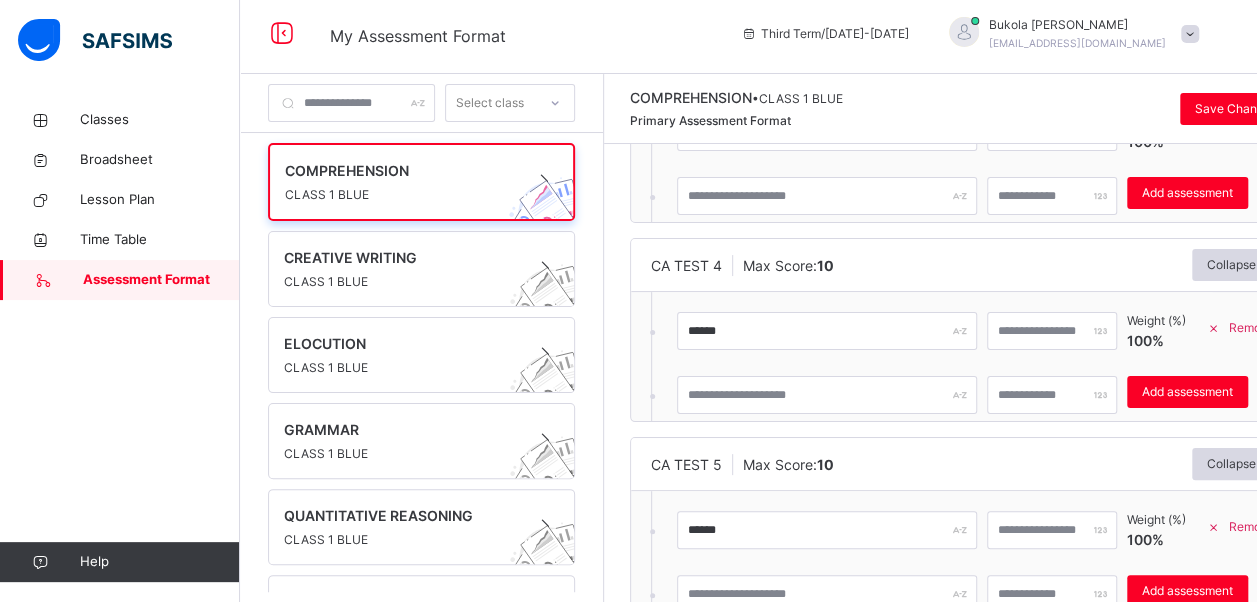 click on "CA TEST 4 Max Score:  10 Collapse" at bounding box center (961, 265) 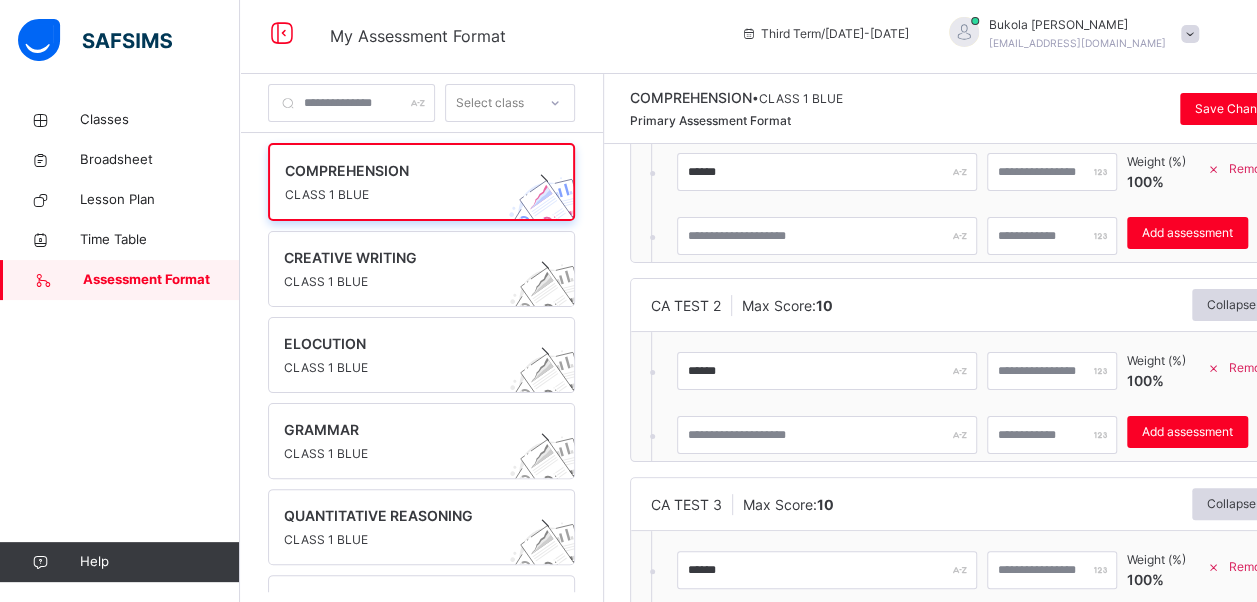 scroll, scrollTop: 46, scrollLeft: 0, axis: vertical 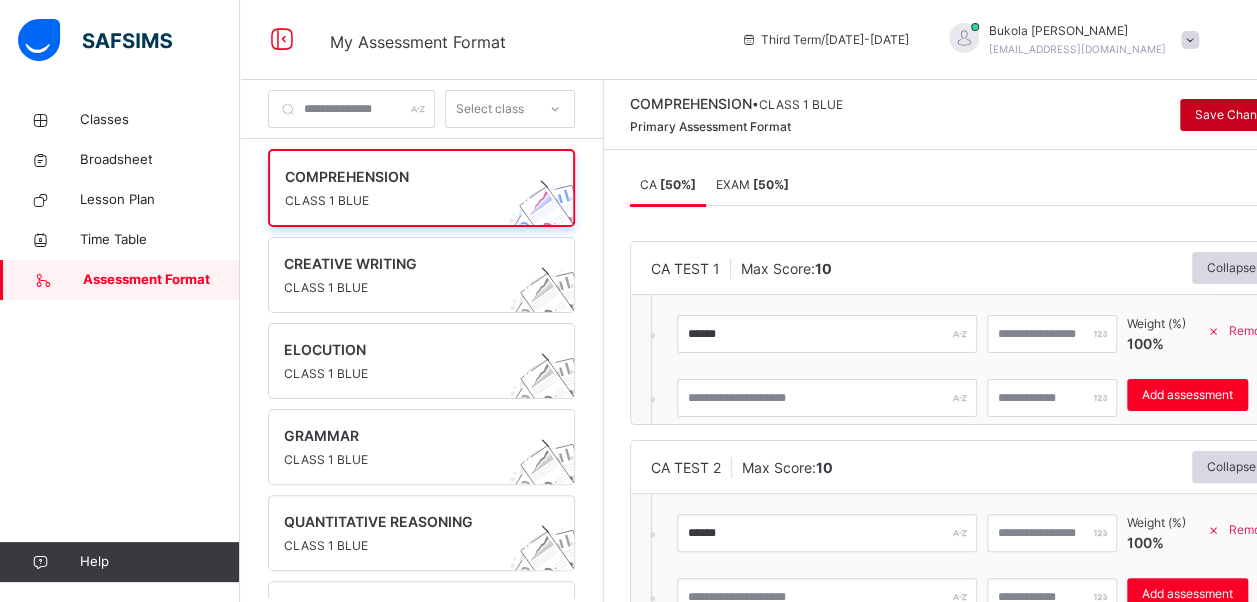 click on "Save Changes" at bounding box center (1236, 115) 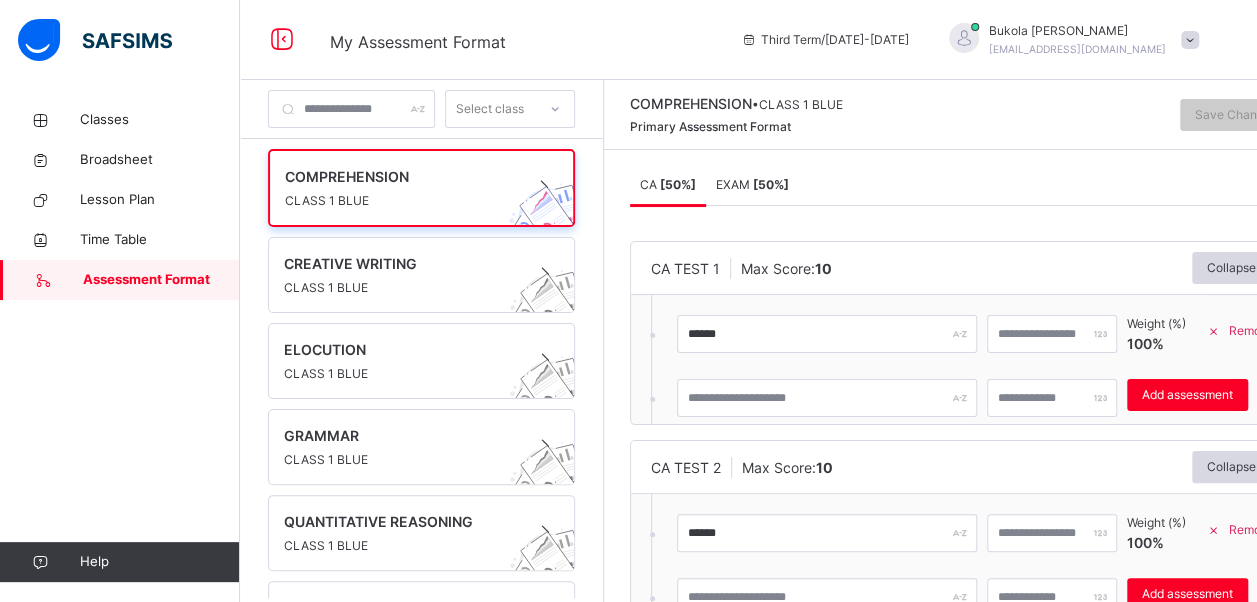 click on "EXAM   [ 50 %]" at bounding box center [752, 184] 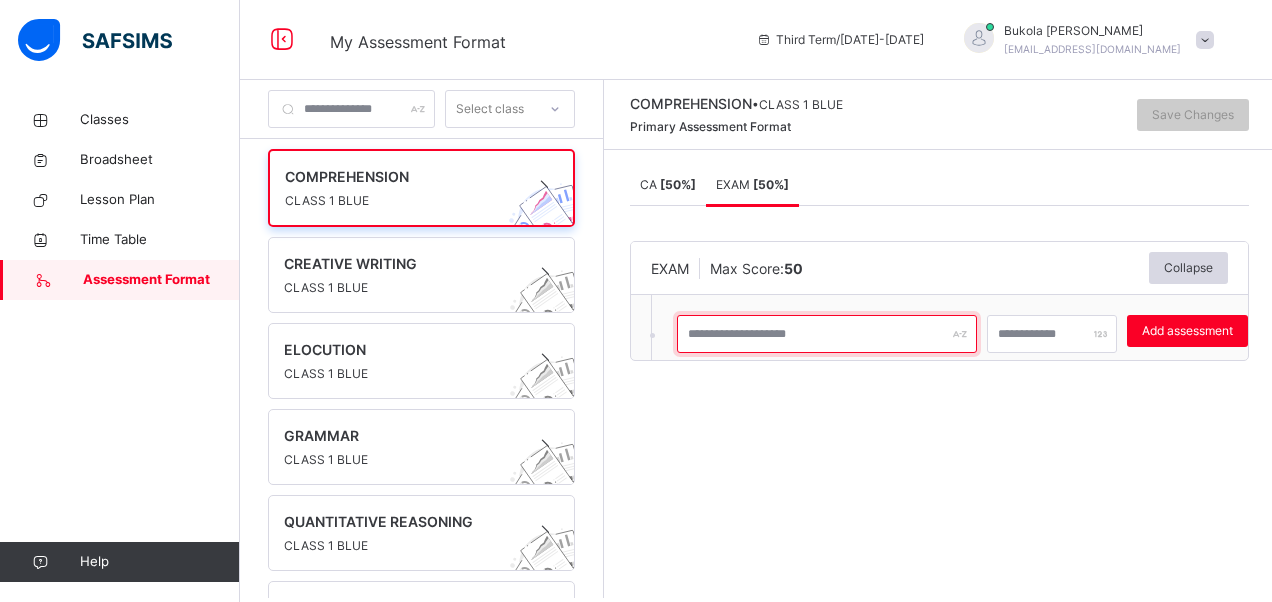 click at bounding box center [827, 334] 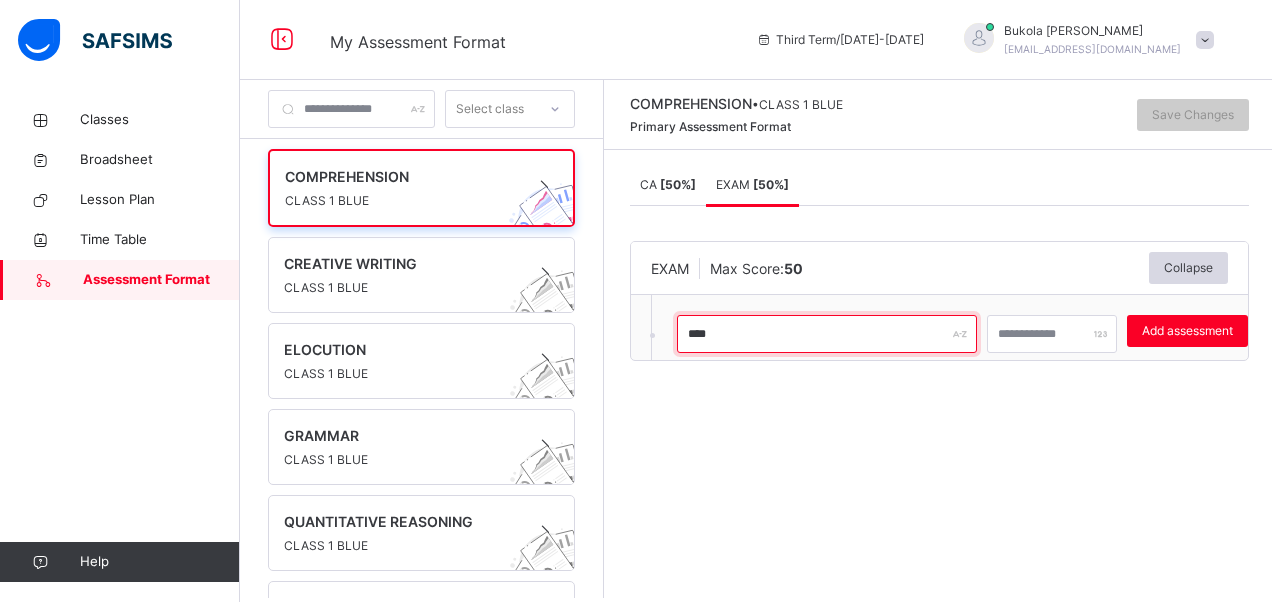 type on "****" 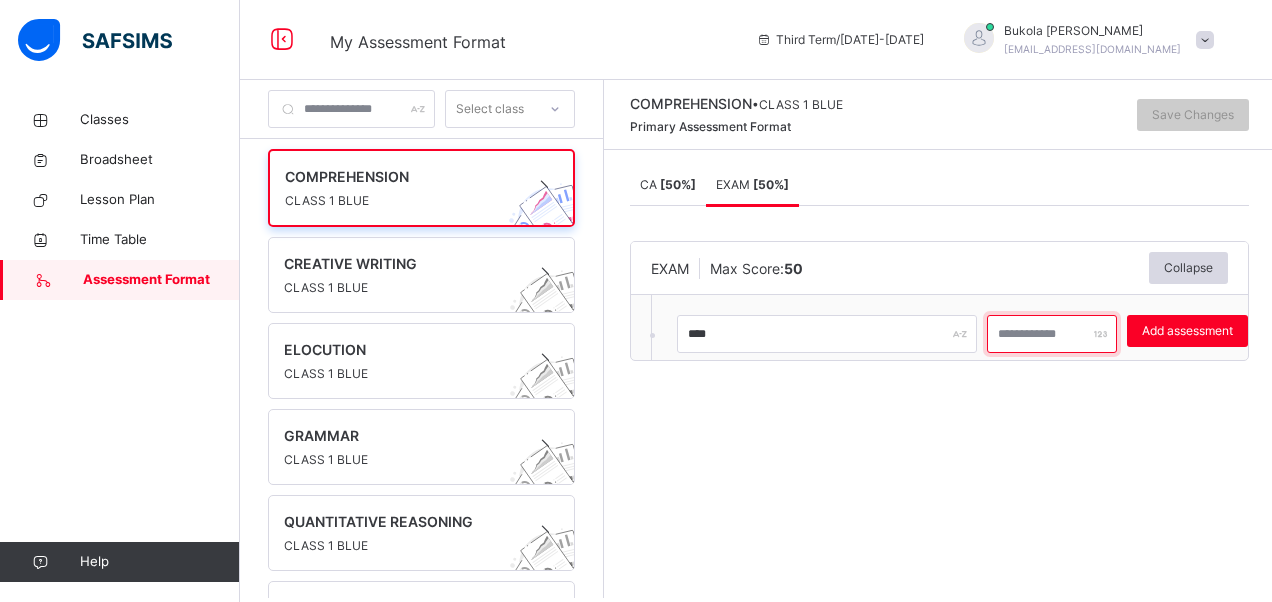 click at bounding box center (1052, 334) 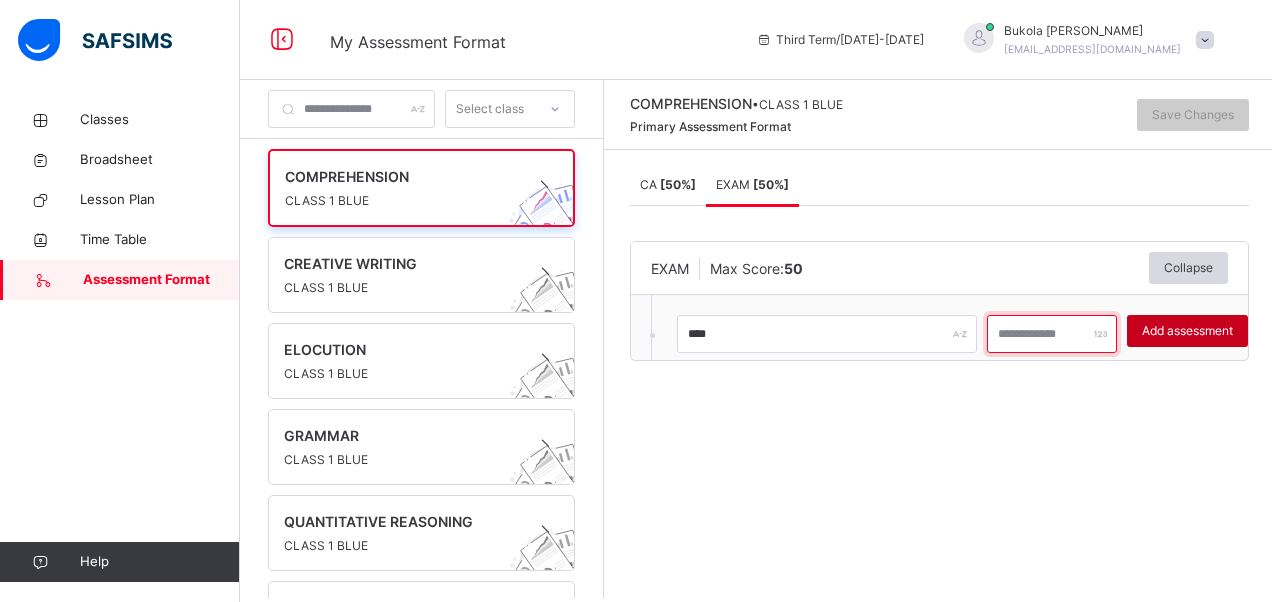 type on "**" 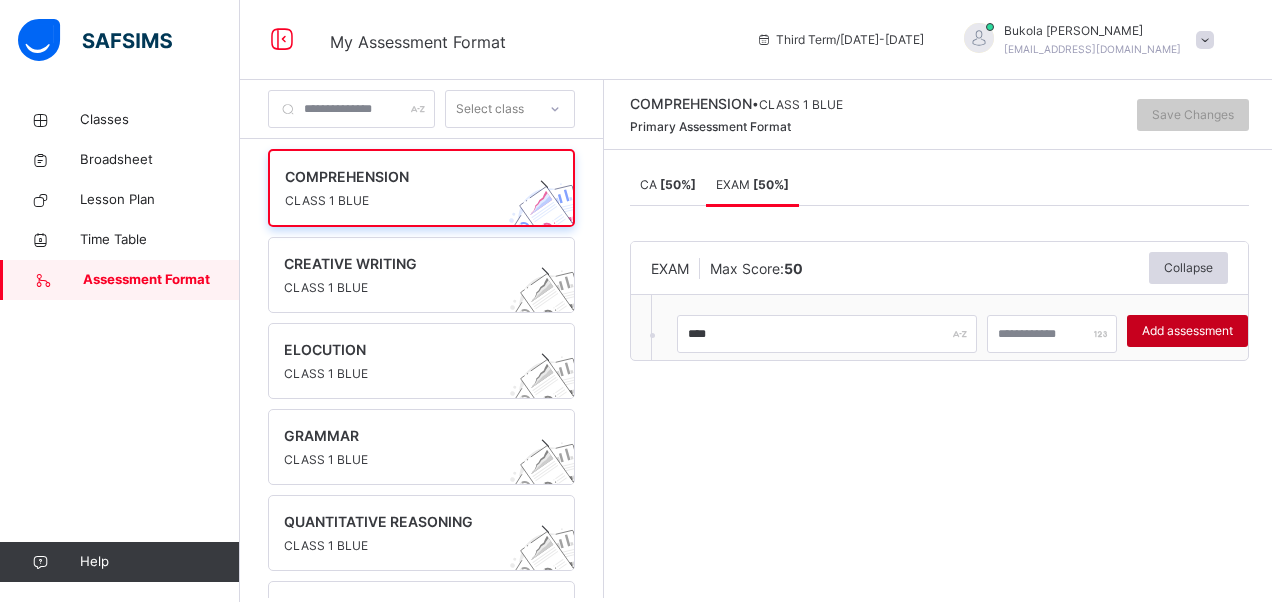 click on "Add assessment" at bounding box center (1187, 331) 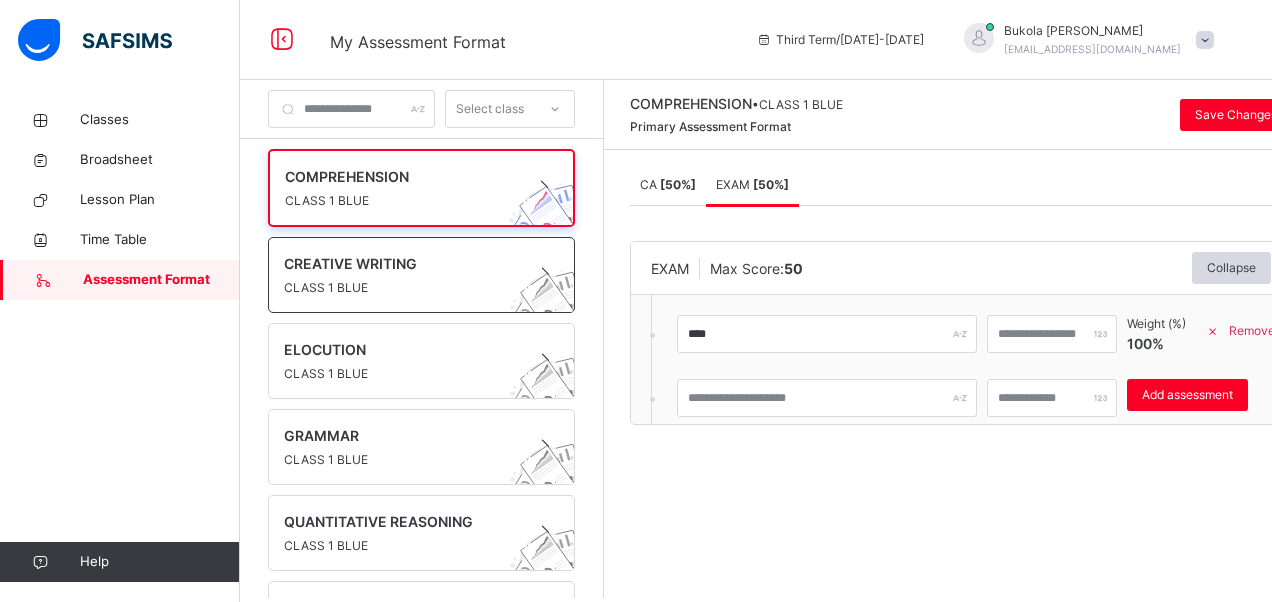 click on "CREATIVE WRITING" at bounding box center [402, 263] 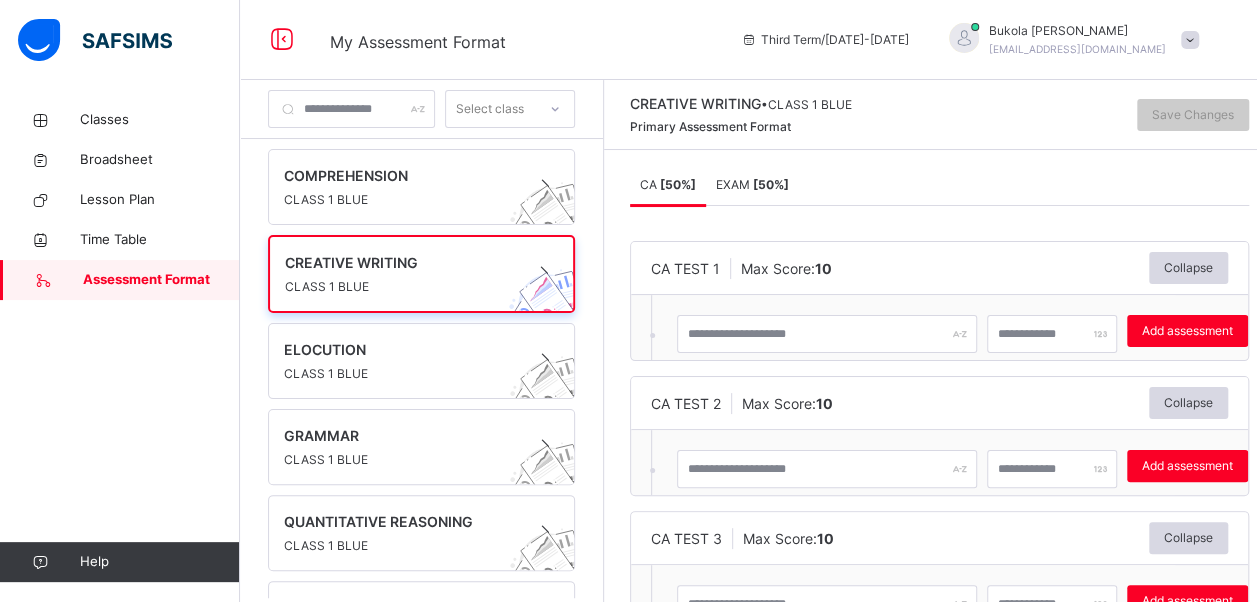 click on "[ 50 %]" at bounding box center [771, 184] 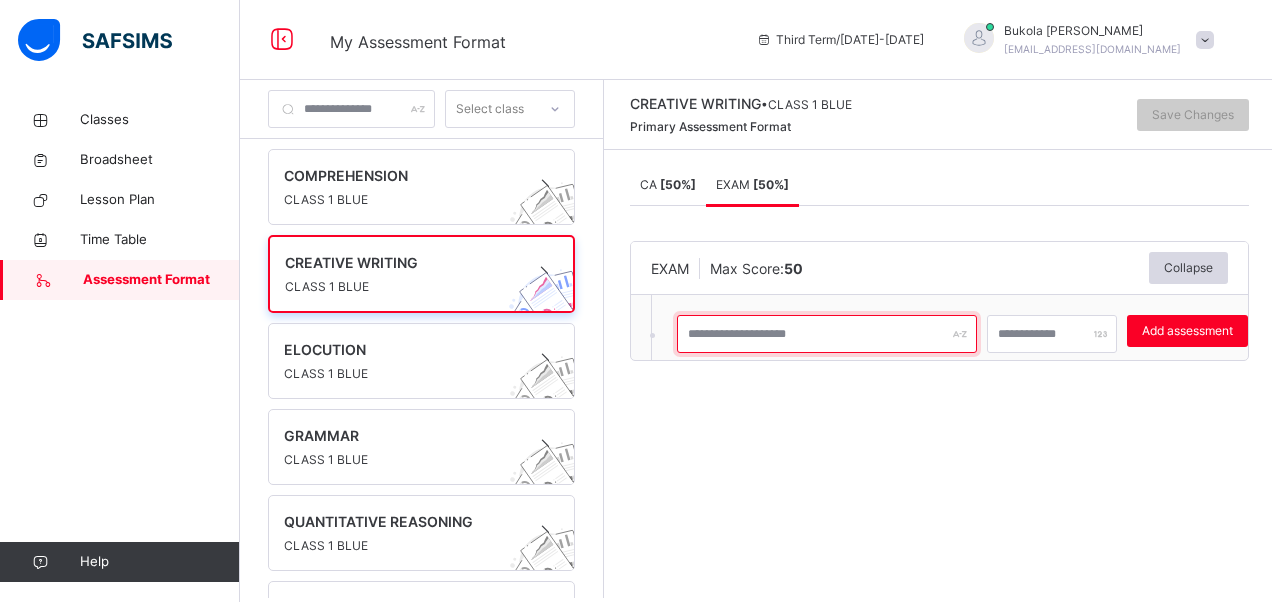 click at bounding box center [827, 334] 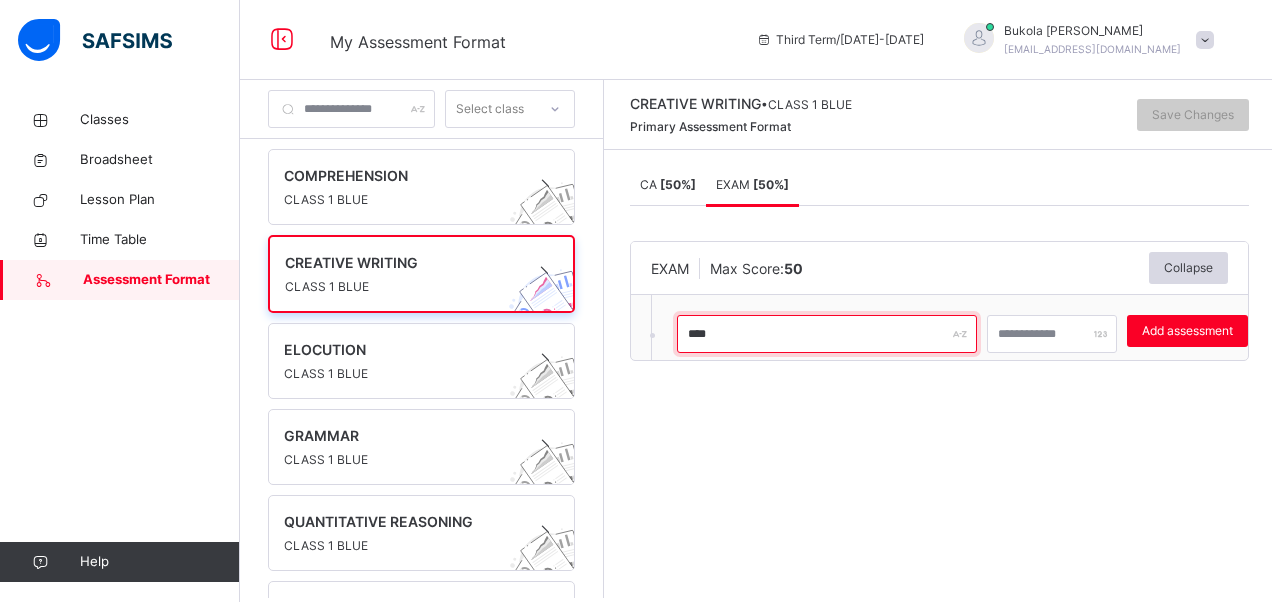 type on "****" 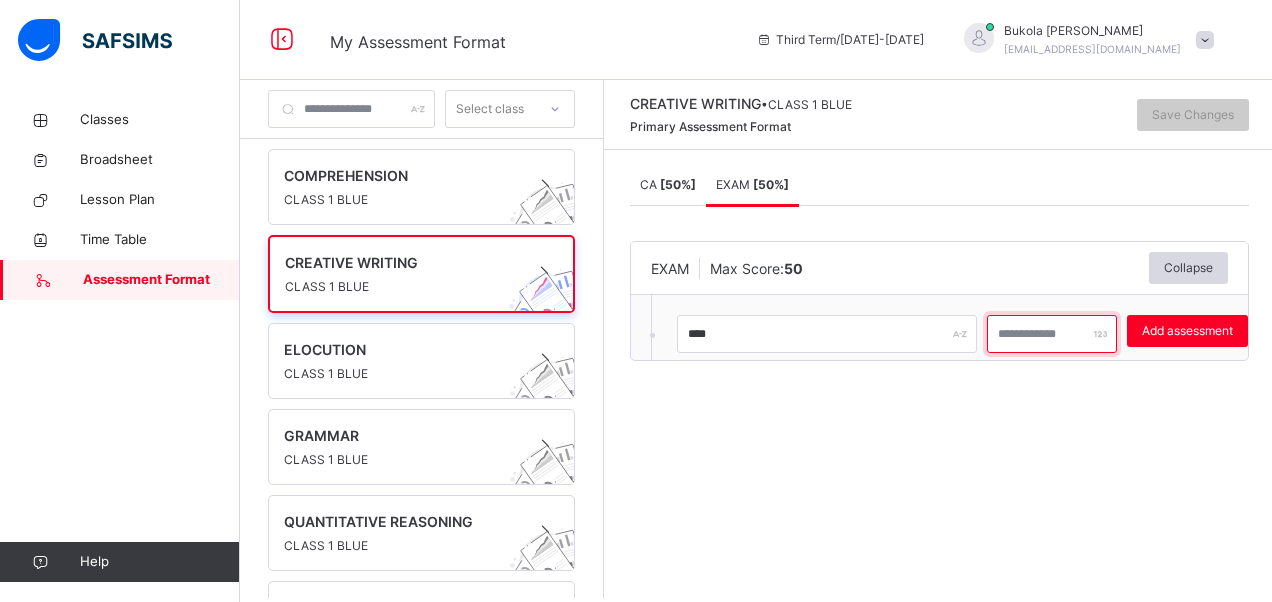 click at bounding box center [1052, 334] 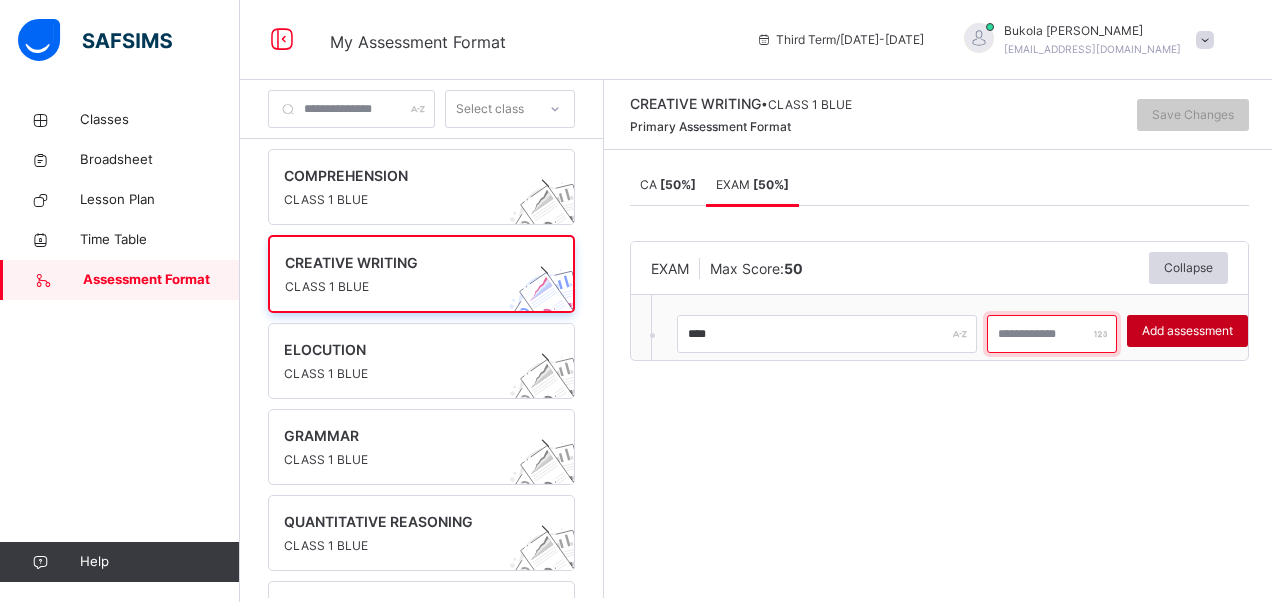 type on "**" 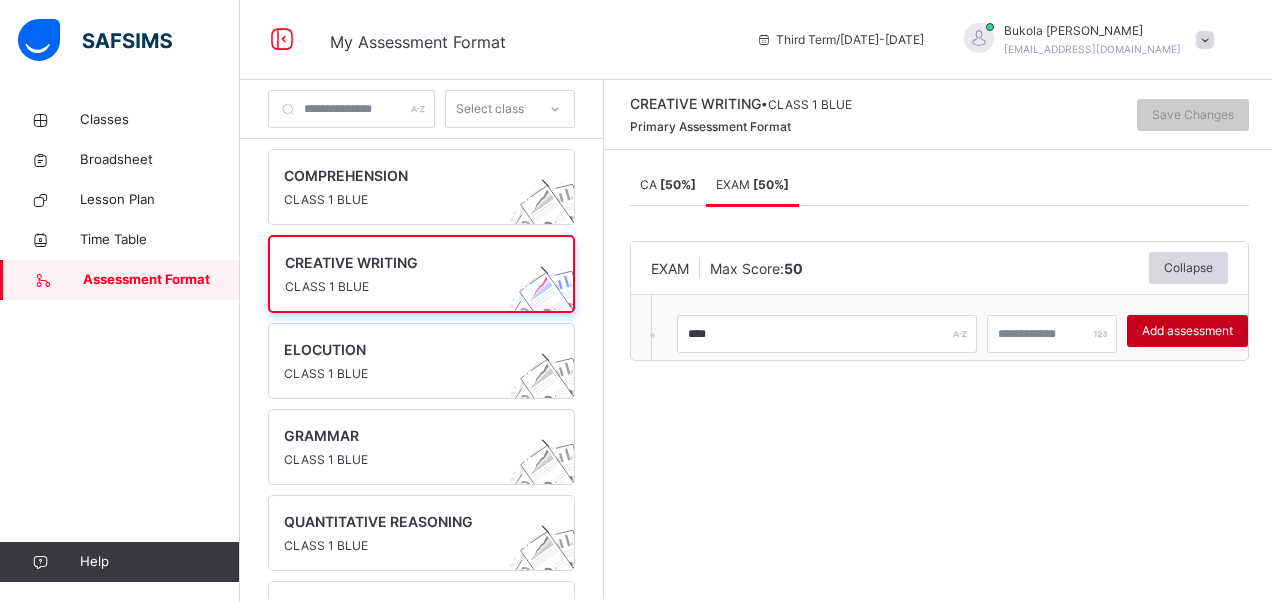 click on "Add assessment" at bounding box center (1187, 331) 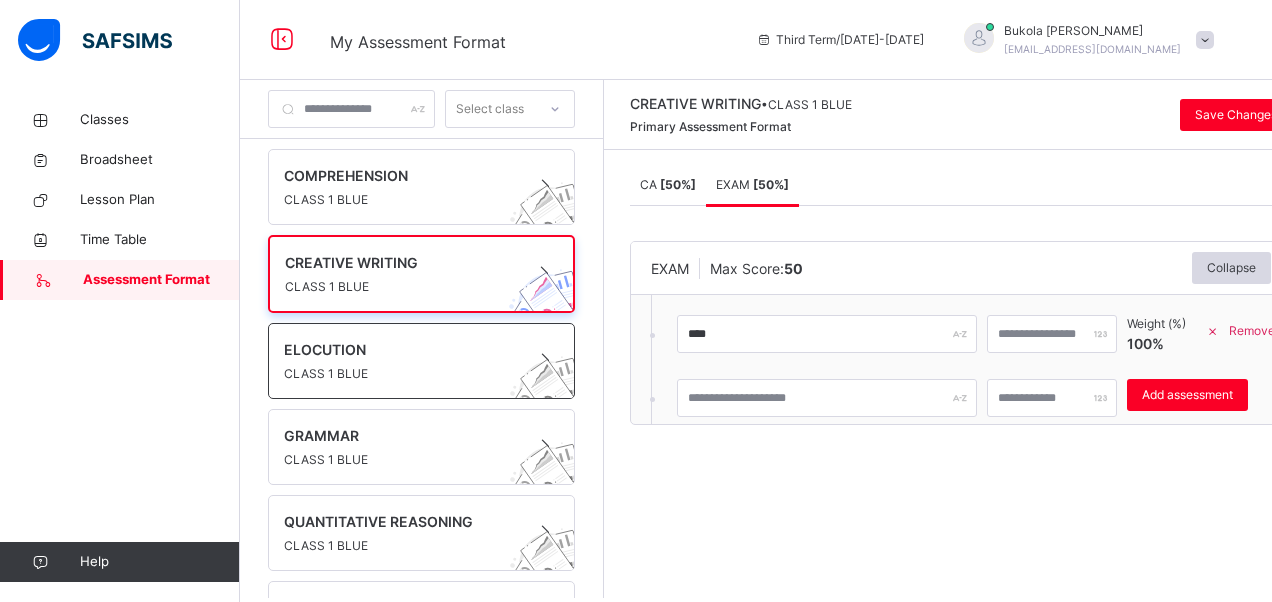 click on "ELOCUTION" at bounding box center (402, 349) 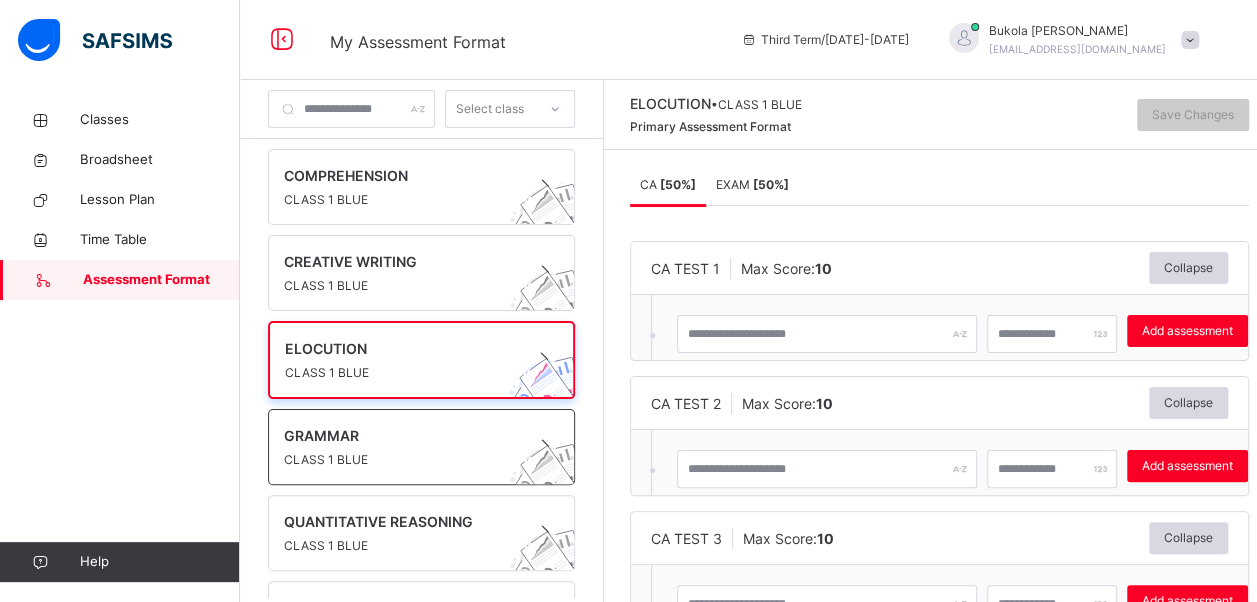 click on "GRAMMAR" at bounding box center [402, 435] 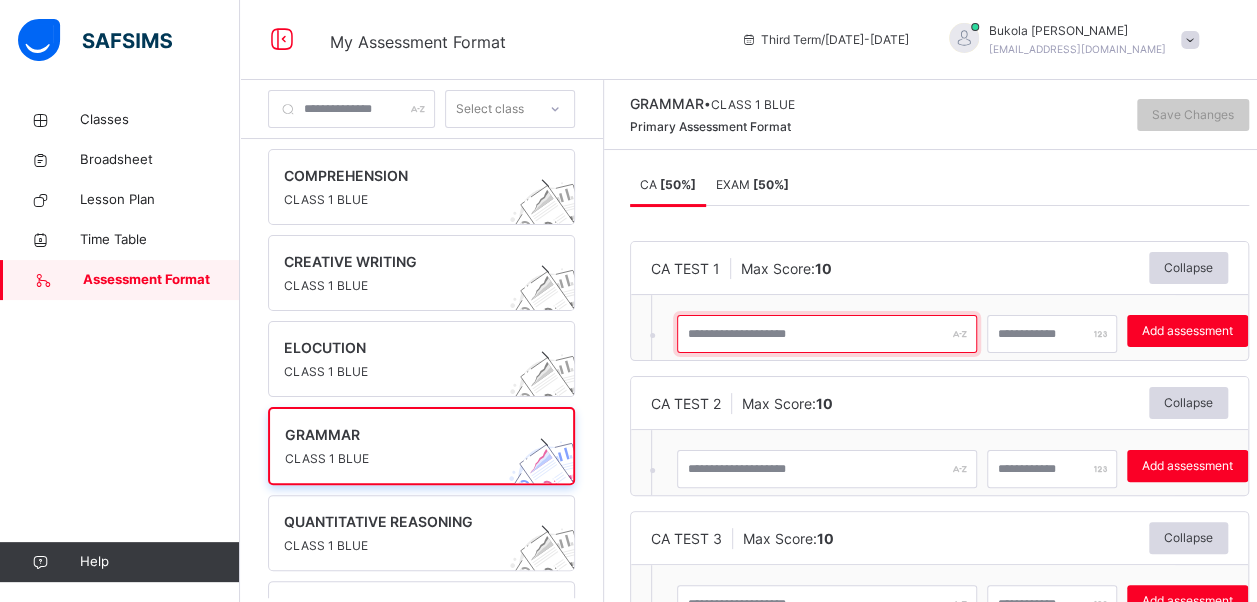 click at bounding box center (827, 334) 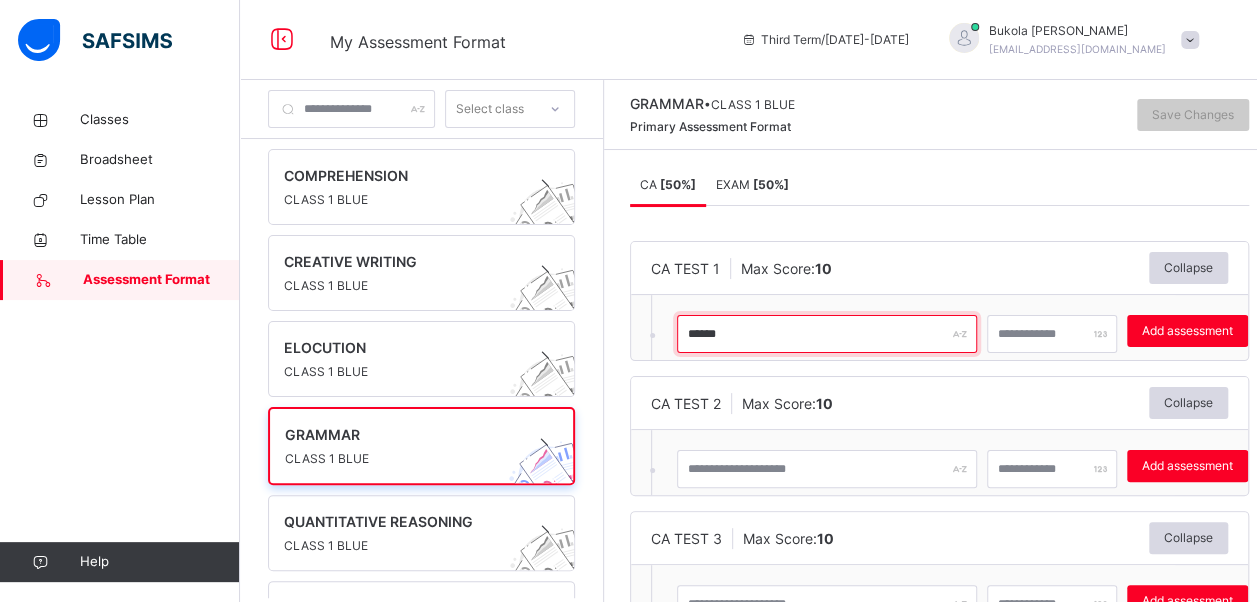 type on "******" 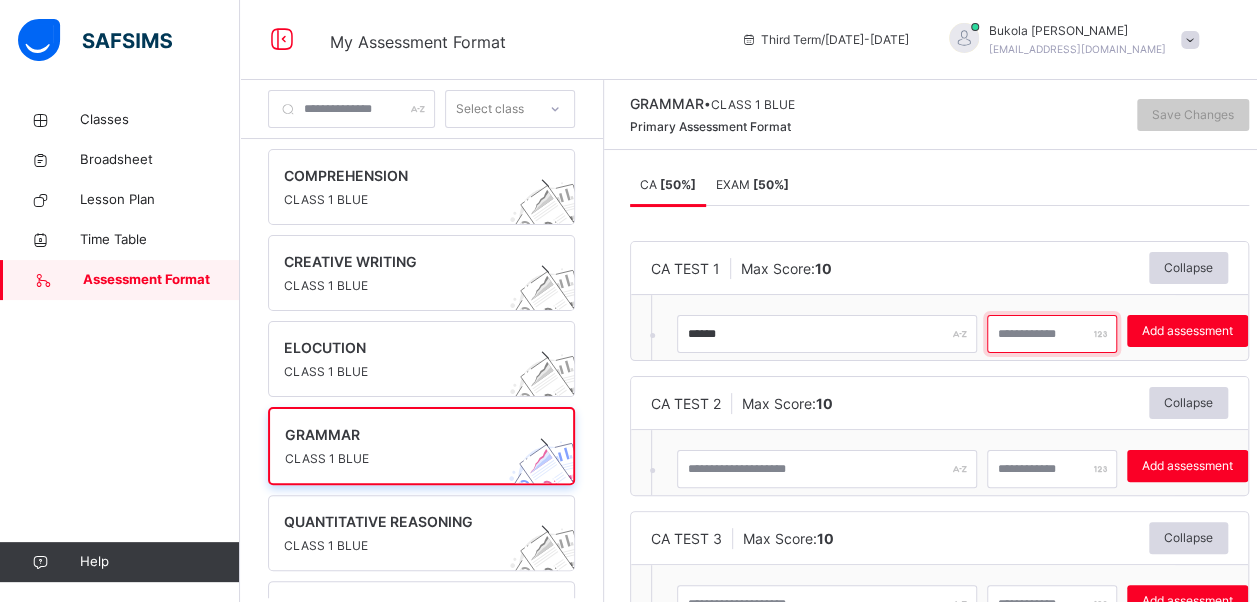 click at bounding box center (1052, 334) 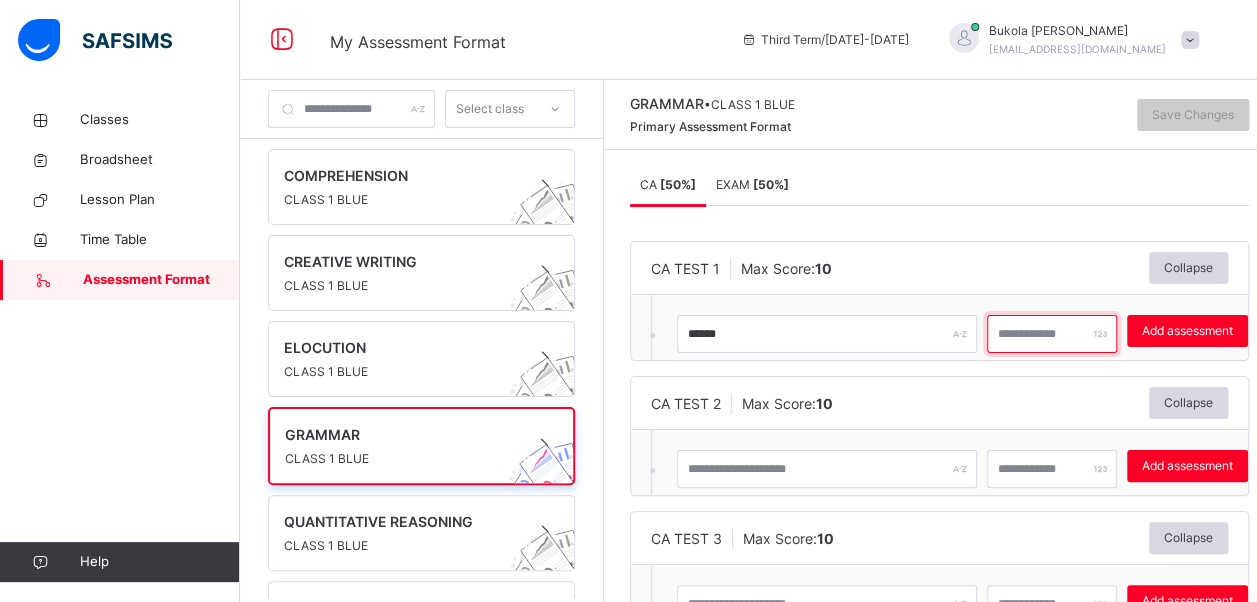 type on "**" 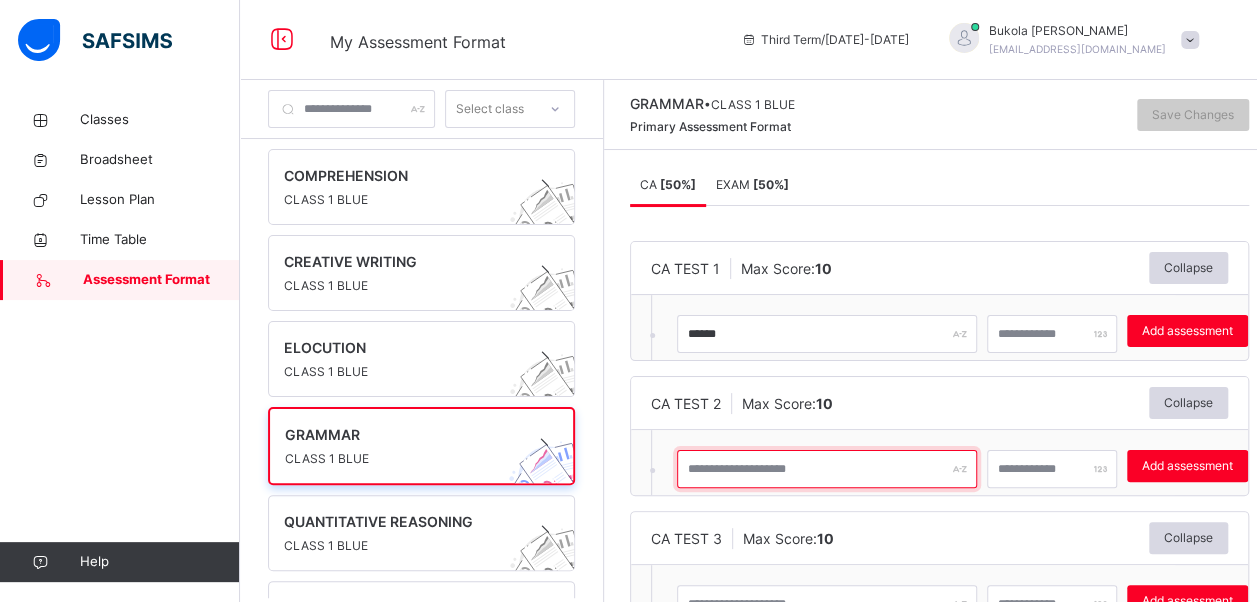 click at bounding box center [827, 469] 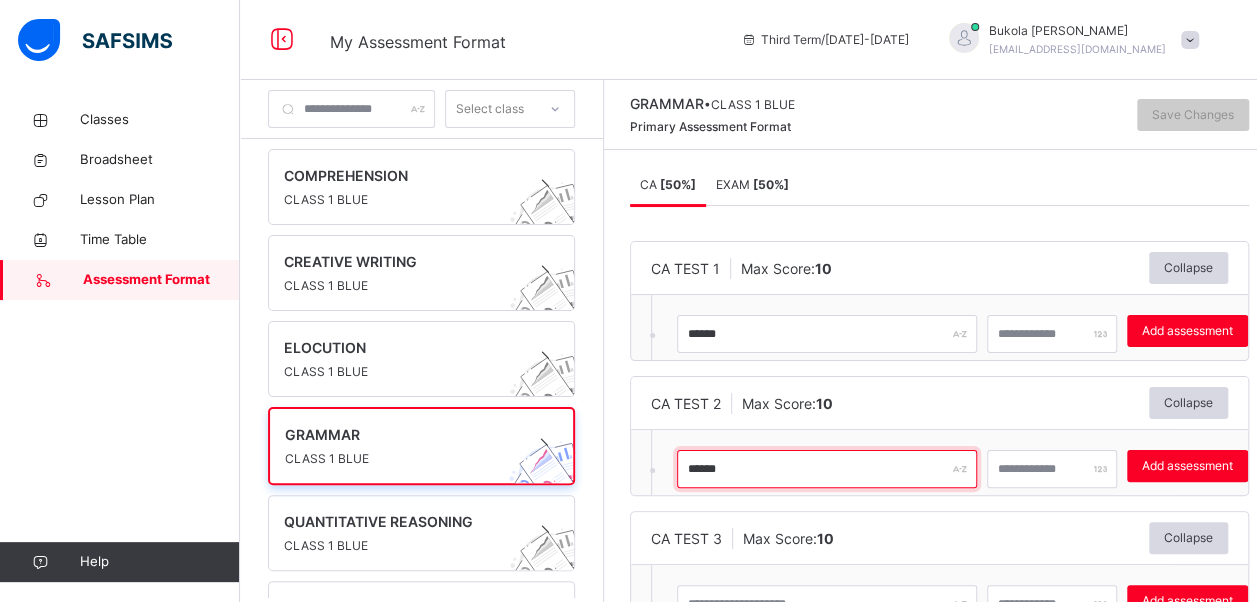 type on "******" 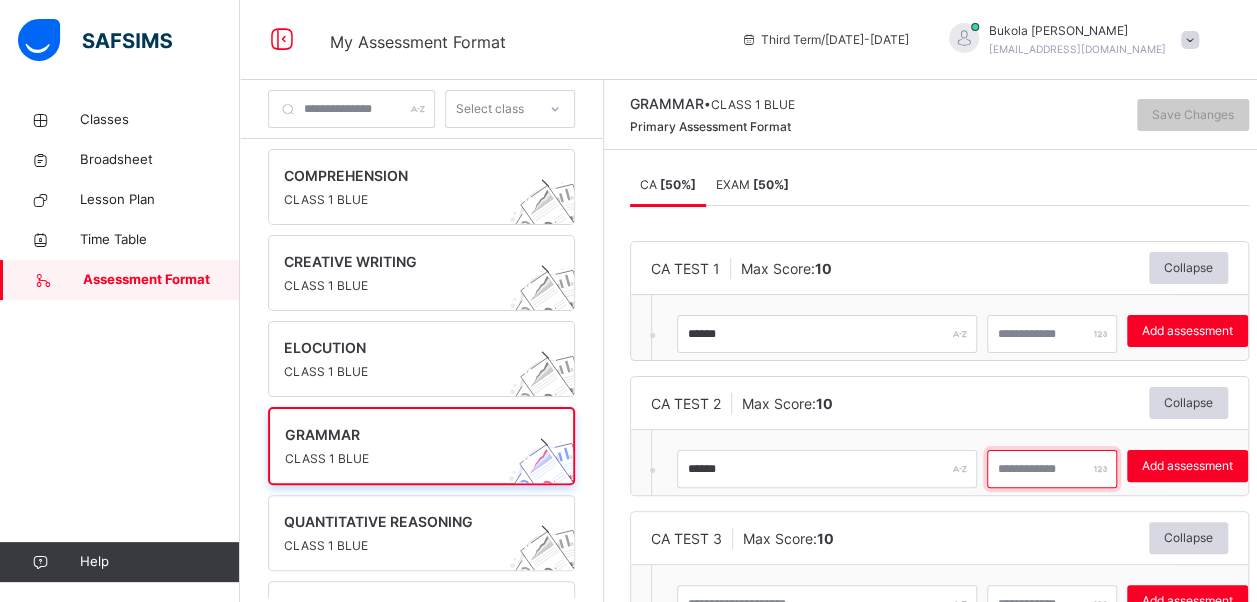 click at bounding box center [1052, 469] 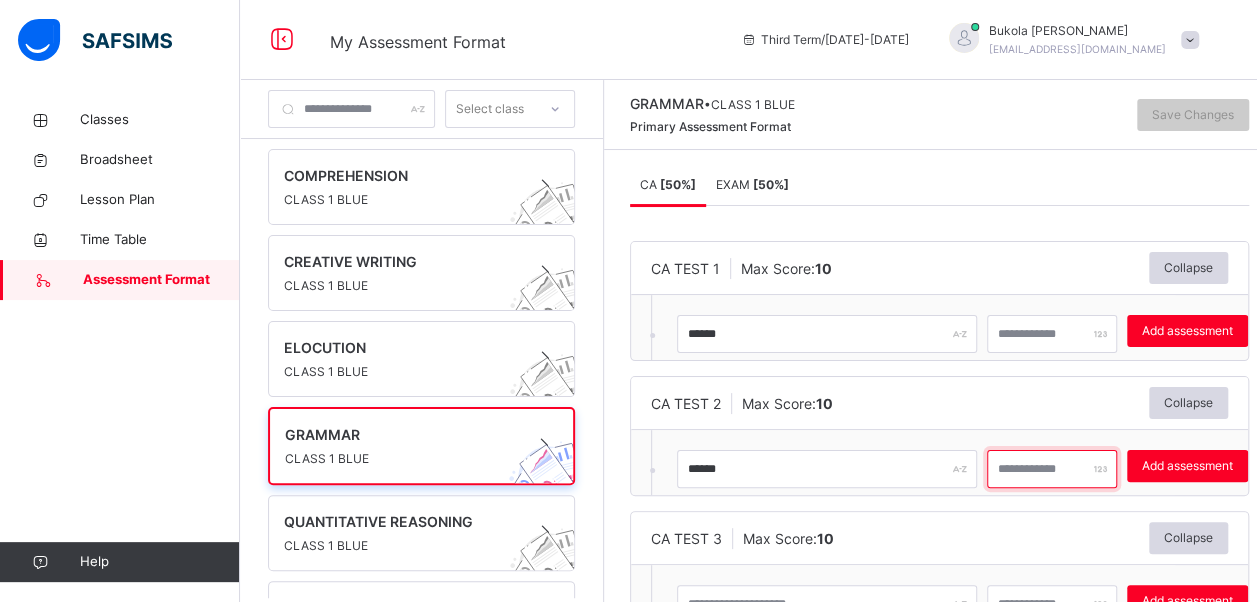 type on "**" 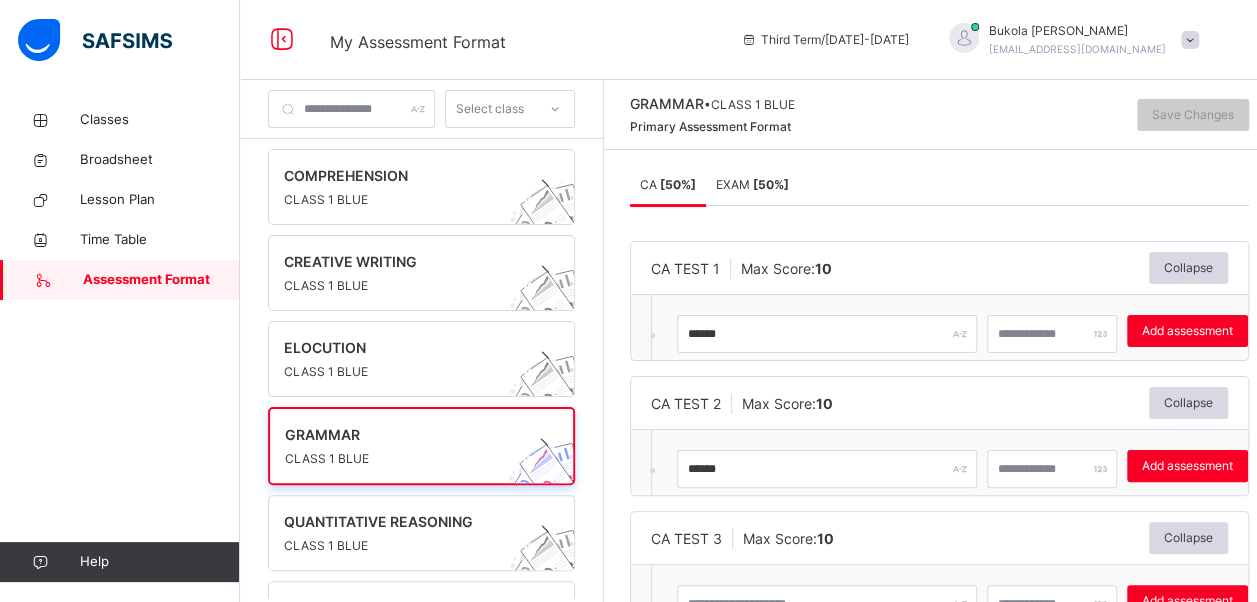 click on "CA TEST 3 Max Score:  10 Collapse" at bounding box center [939, 538] 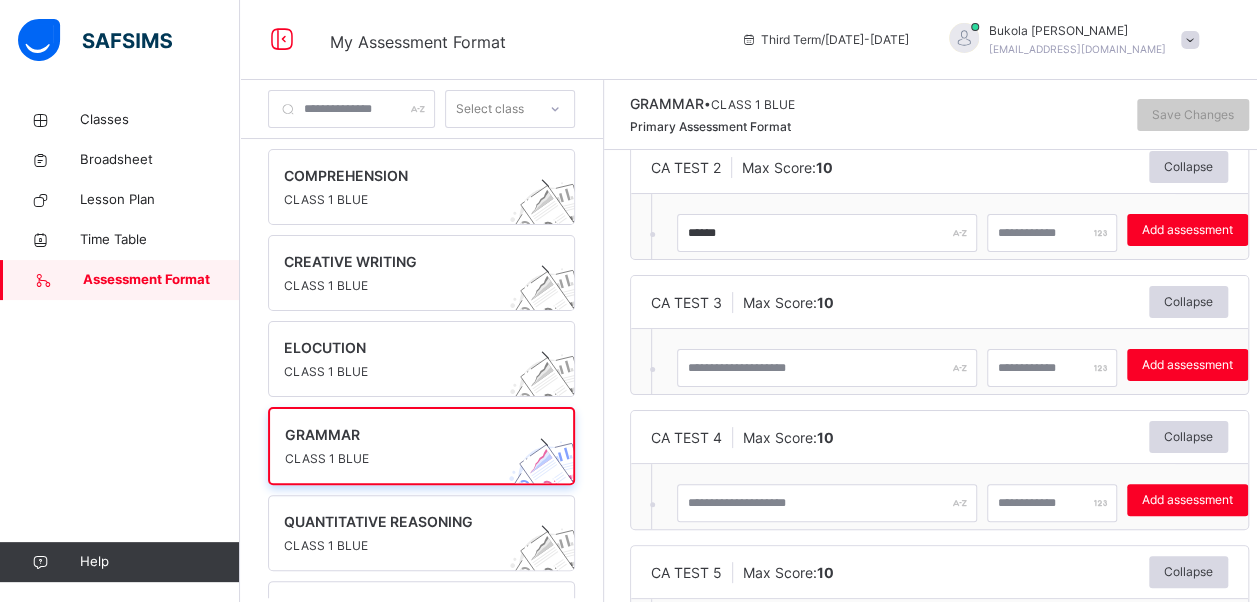 scroll, scrollTop: 280, scrollLeft: 0, axis: vertical 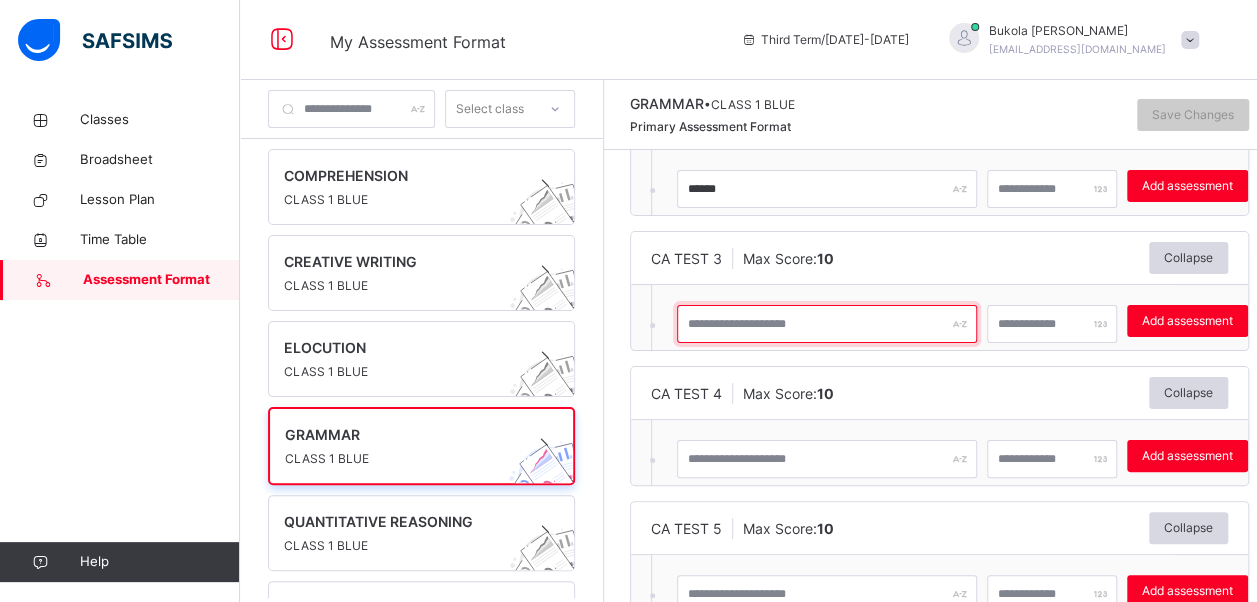 click at bounding box center (827, 324) 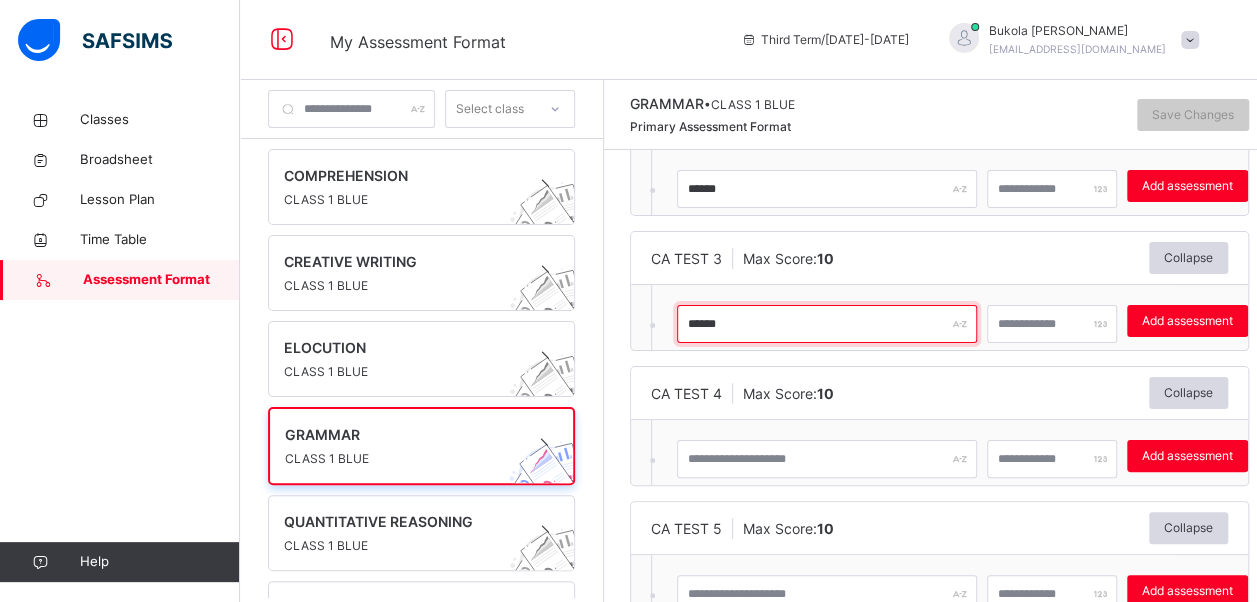 type on "******" 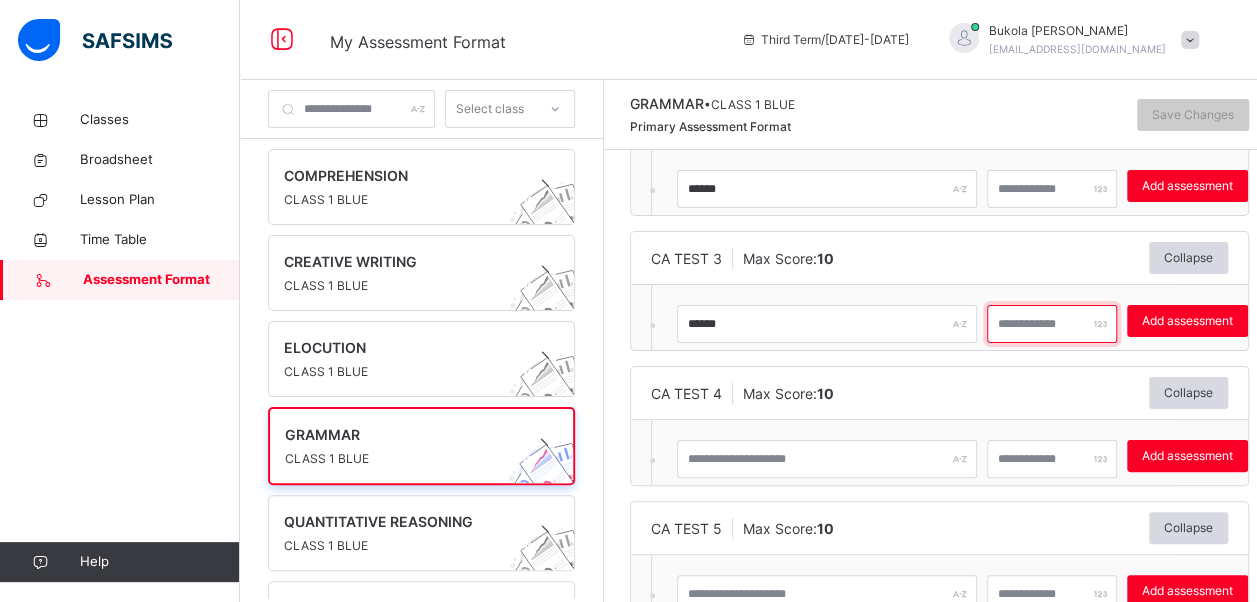 click at bounding box center [1052, 324] 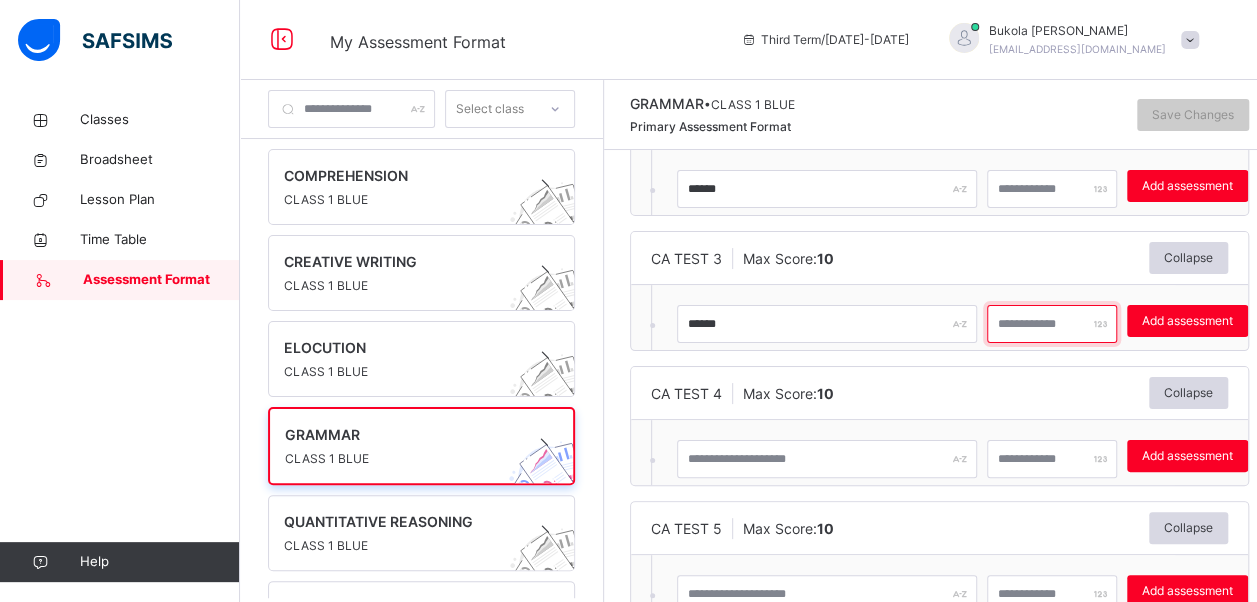 type on "**" 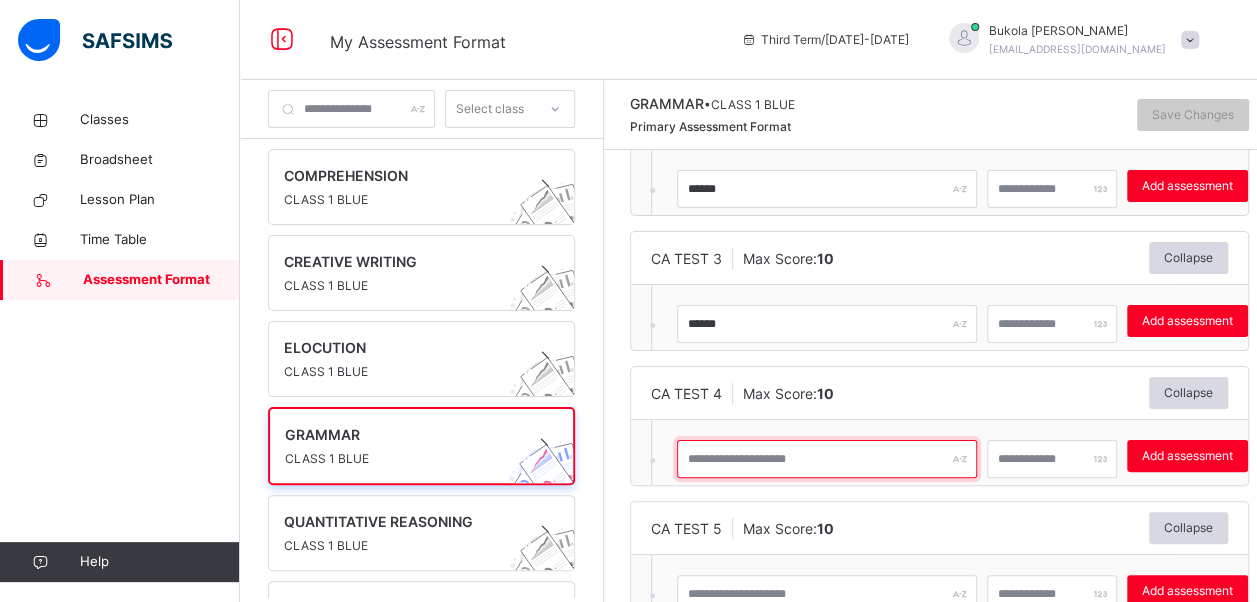 click at bounding box center [827, 459] 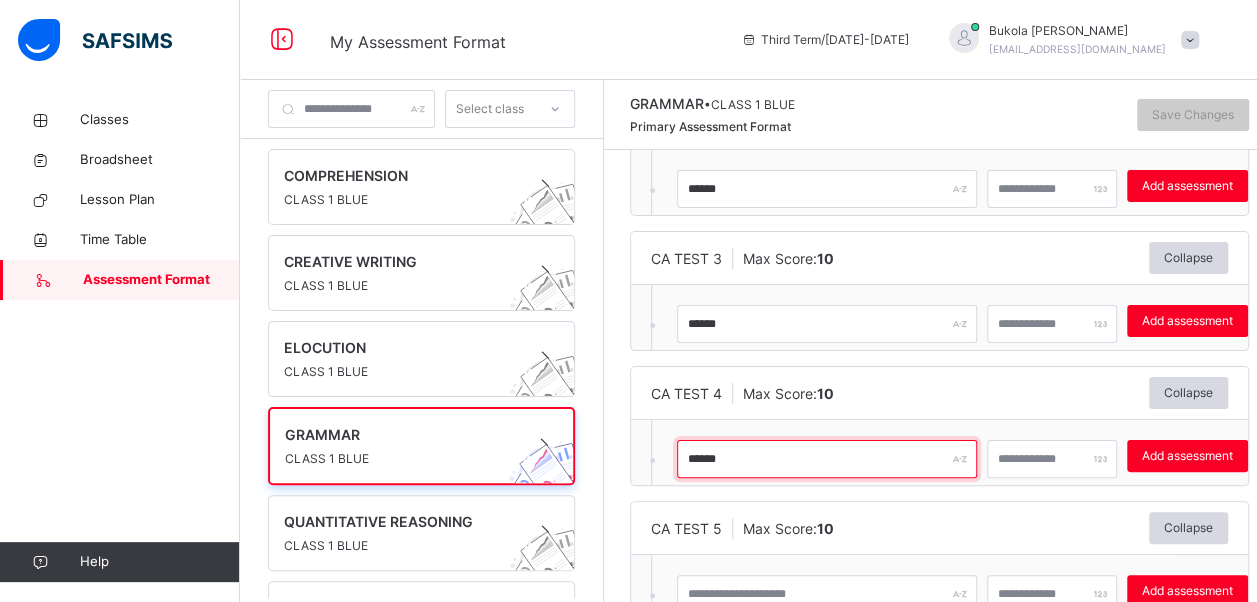 type on "******" 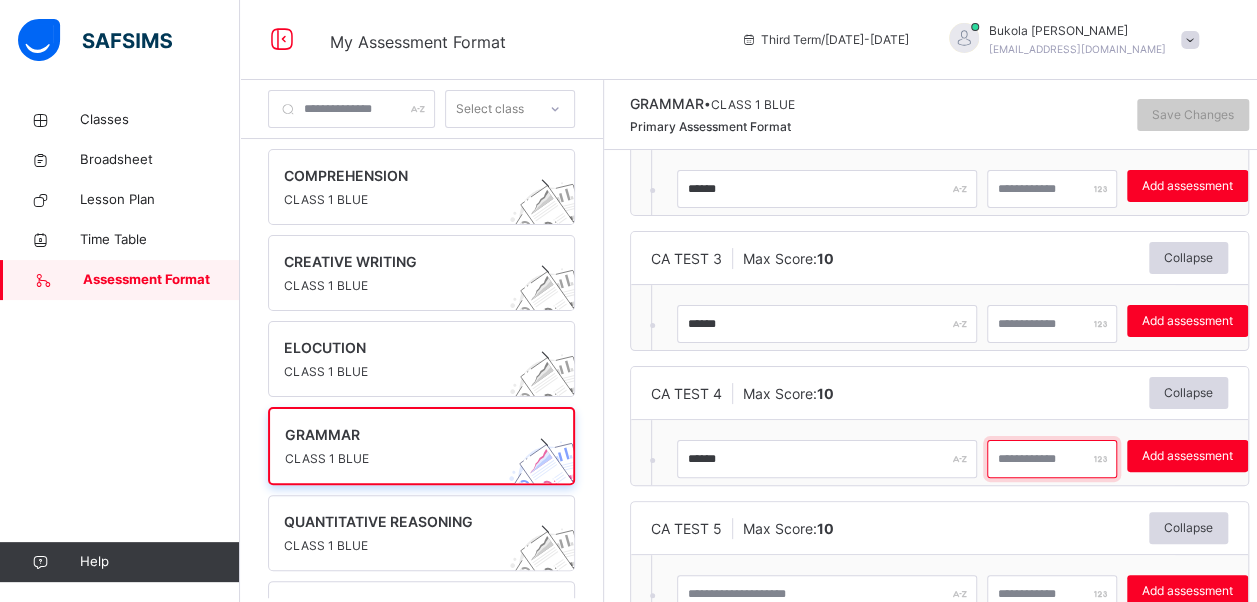 click at bounding box center [1052, 459] 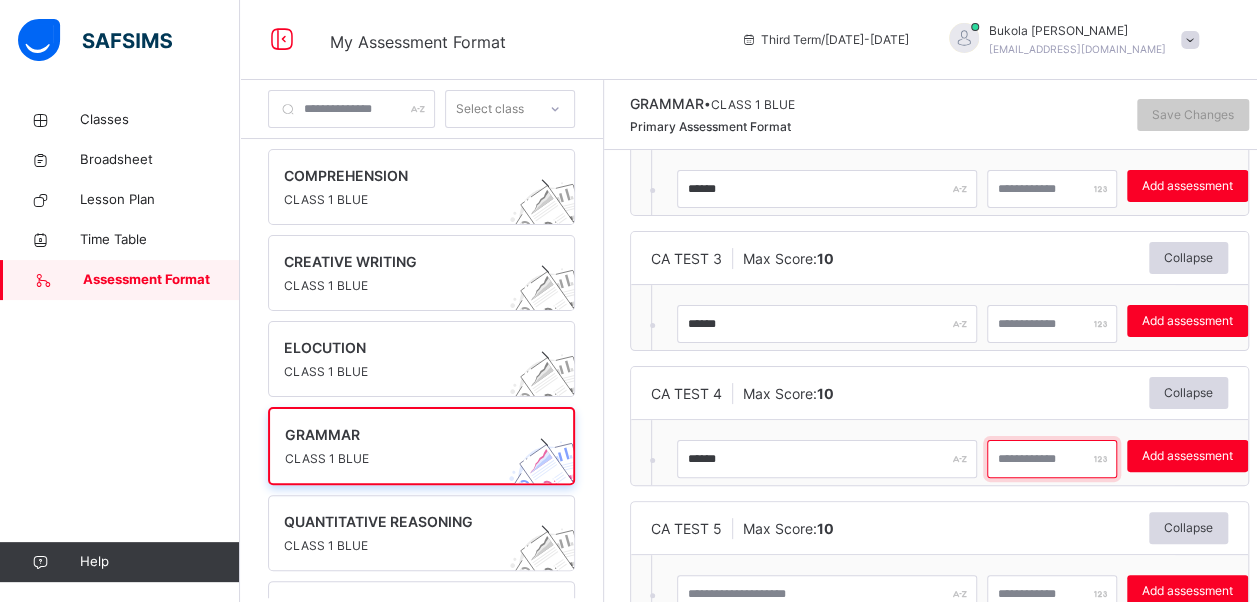 type on "**" 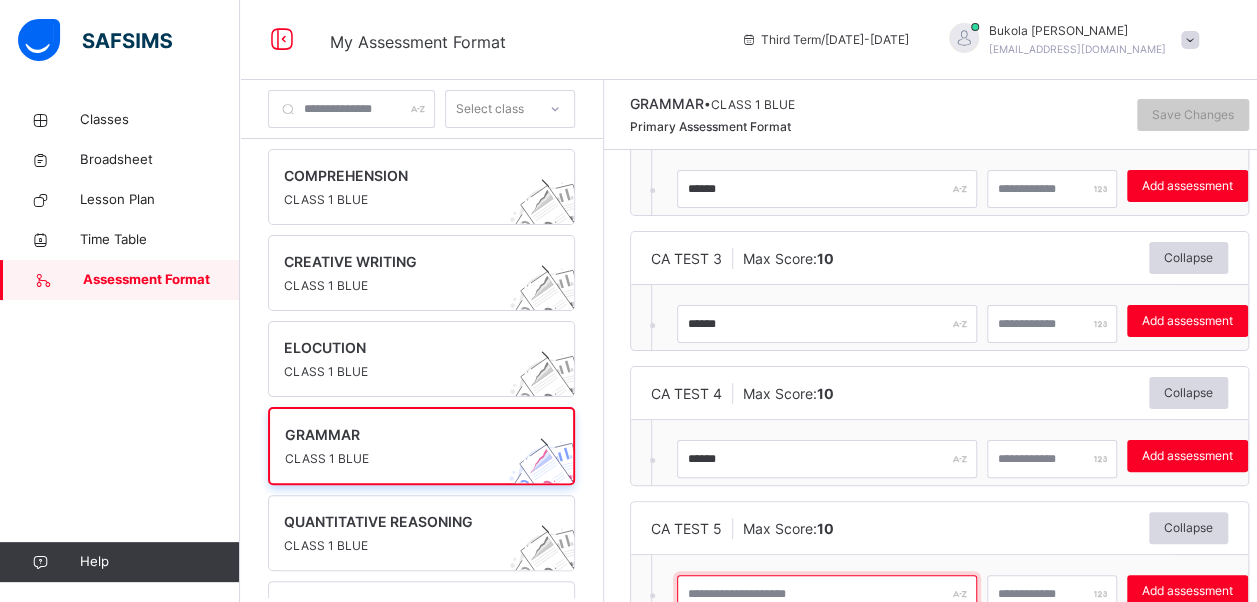 click at bounding box center [827, 594] 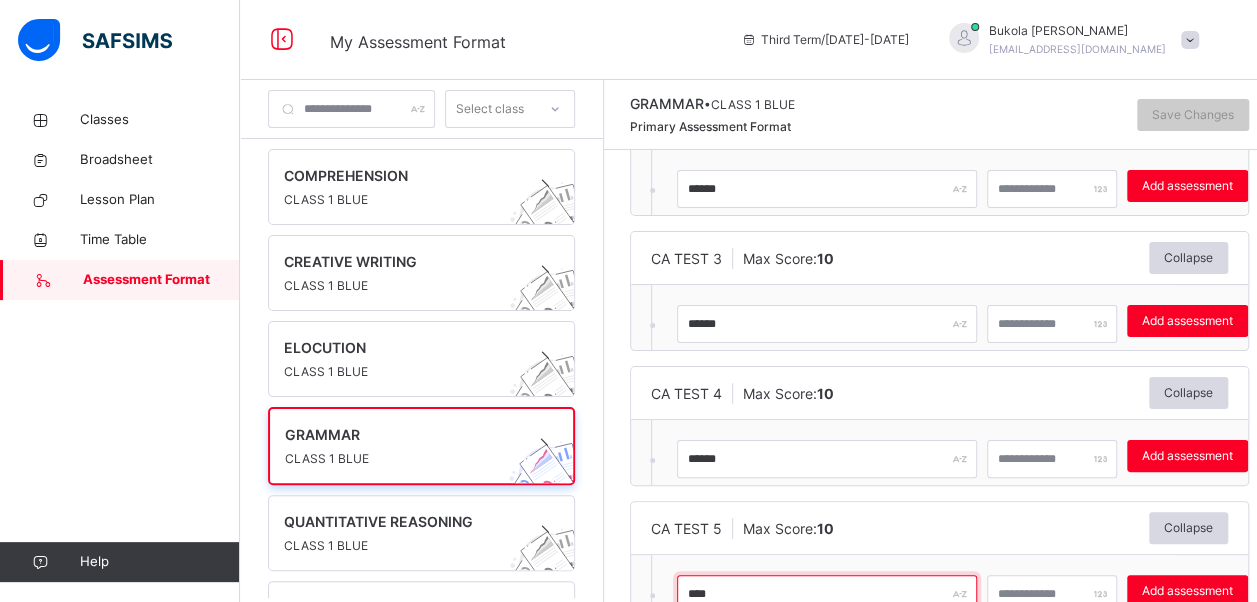 type on "****" 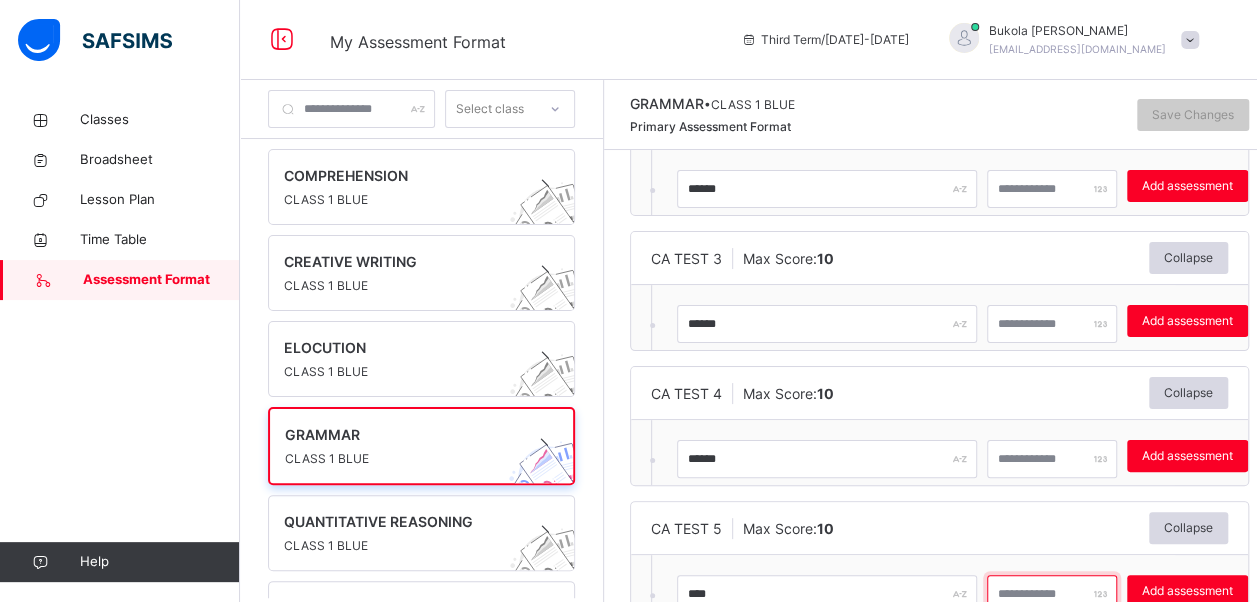 click at bounding box center [1052, 594] 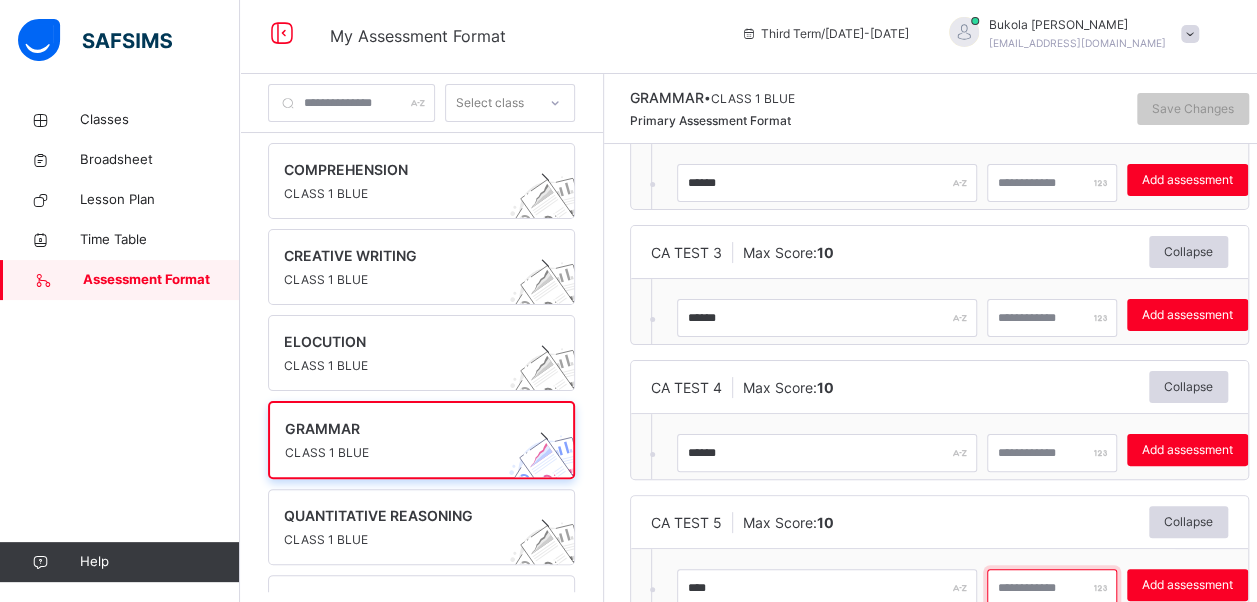 type on "**" 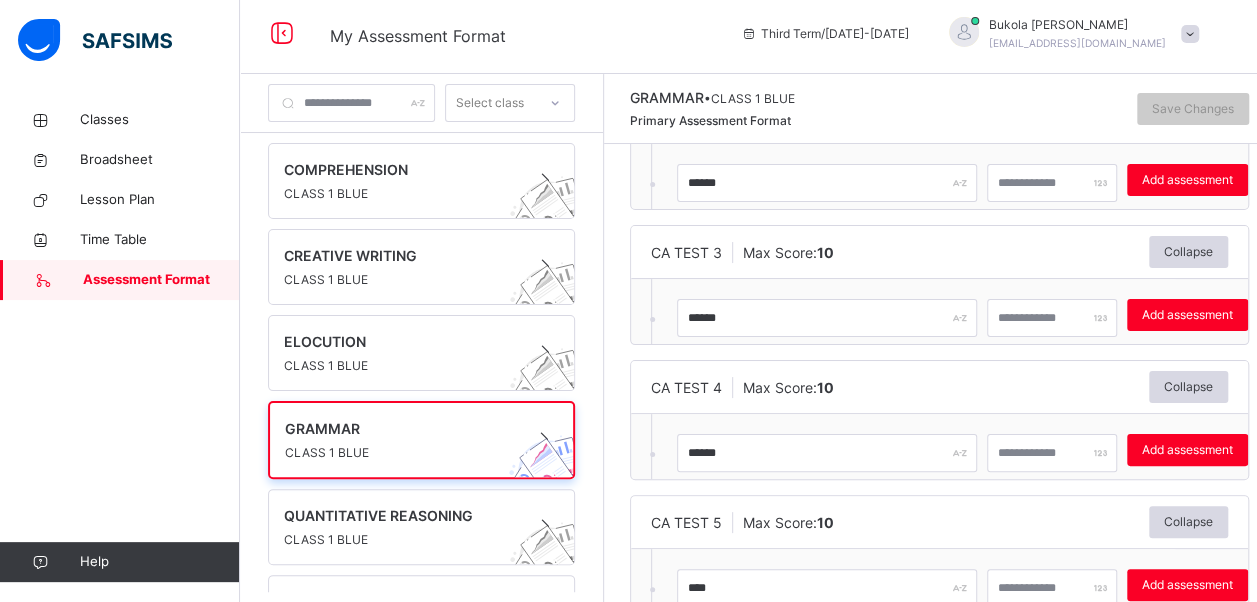 click on "CA TEST 3 Max Score:  10 Collapse" at bounding box center (939, 252) 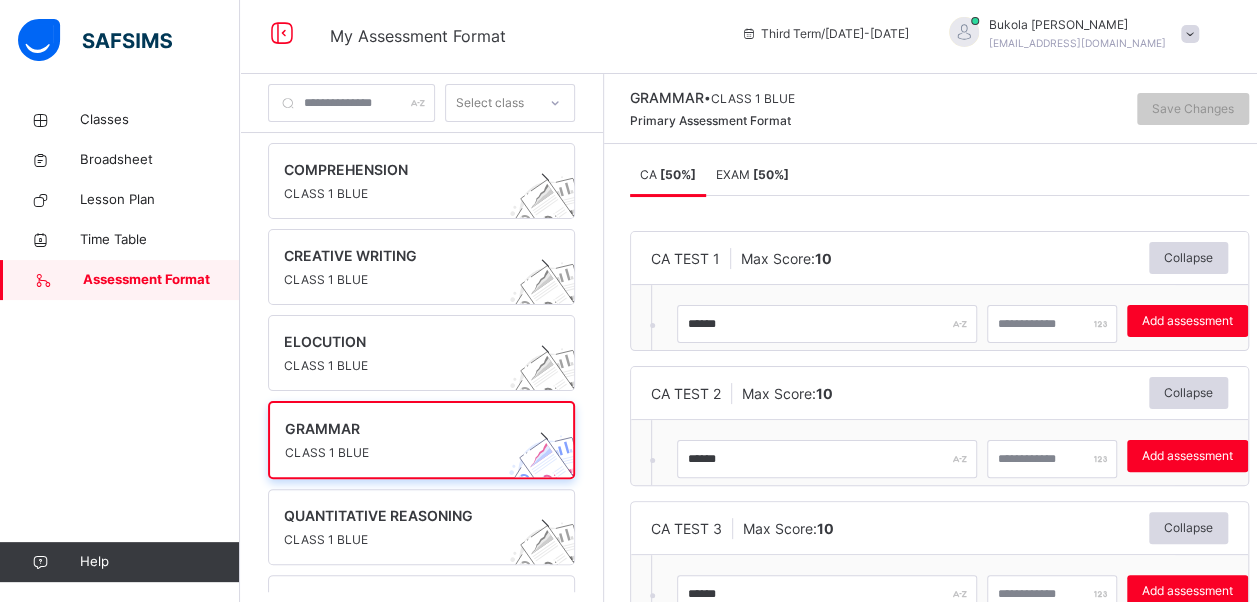 scroll, scrollTop: 0, scrollLeft: 0, axis: both 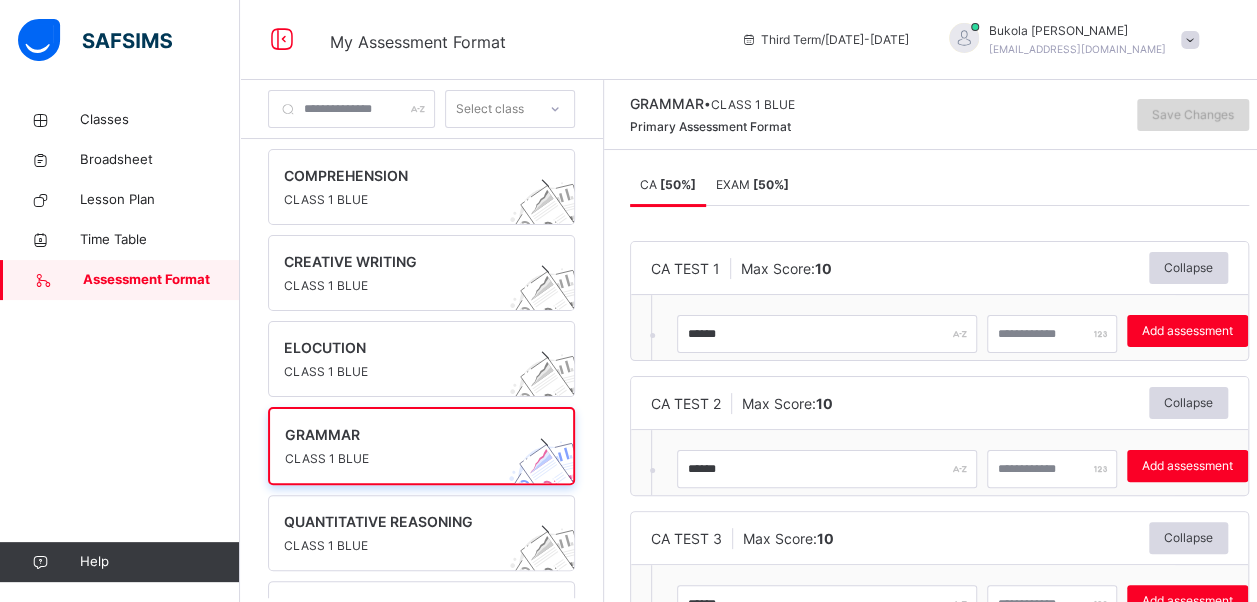 click on "Save Changes" at bounding box center [1193, 115] 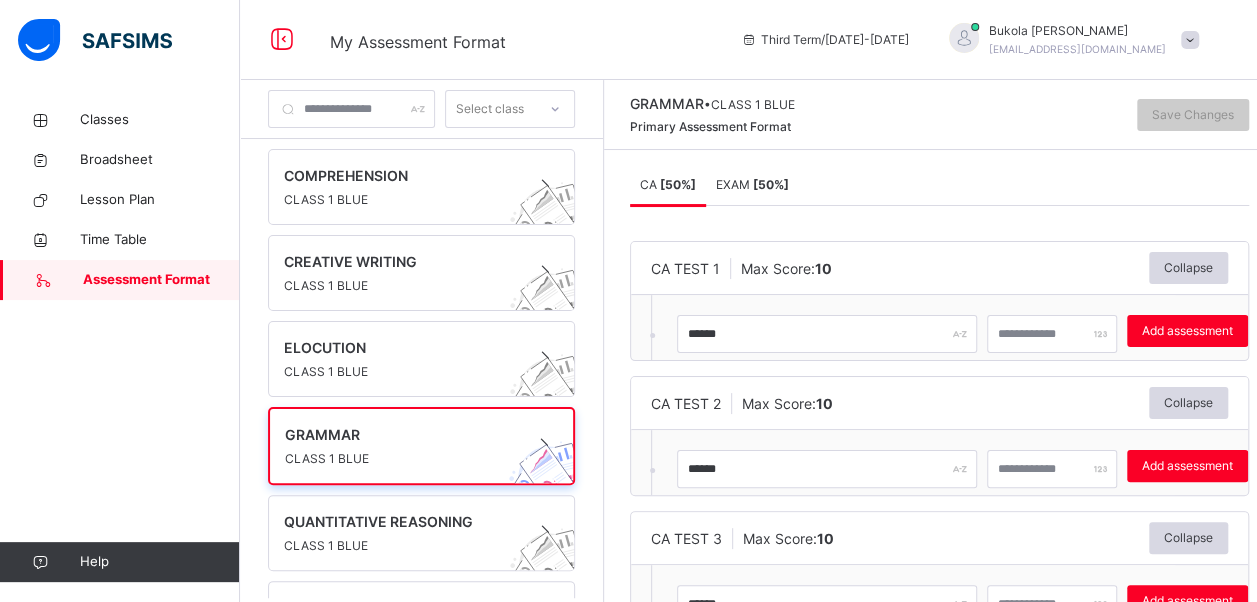 click on "CA TEST 2 Max Score:  10 Collapse" at bounding box center [939, 403] 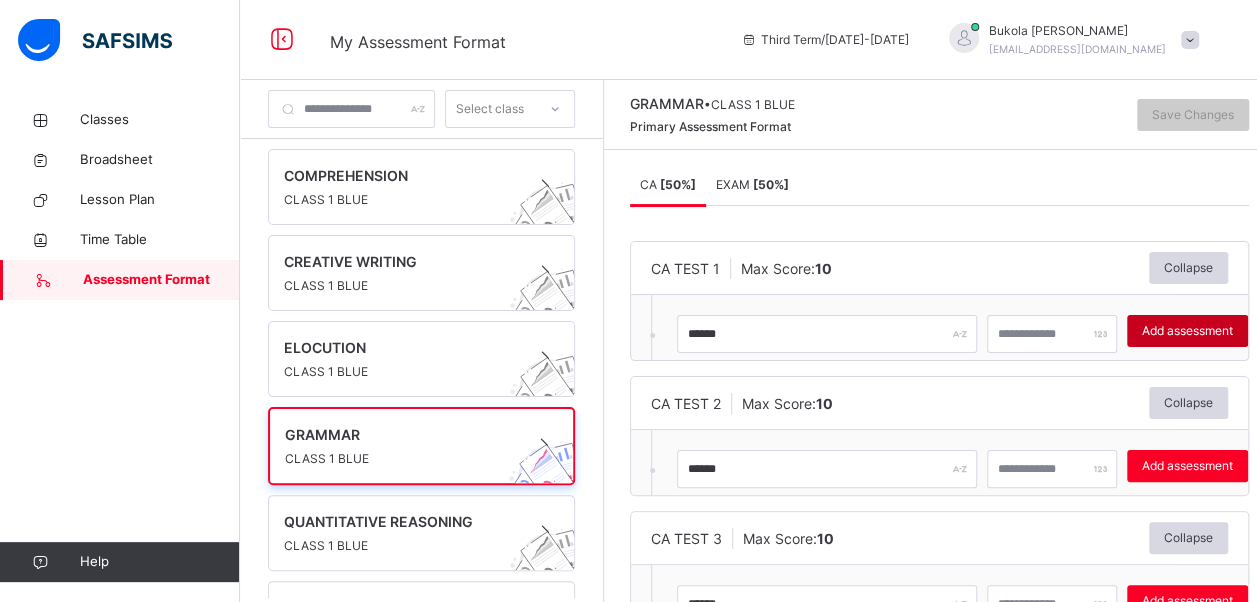 click on "Add assessment" at bounding box center (1187, 331) 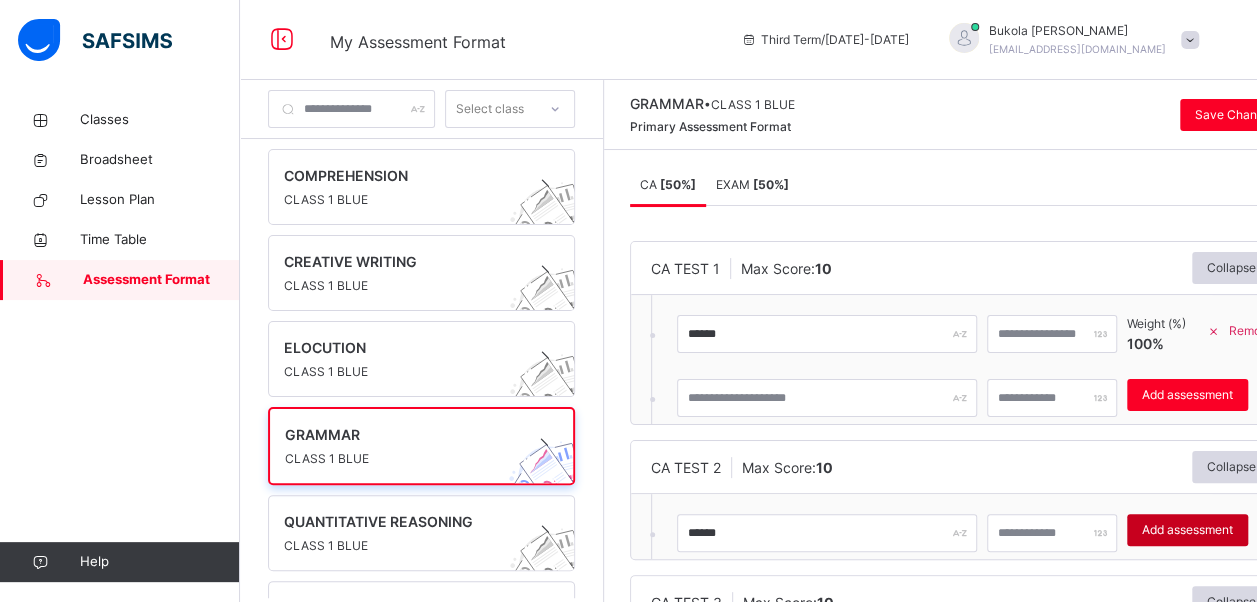 click on "Add assessment" at bounding box center [1187, 530] 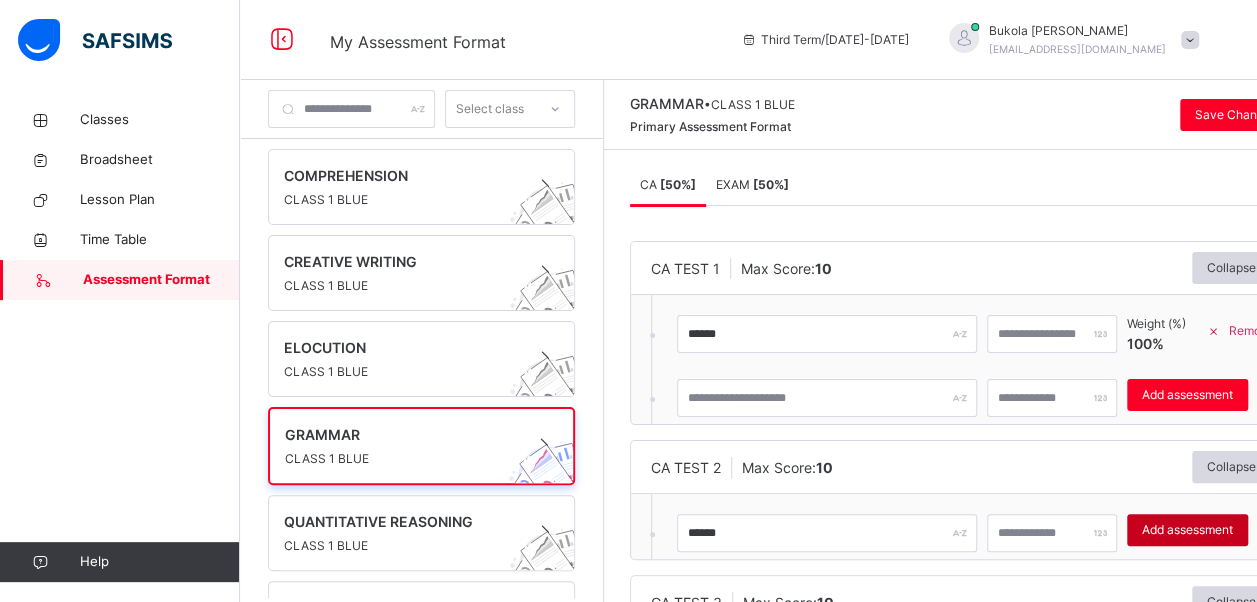 type 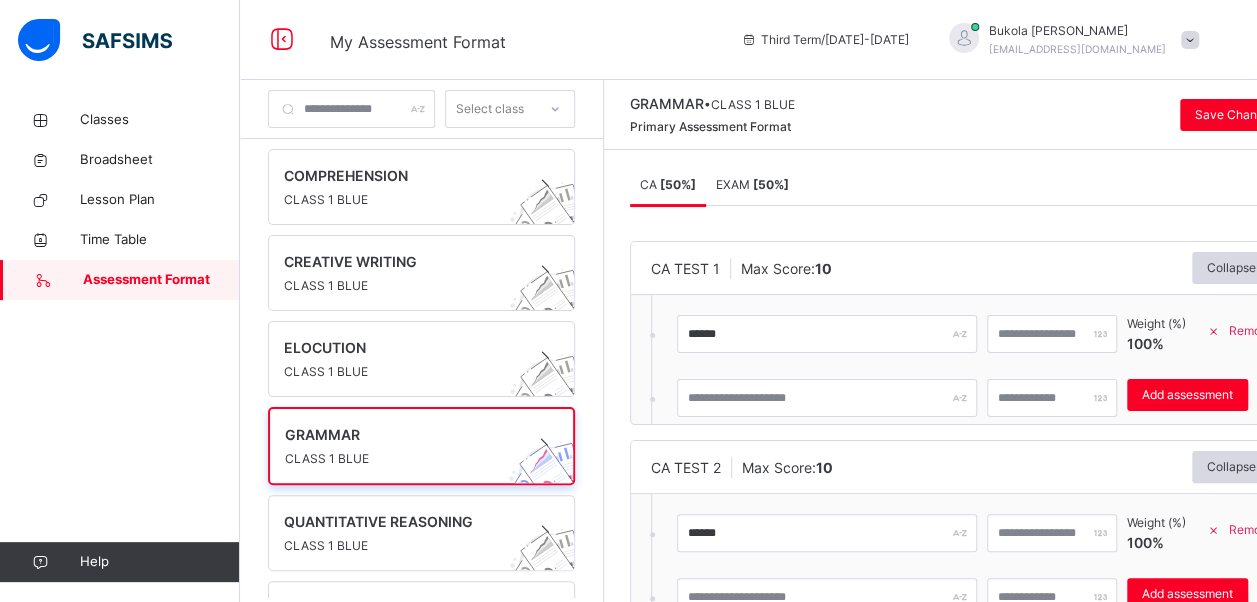 scroll, scrollTop: 6, scrollLeft: 0, axis: vertical 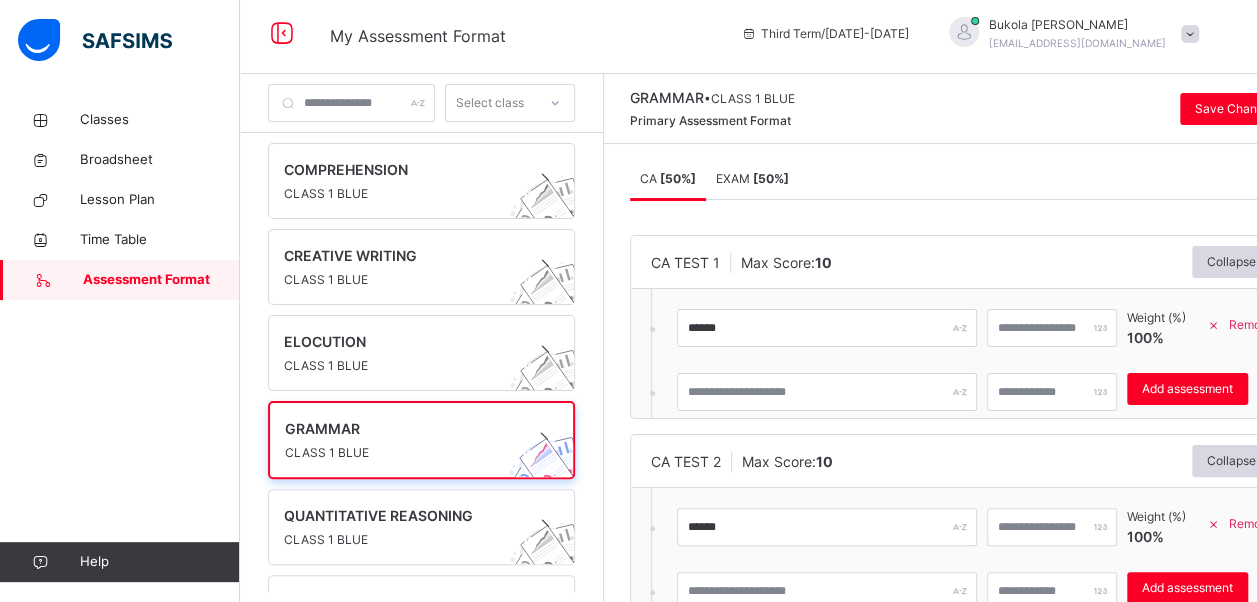 click on "****** **  Weight (%)  100 %   Remove   * Add assessment" at bounding box center [931, 552] 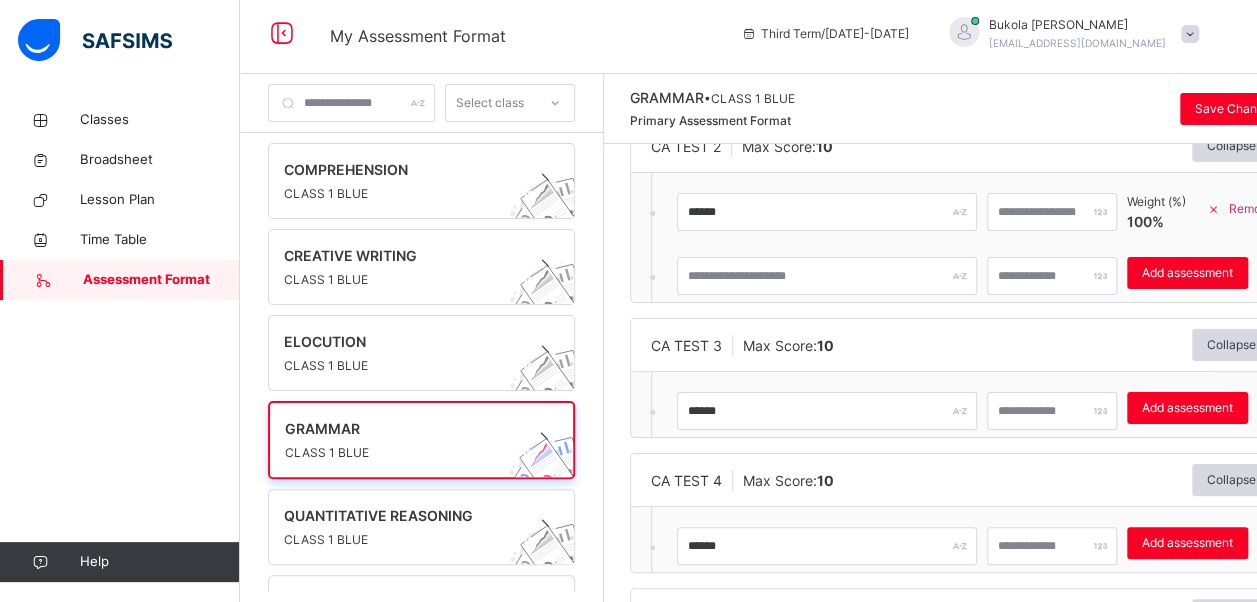 scroll, scrollTop: 320, scrollLeft: 0, axis: vertical 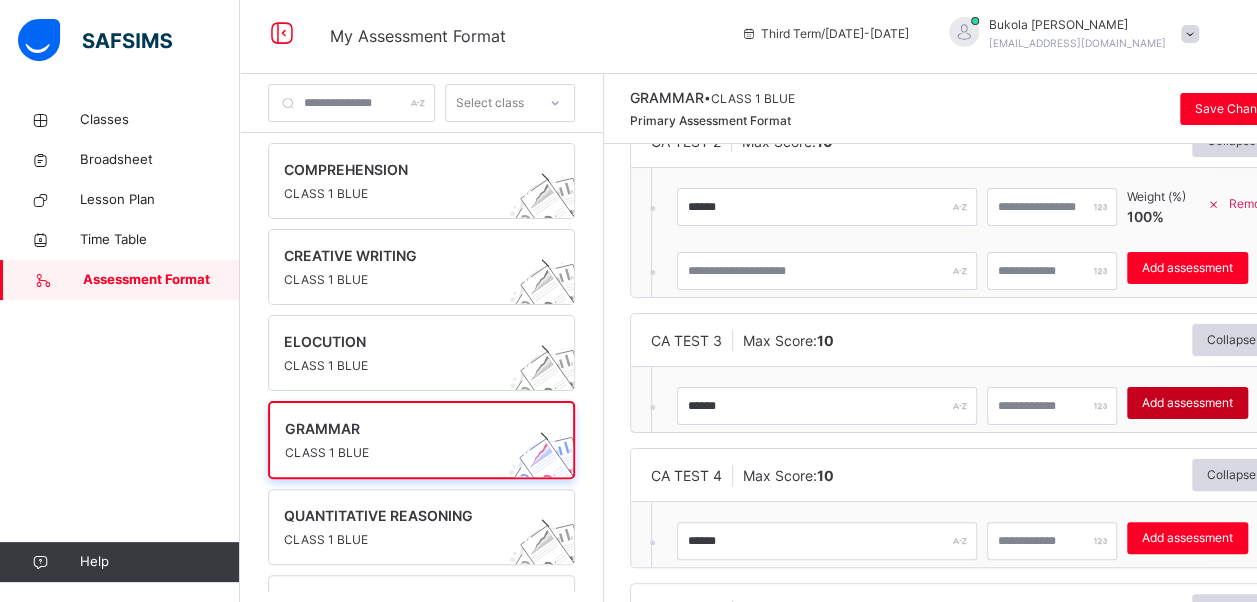 click on "Add assessment" at bounding box center (1187, 403) 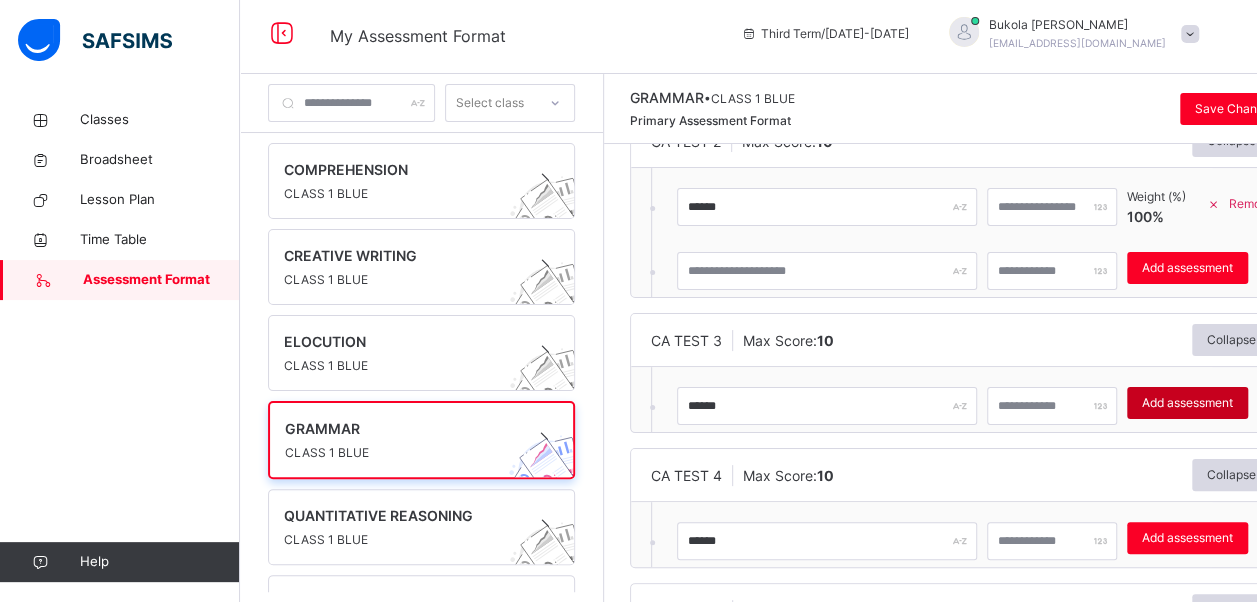type 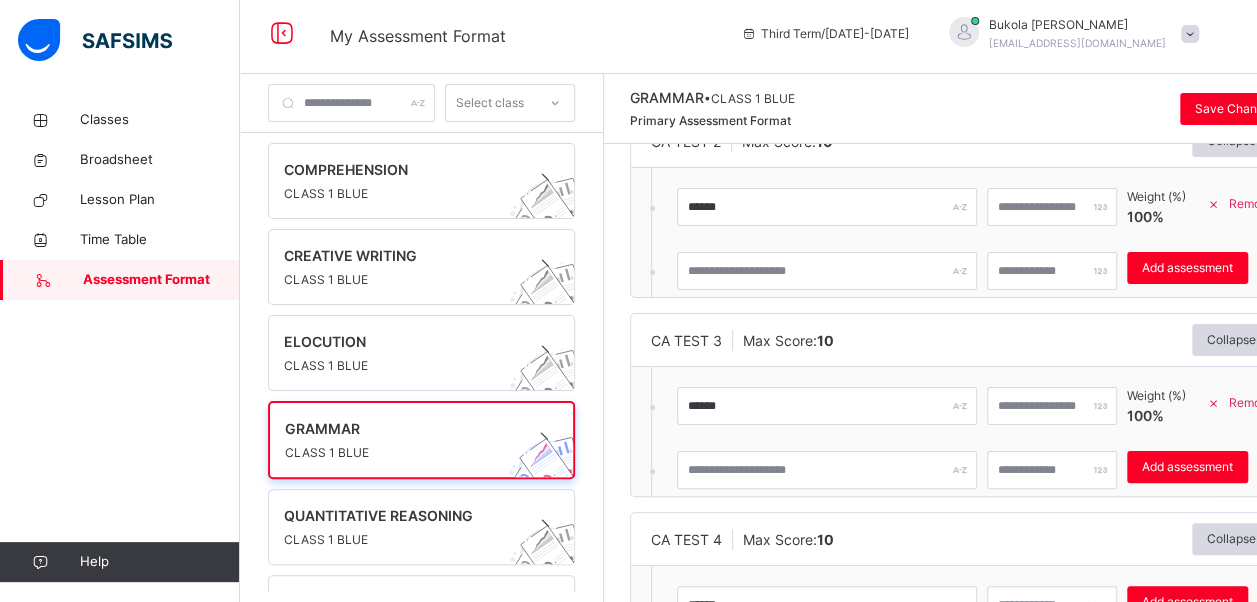click on "****** ** Add assessment" at bounding box center (931, 598) 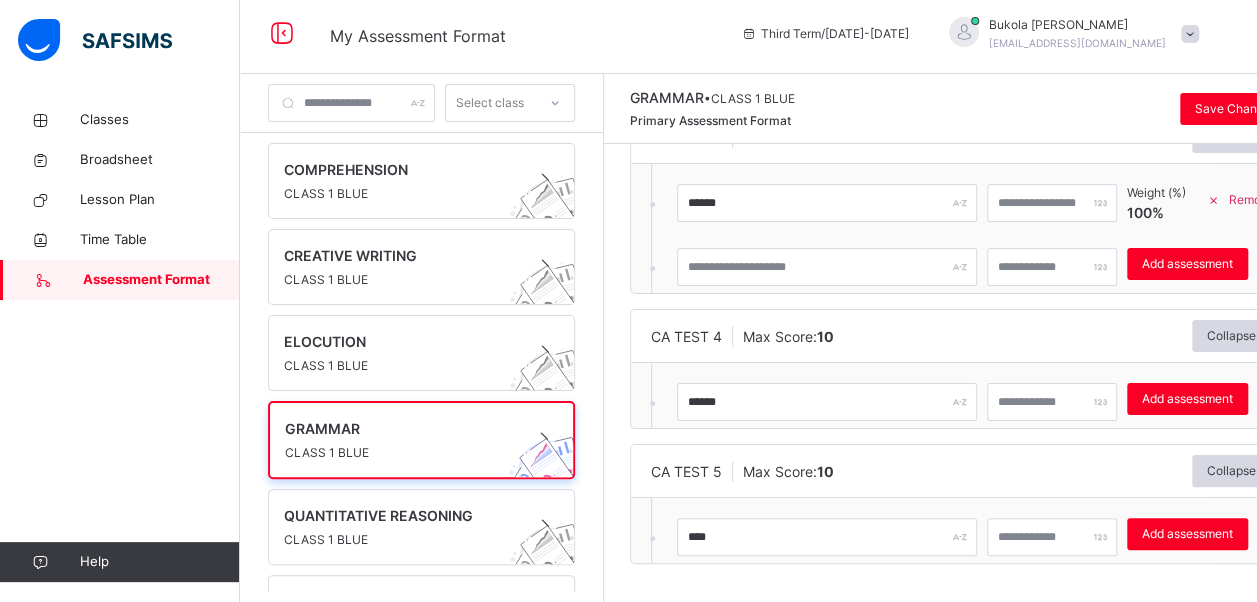 scroll, scrollTop: 530, scrollLeft: 0, axis: vertical 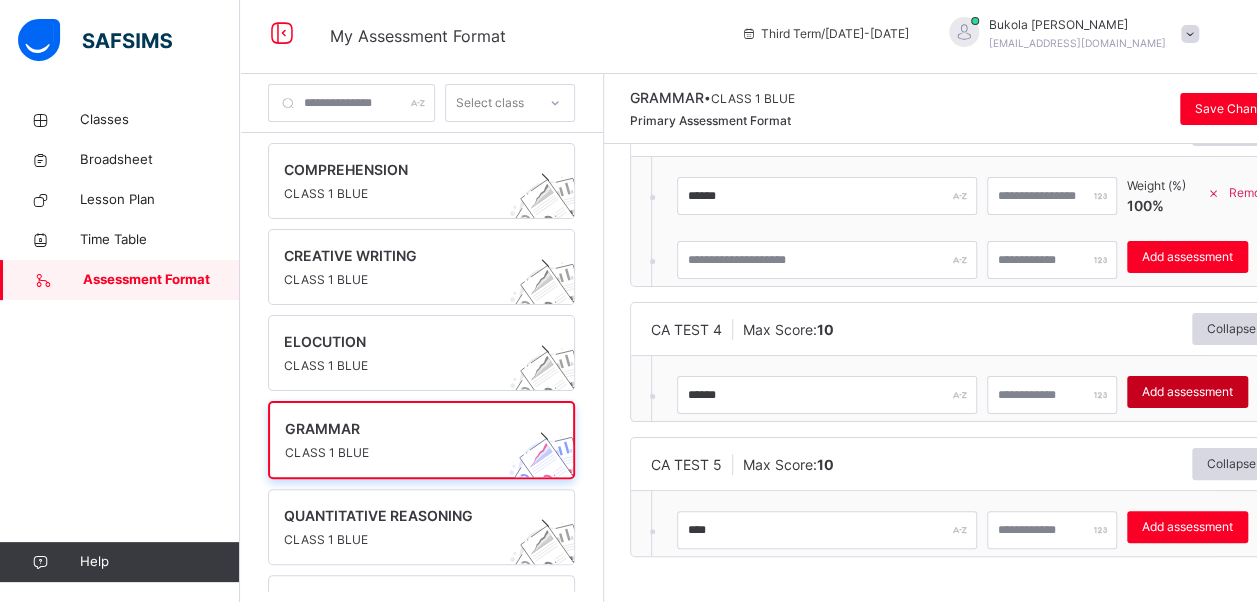 click on "Add assessment" at bounding box center (1187, 392) 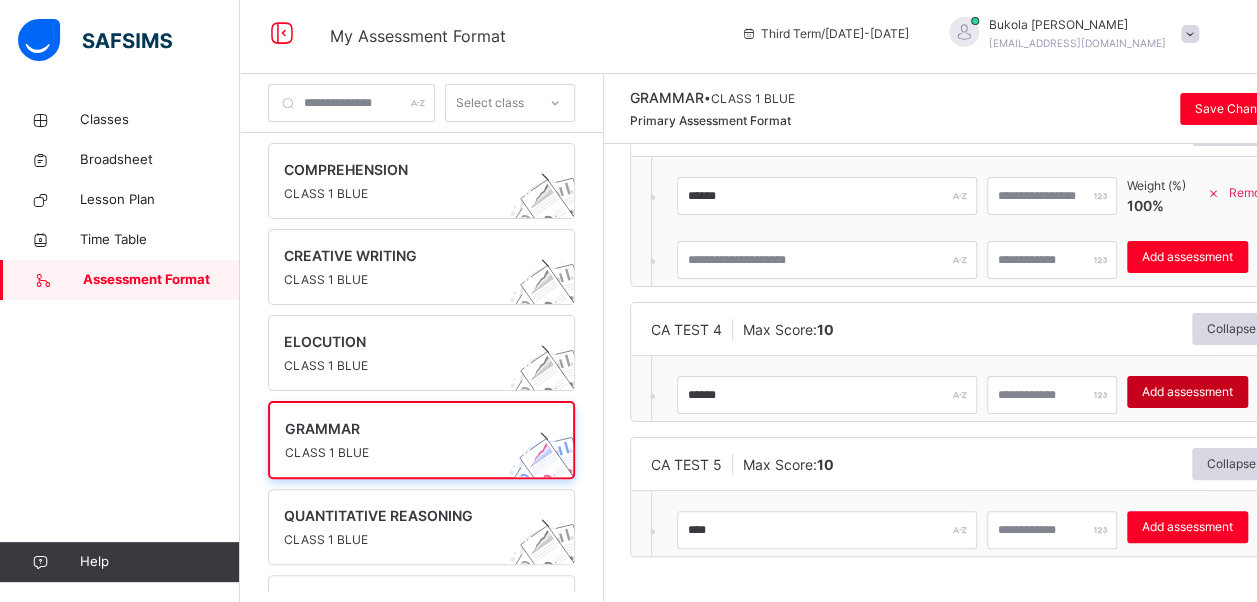 type 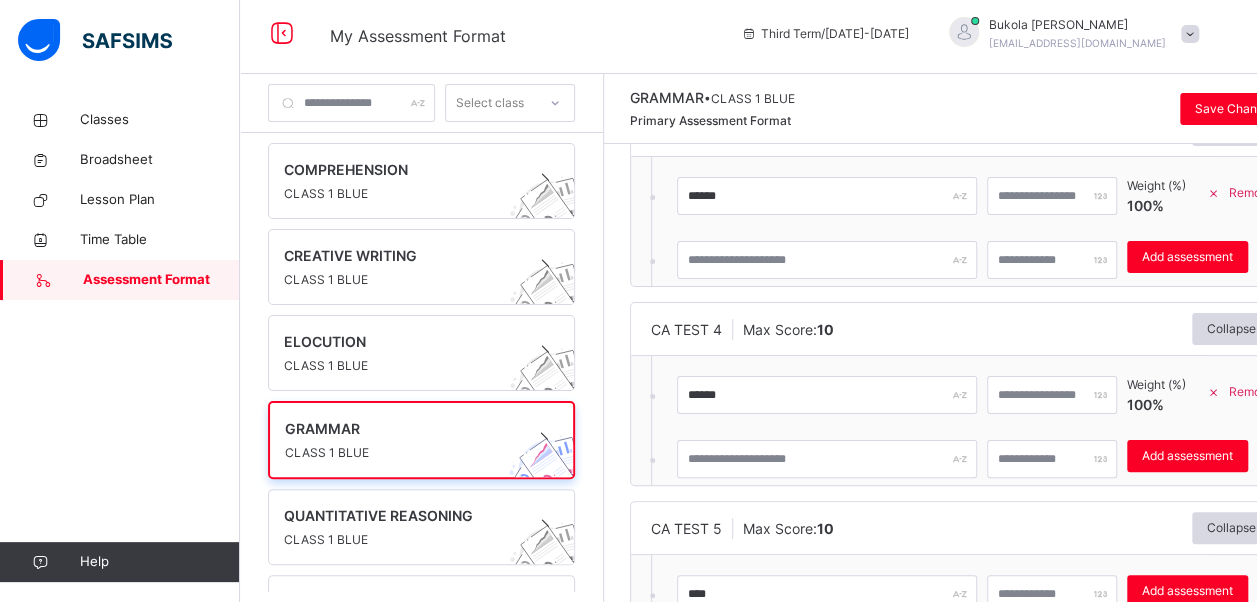 click on "**** ** Add assessment" at bounding box center [931, 587] 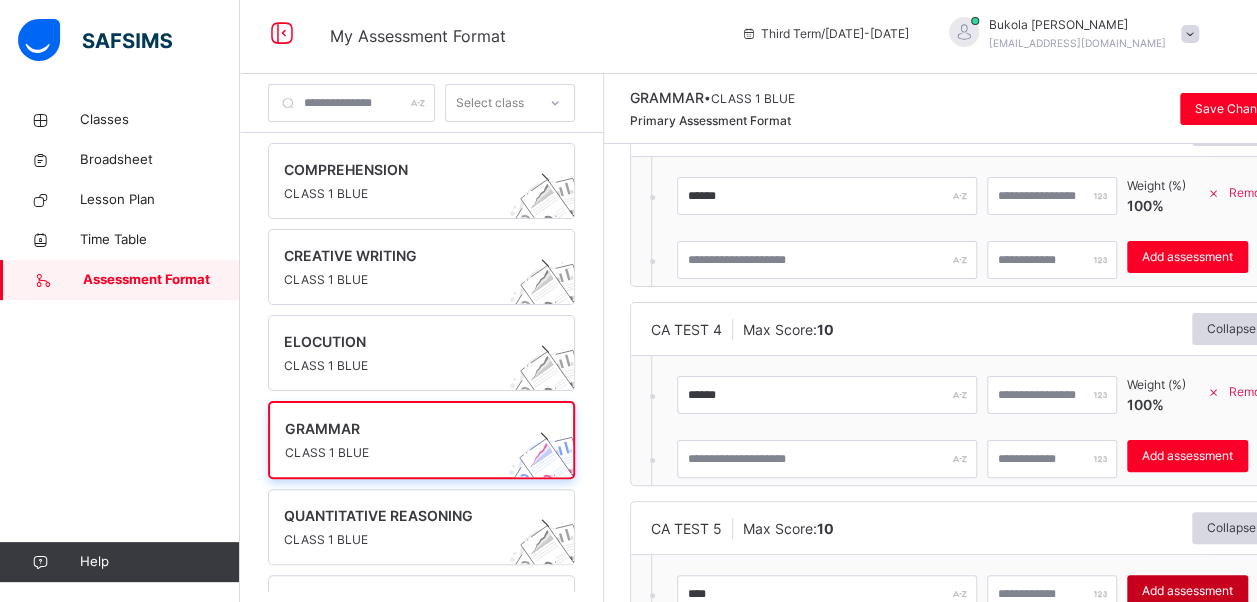 click on "Add assessment" at bounding box center [1187, 591] 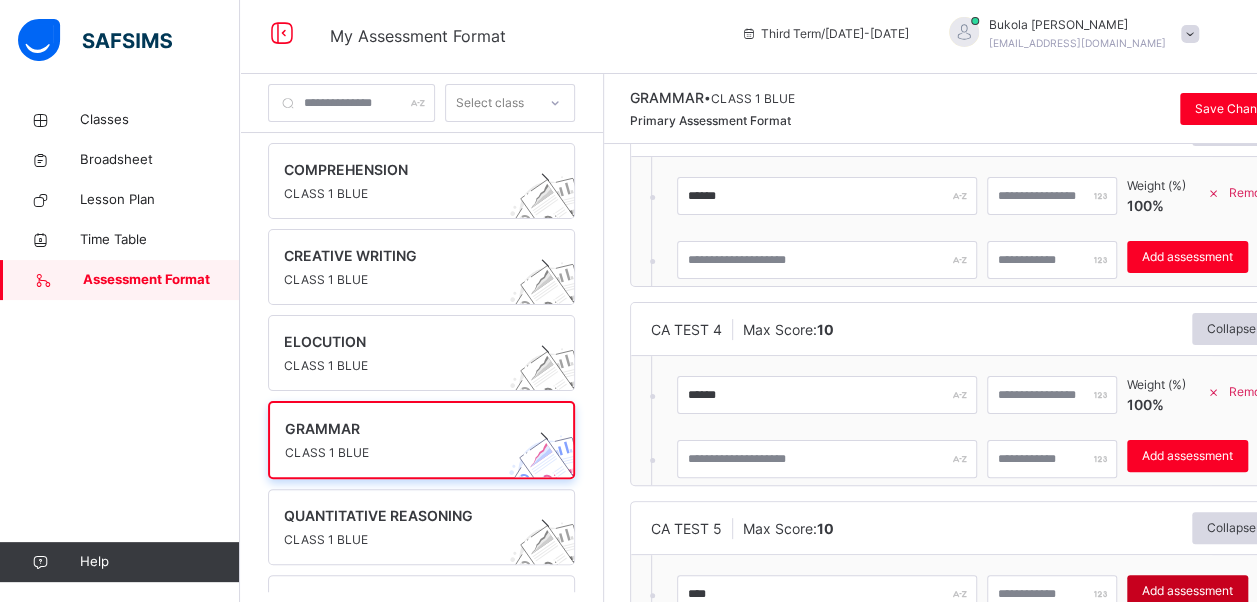 type 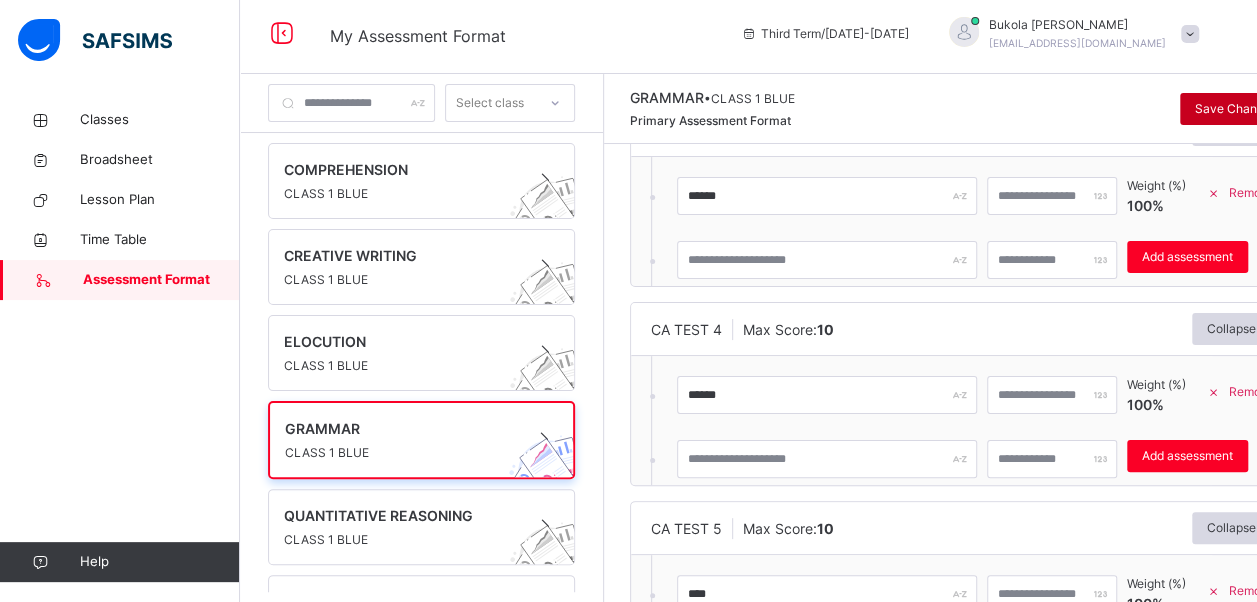 click on "Save Changes" at bounding box center [1236, 109] 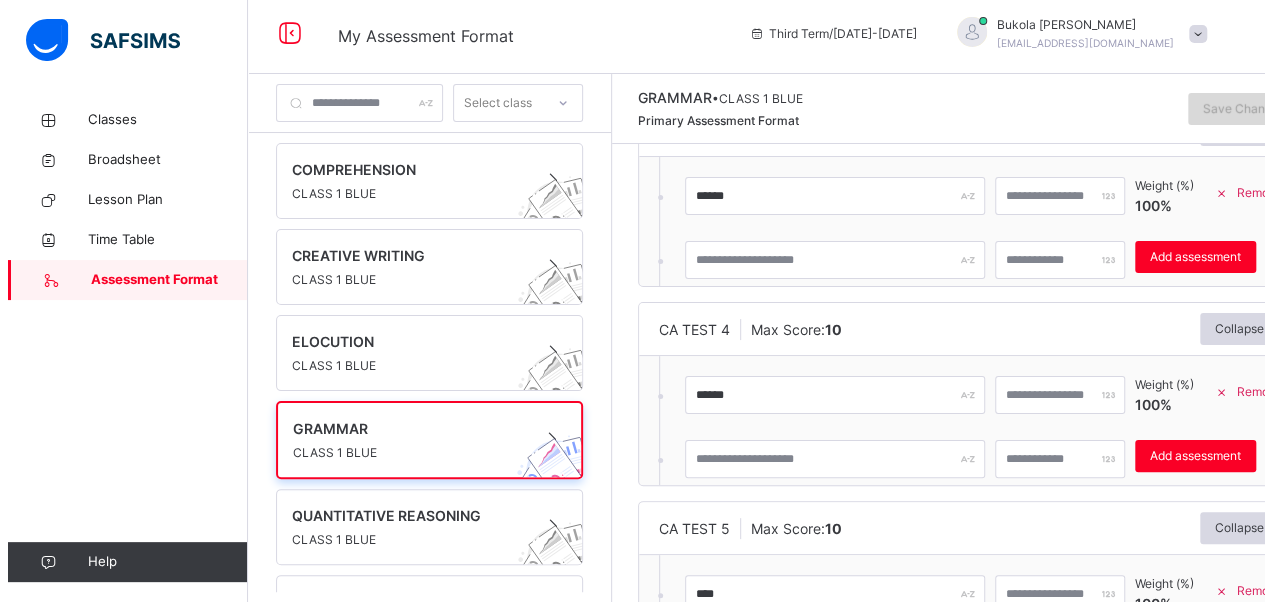 scroll, scrollTop: 0, scrollLeft: 0, axis: both 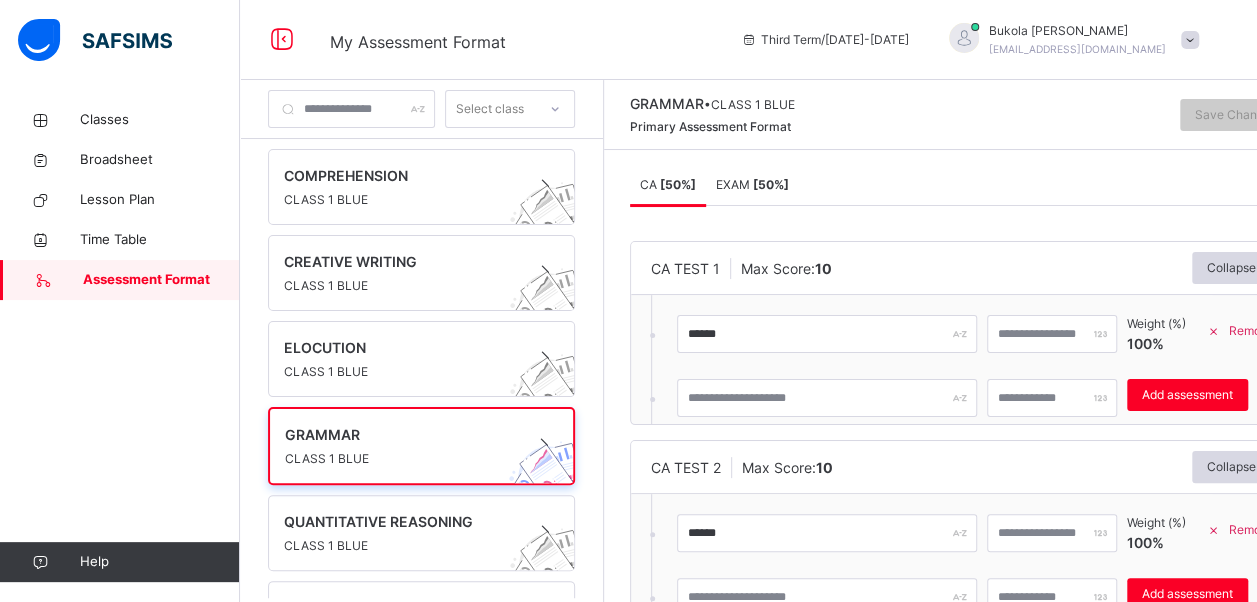 click on "EXAM   [ 50 %]" at bounding box center (752, 184) 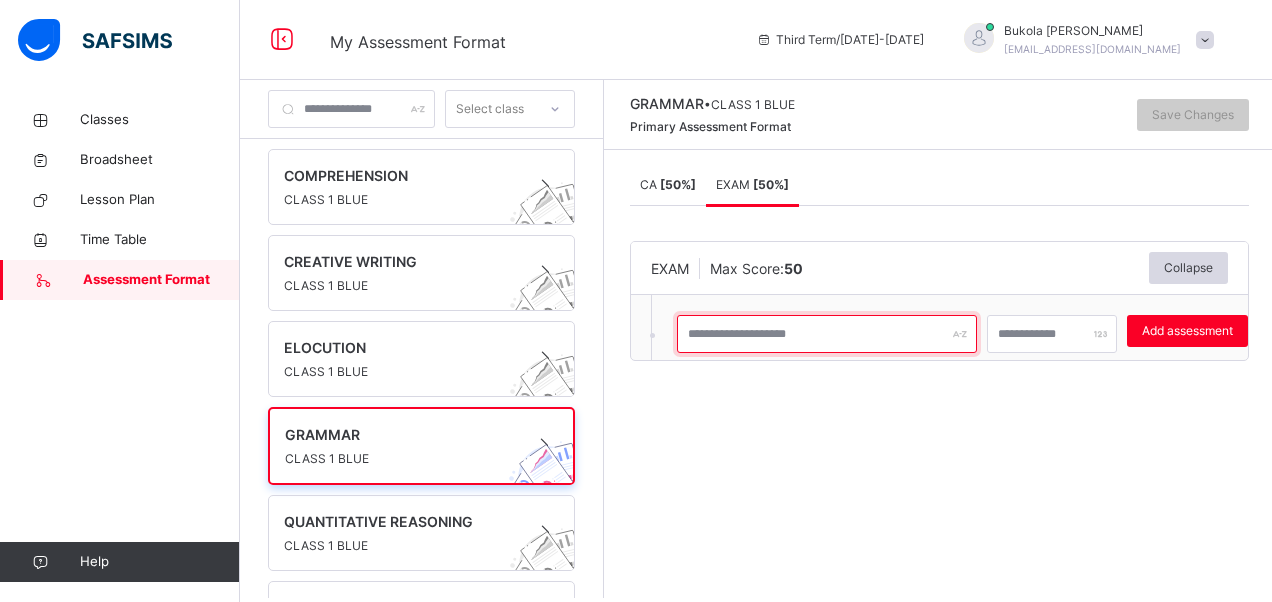 click at bounding box center [827, 334] 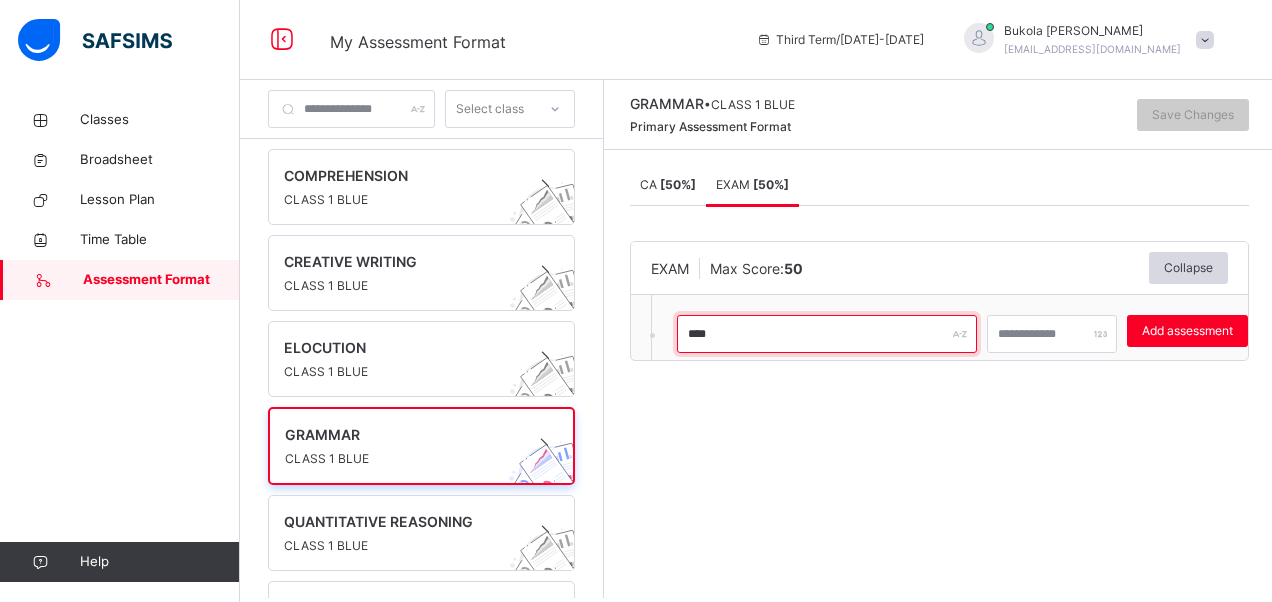 type on "****" 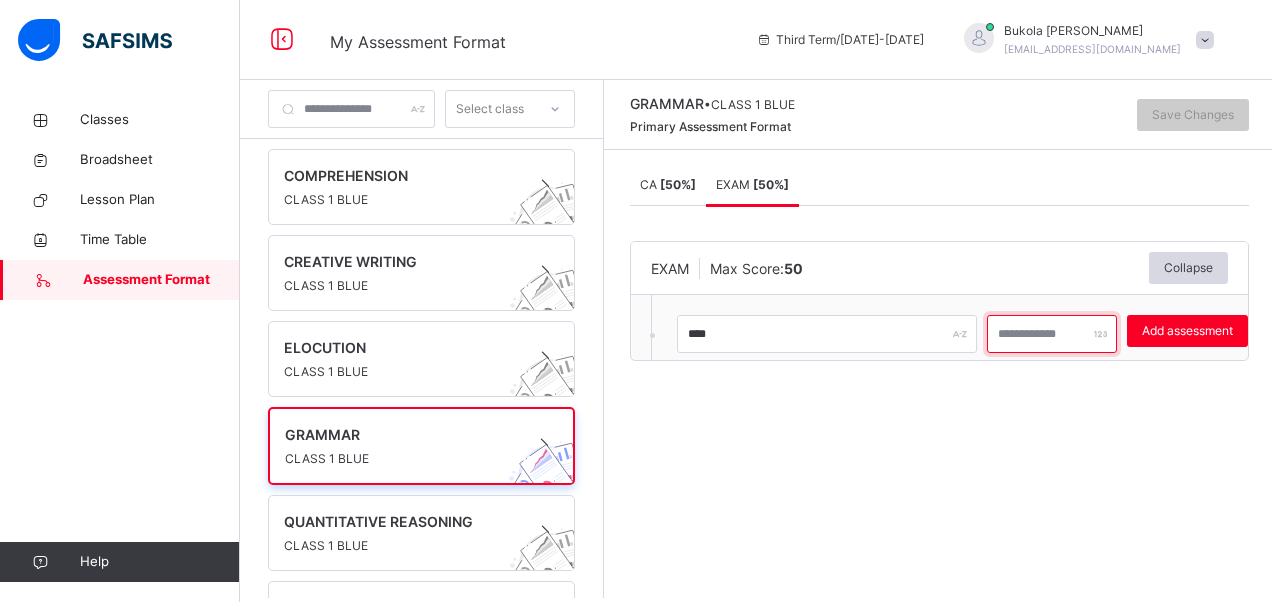 click at bounding box center [1052, 334] 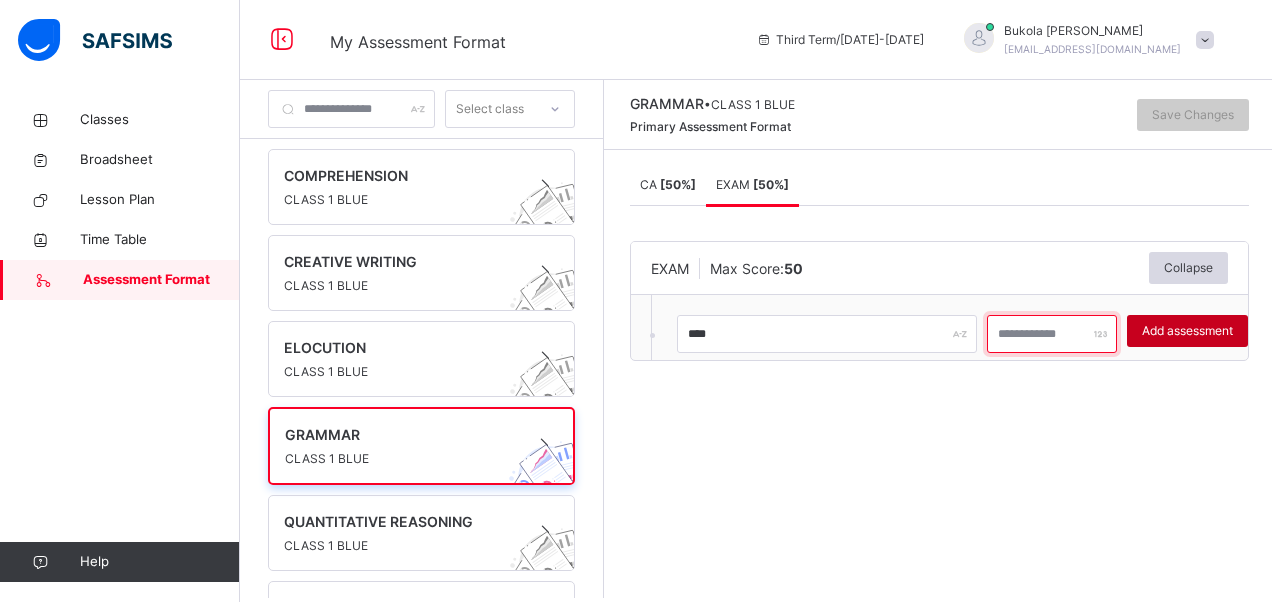 type on "**" 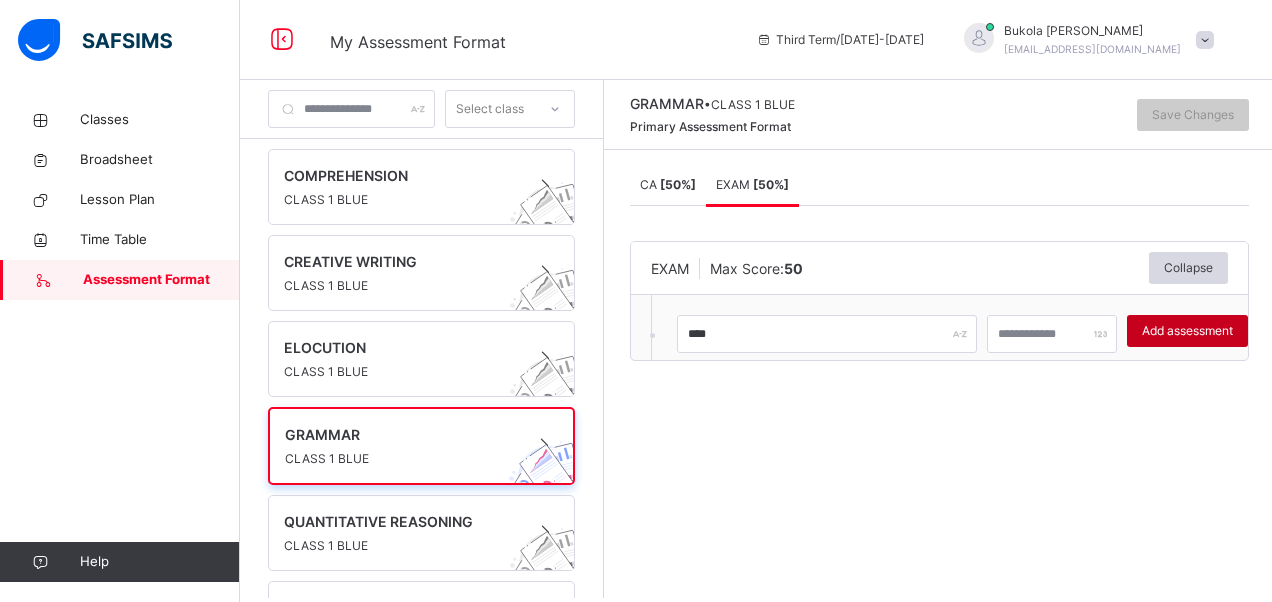 click on "Add assessment" at bounding box center (1187, 331) 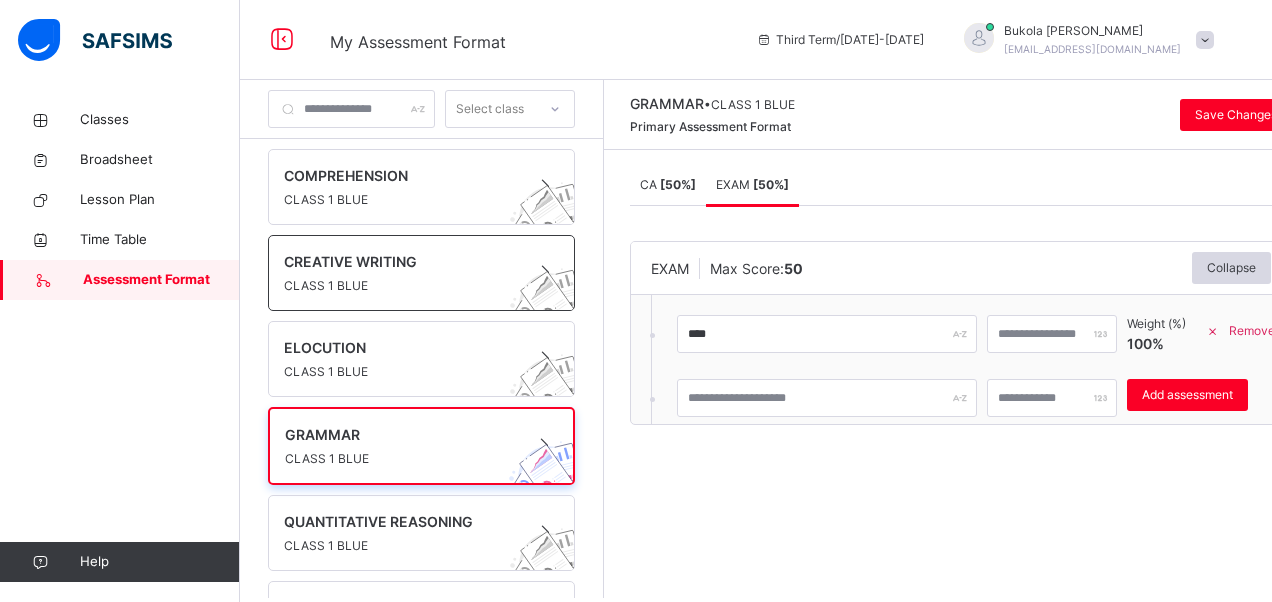 click on "CLASS 1 BLUE" at bounding box center (402, 286) 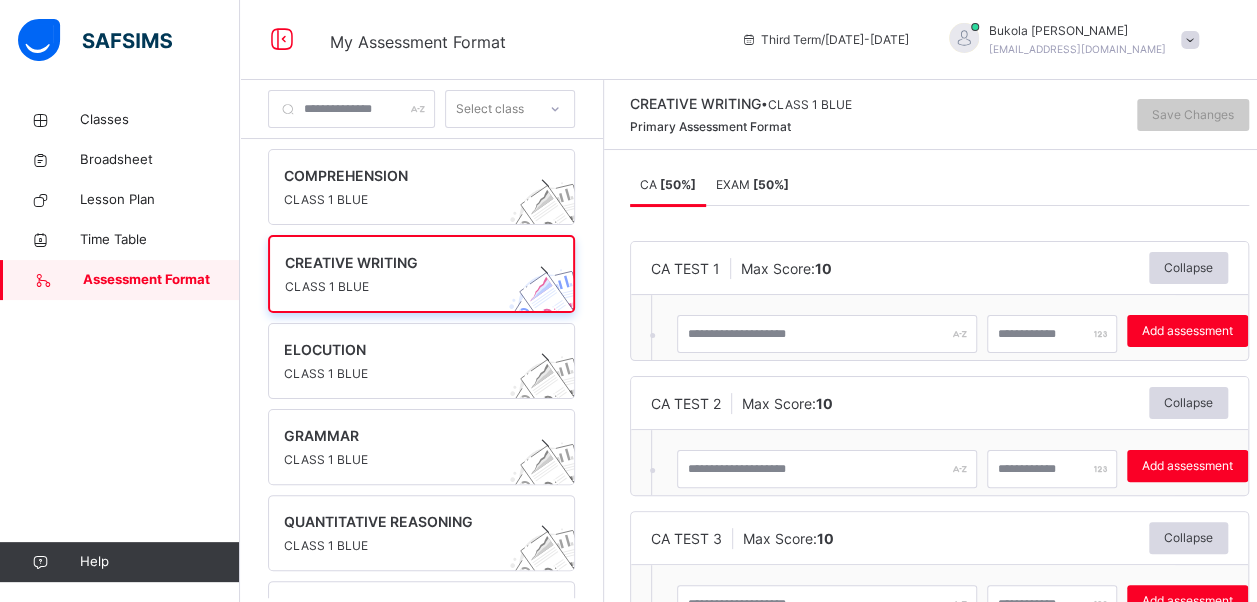 click on "EXAM   [ 50 %]" at bounding box center [752, 184] 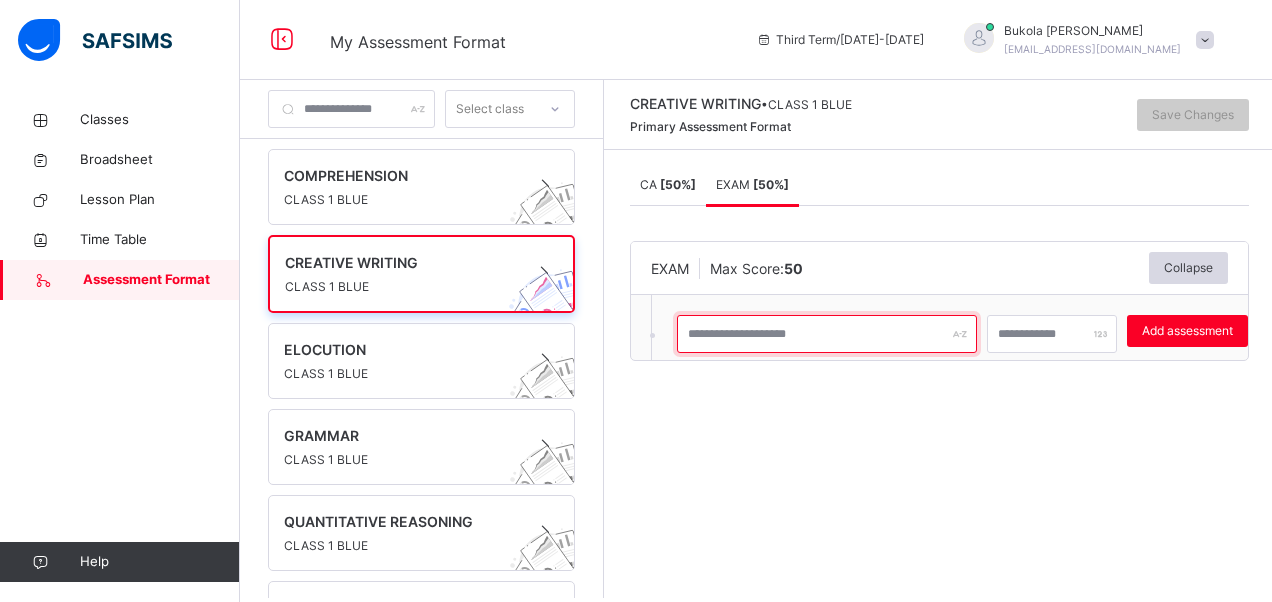 click at bounding box center [827, 334] 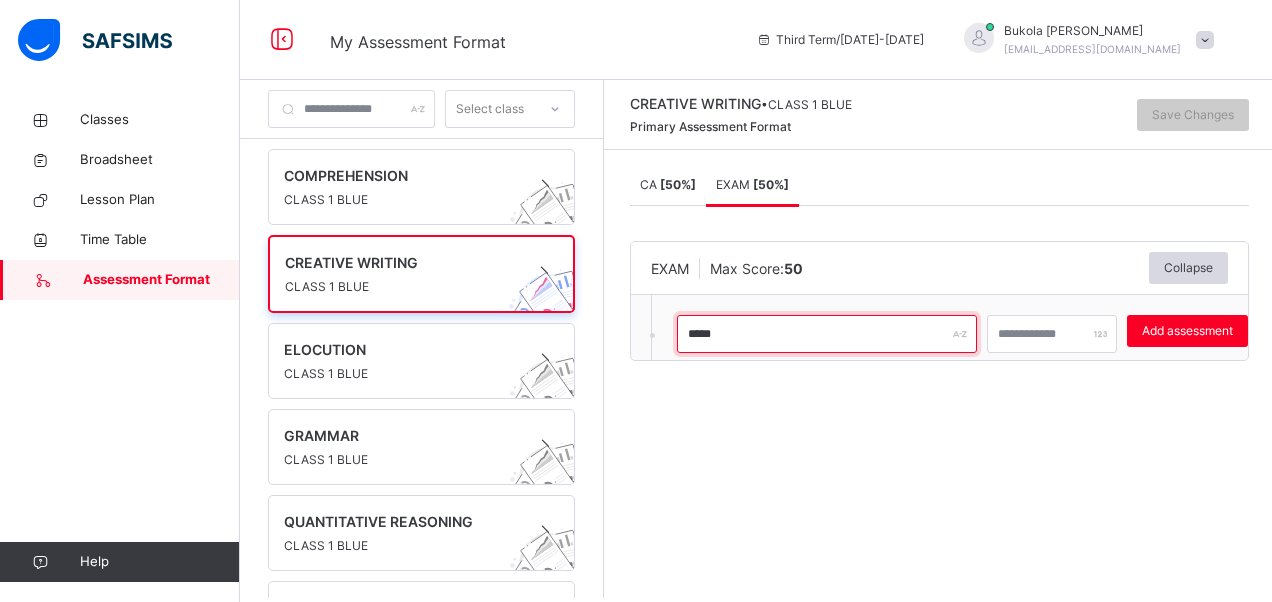 type on "****" 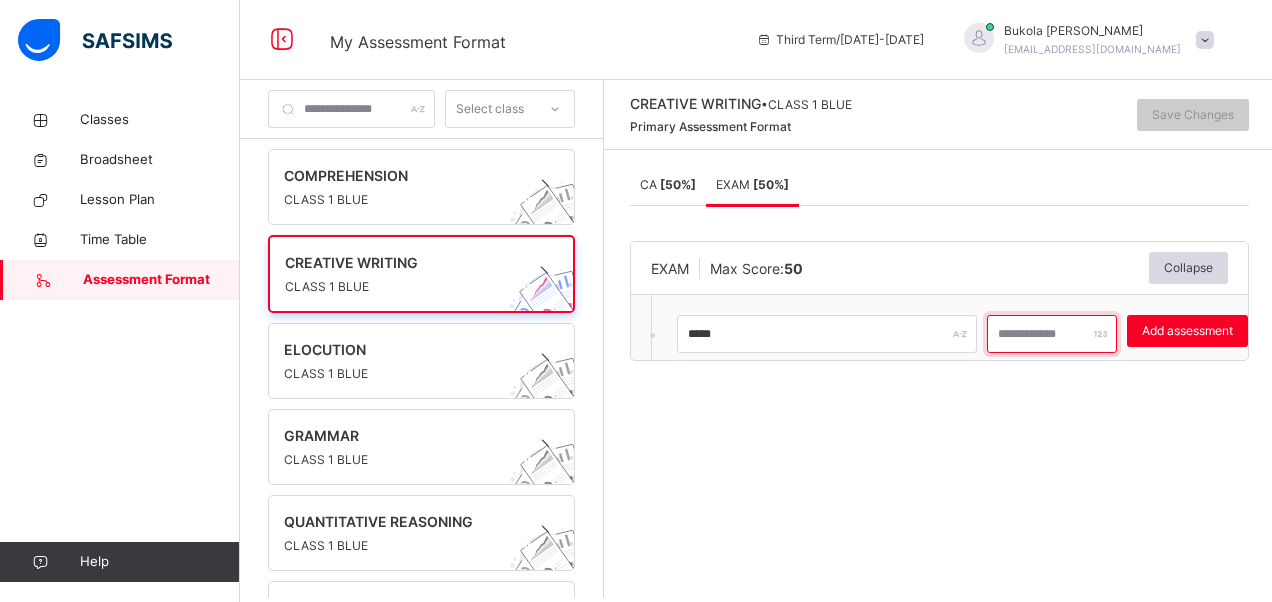 click at bounding box center (1052, 334) 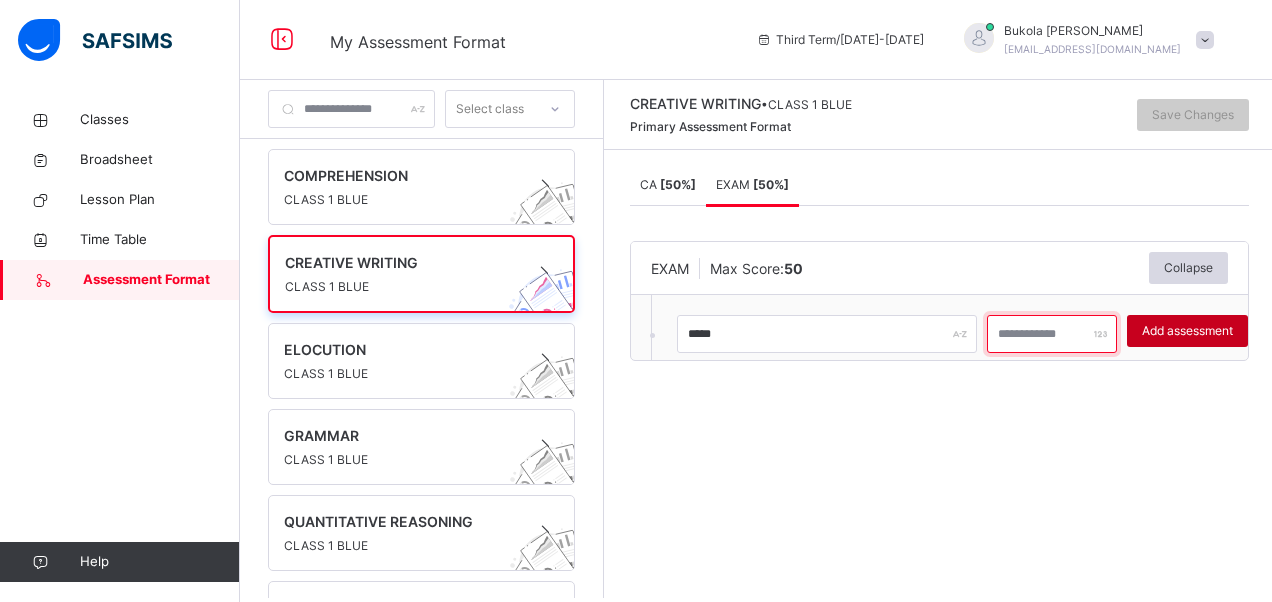 type on "**" 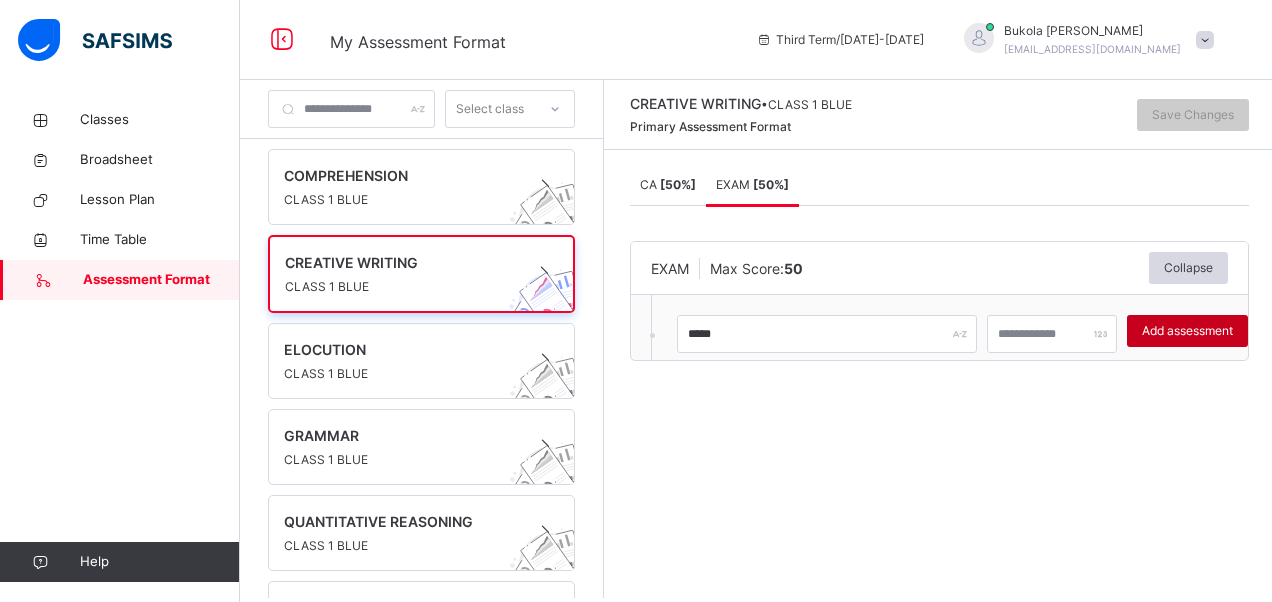 click on "Add assessment" at bounding box center (1187, 331) 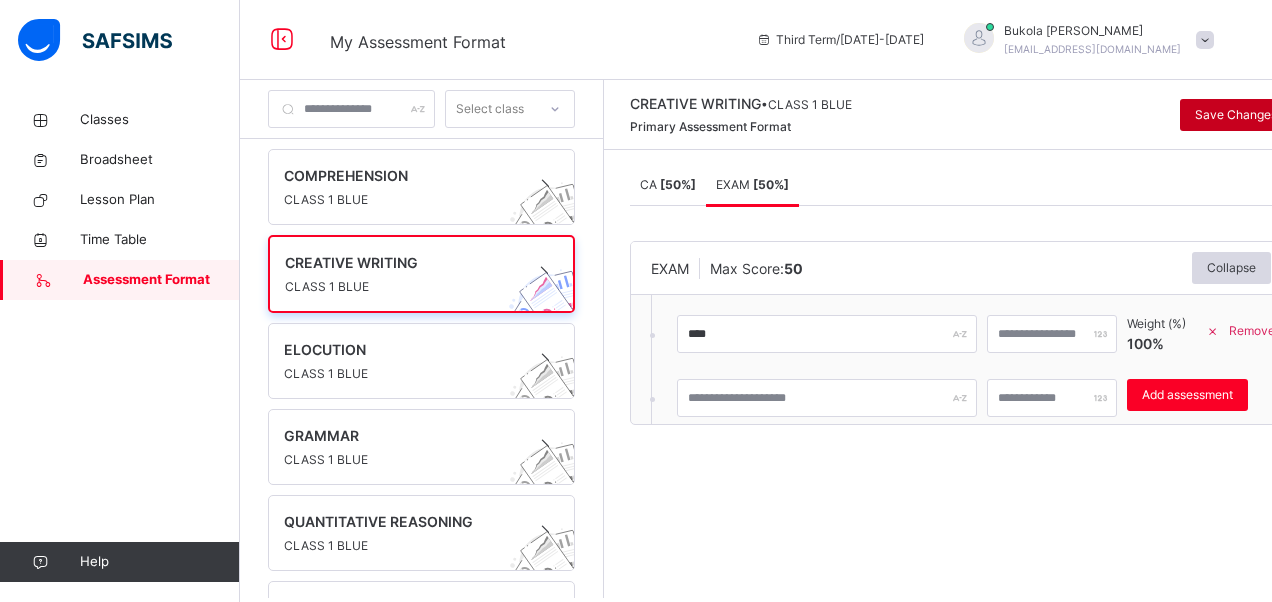 click on "Save Changes" at bounding box center (1236, 115) 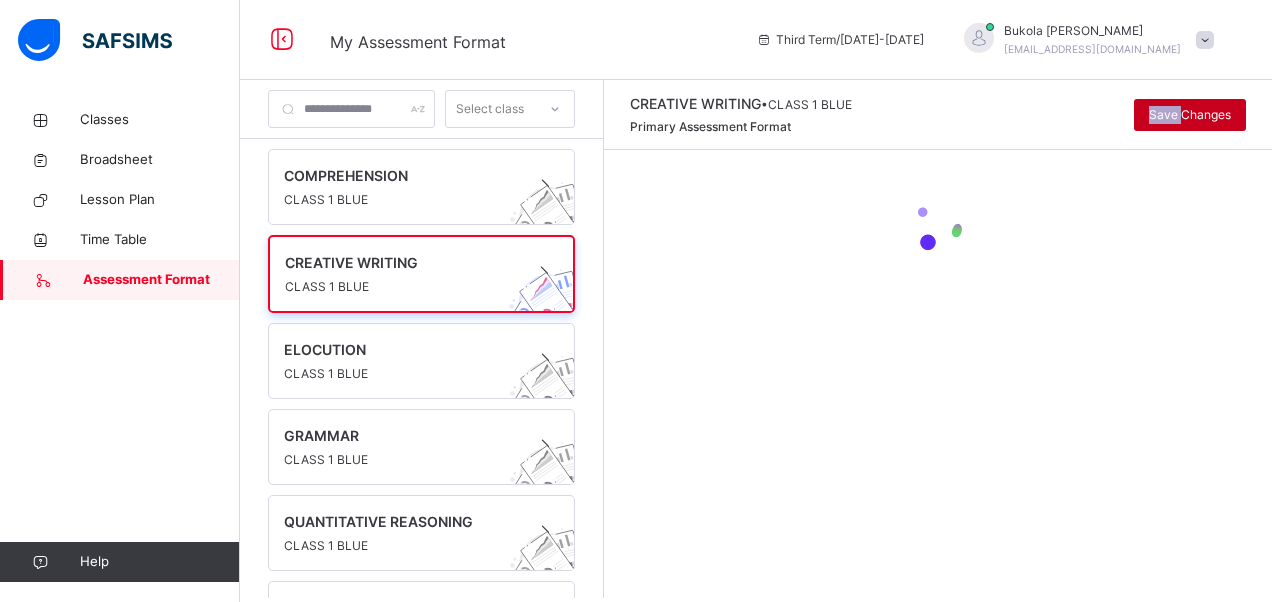 click on "CREATIVE WRITING   •   CLASS 1   BLUE Primary Assessment Format Save Changes" at bounding box center [938, 115] 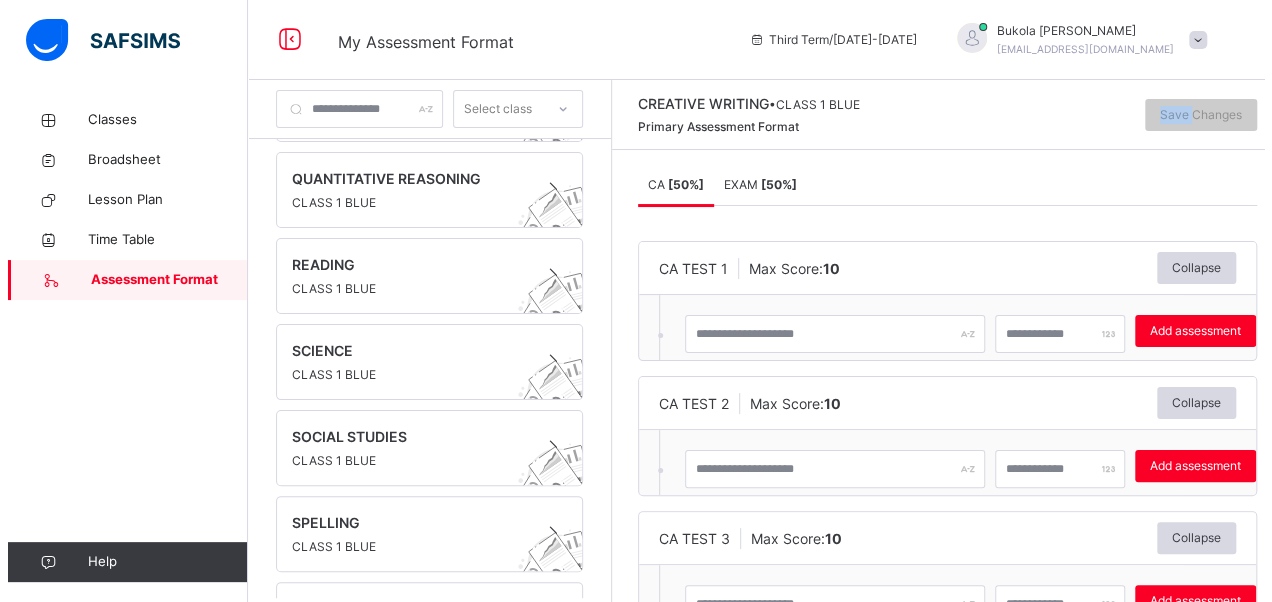 scroll, scrollTop: 364, scrollLeft: 0, axis: vertical 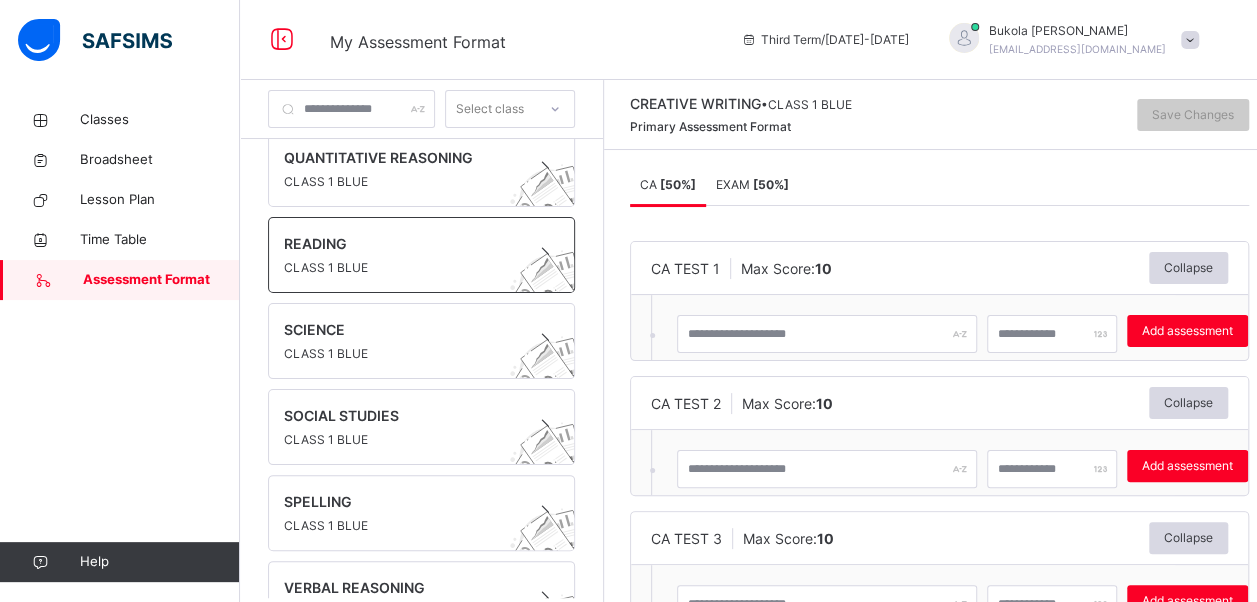 click on "CLASS 1 BLUE" at bounding box center (402, 268) 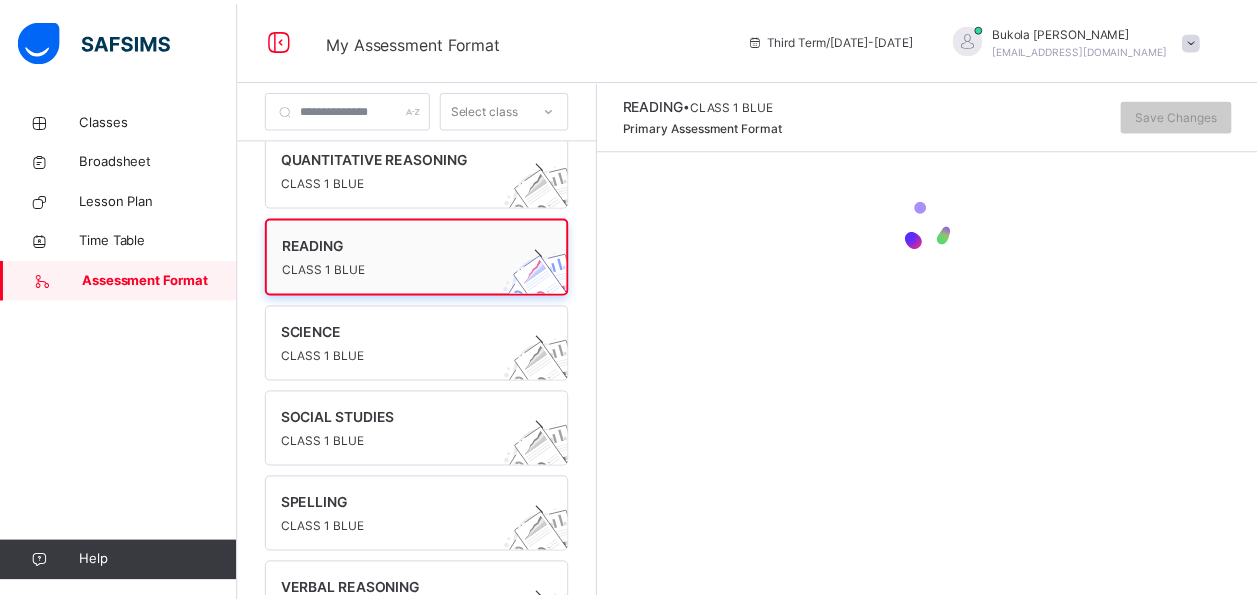 scroll, scrollTop: 361, scrollLeft: 0, axis: vertical 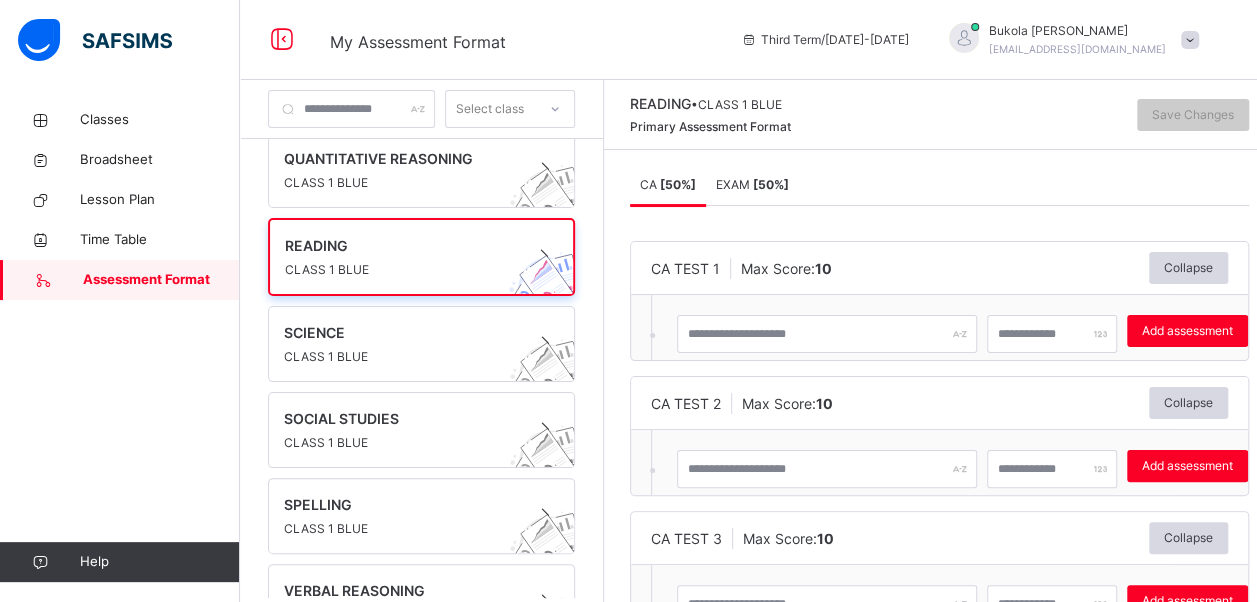 click on "[ 50 %]" at bounding box center (771, 184) 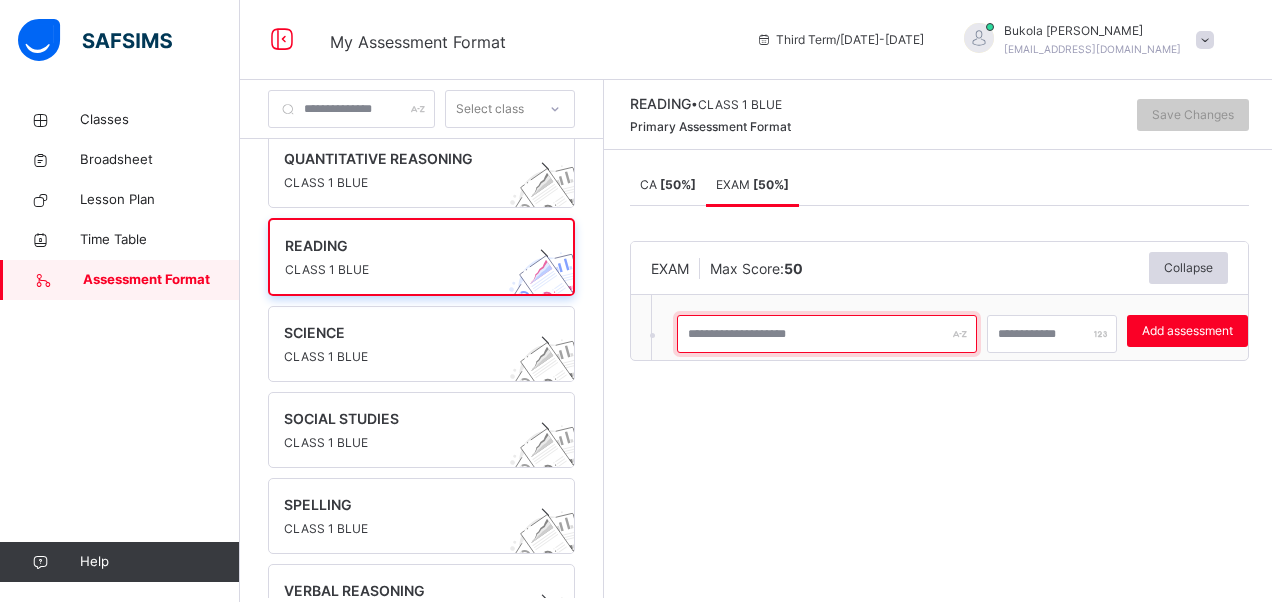 click at bounding box center (827, 334) 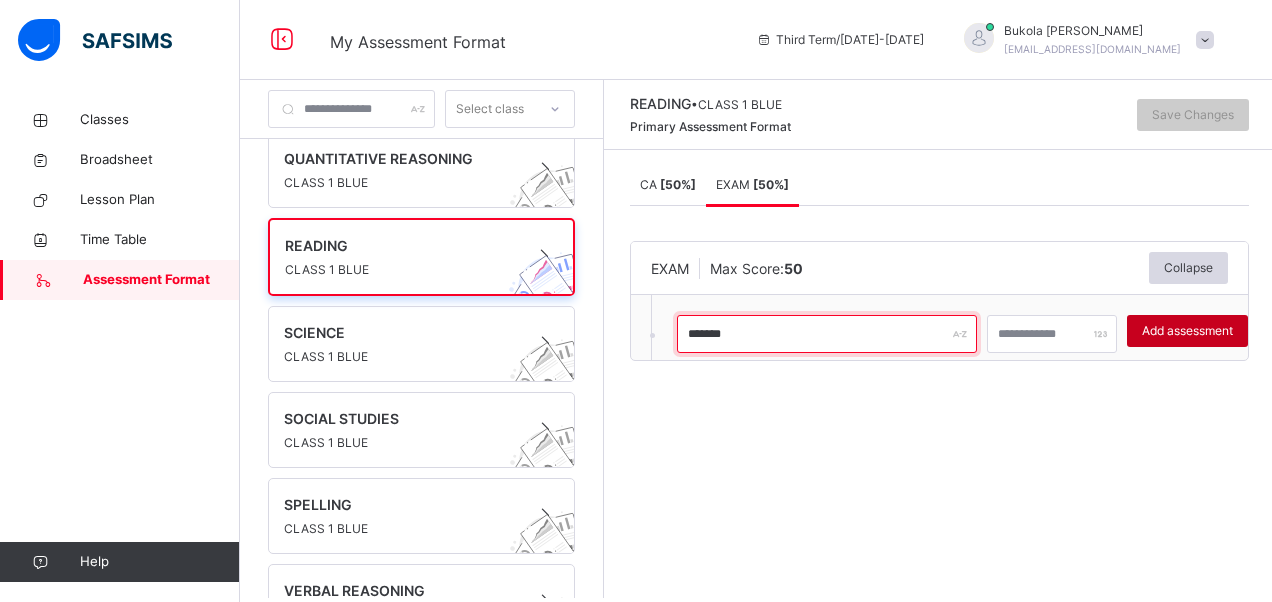 type on "*******" 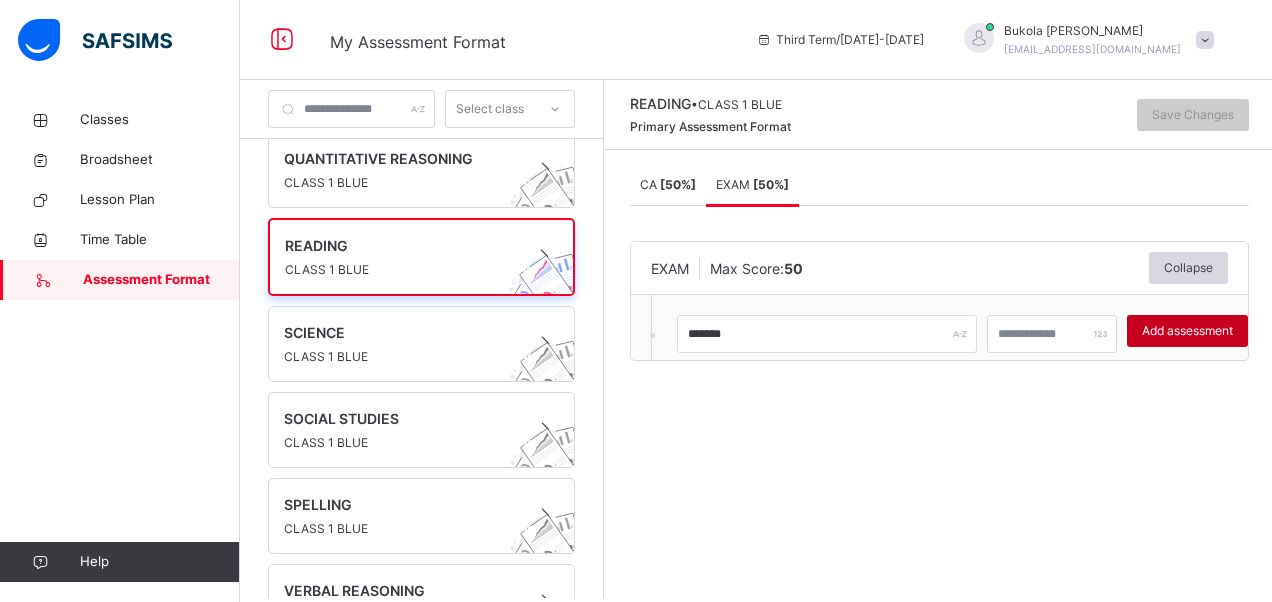 click on "Add assessment" at bounding box center (1187, 331) 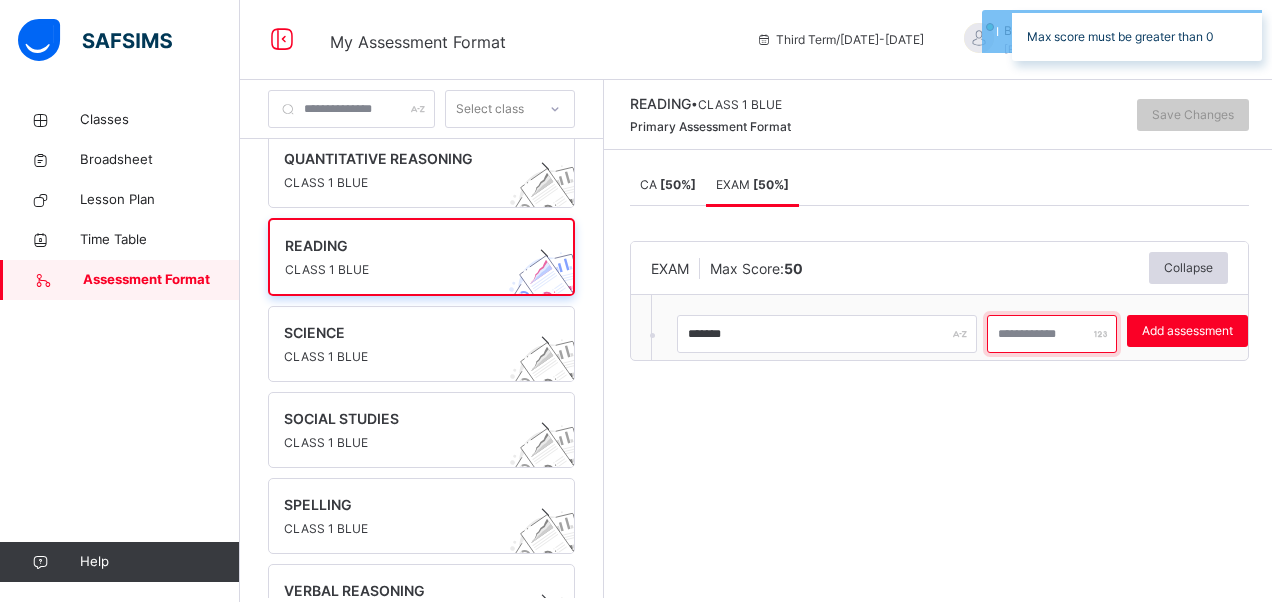 click at bounding box center [1052, 334] 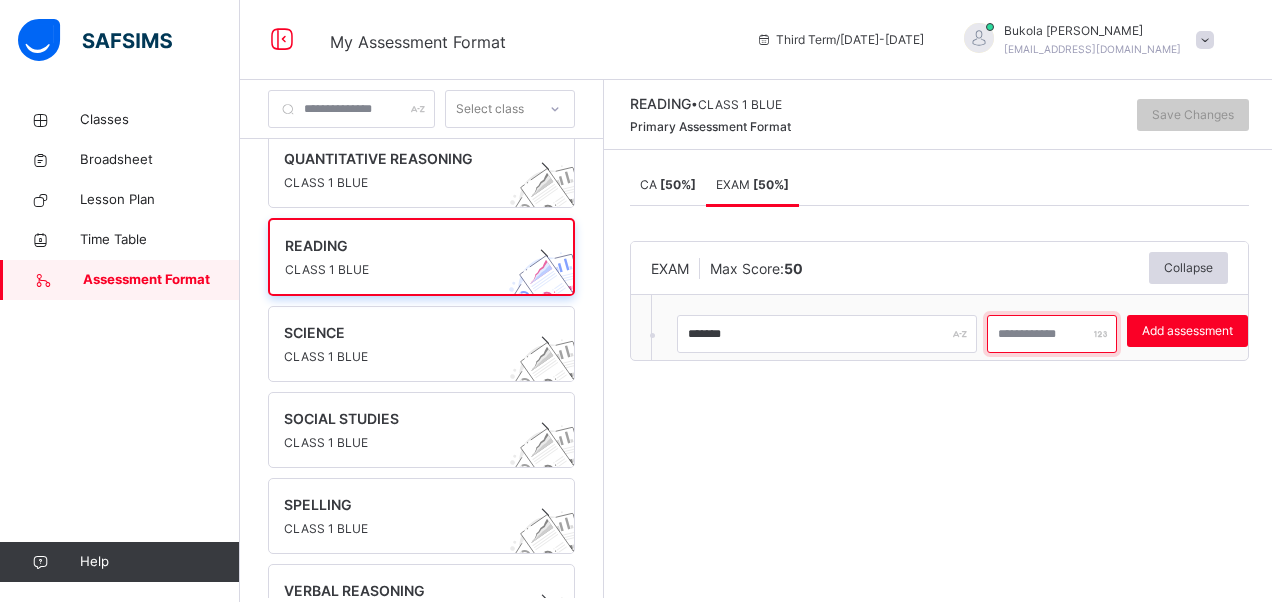 type on "**" 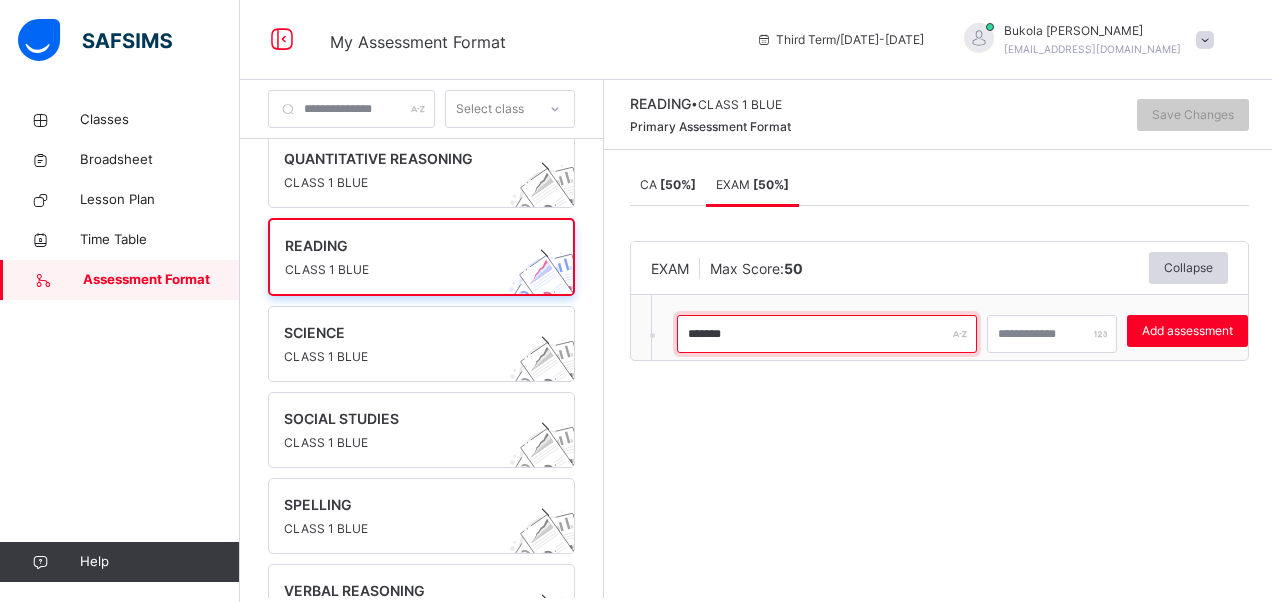 click on "*******" at bounding box center [827, 334] 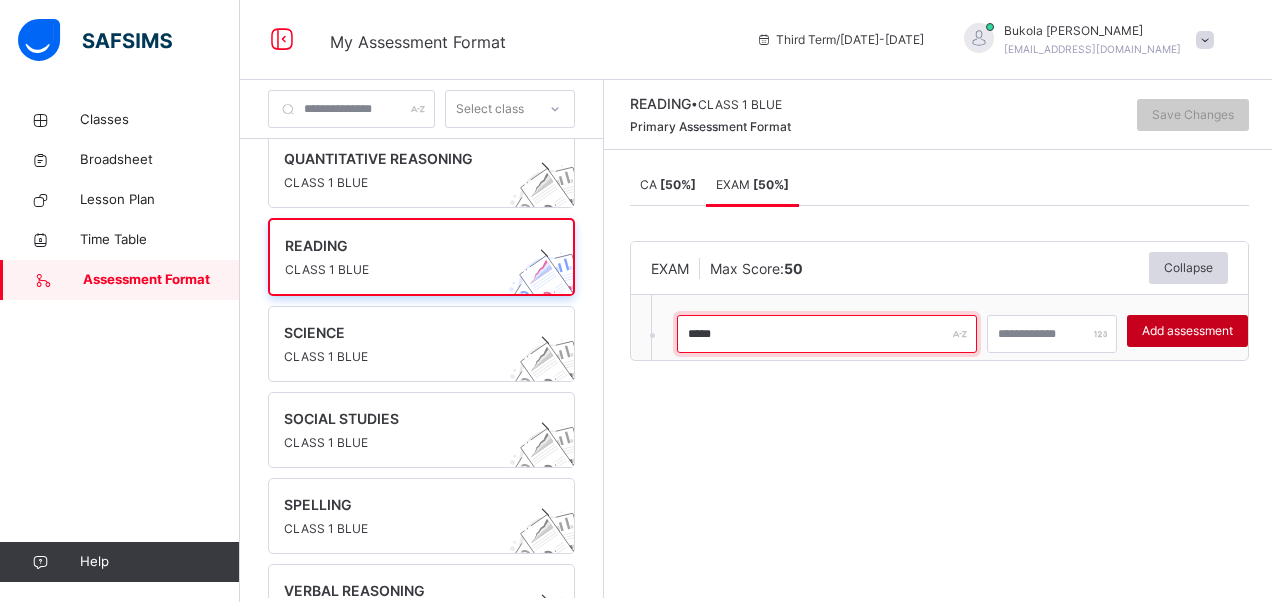 type on "****" 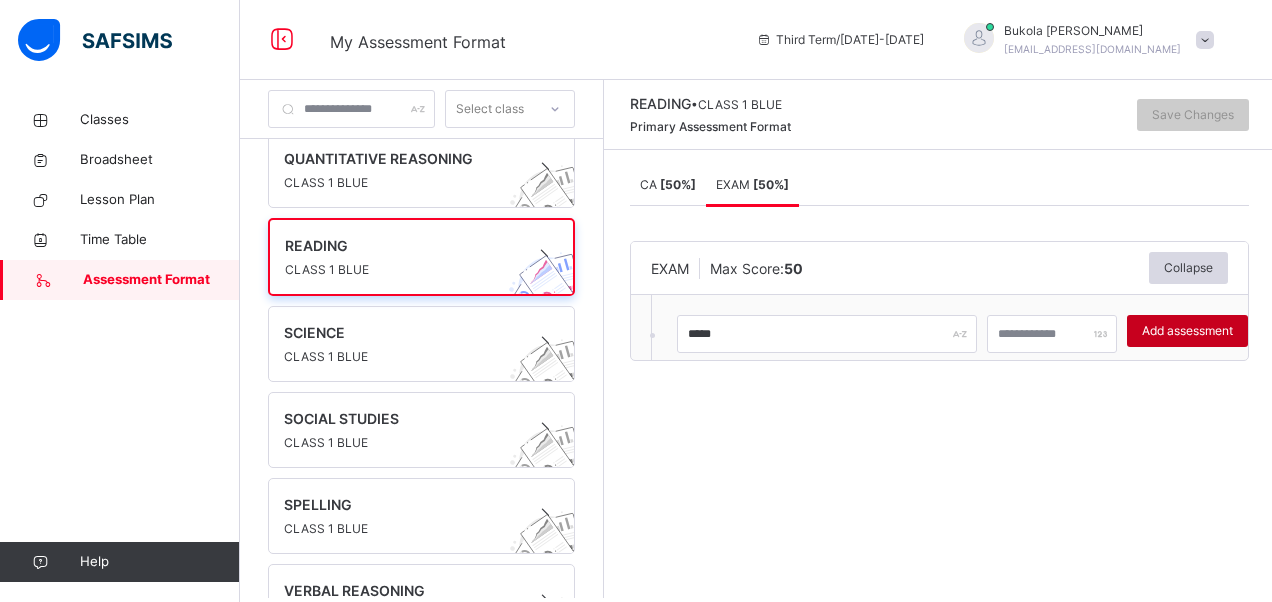 click on "Add assessment" at bounding box center [1187, 331] 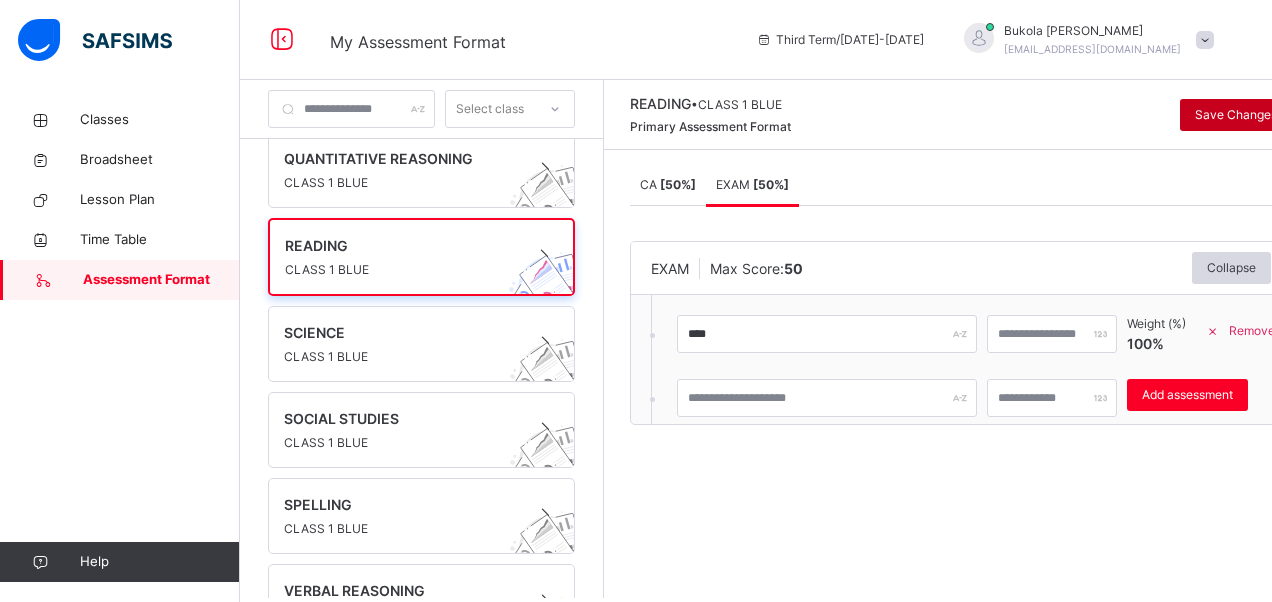 click on "Save Changes" at bounding box center (1236, 115) 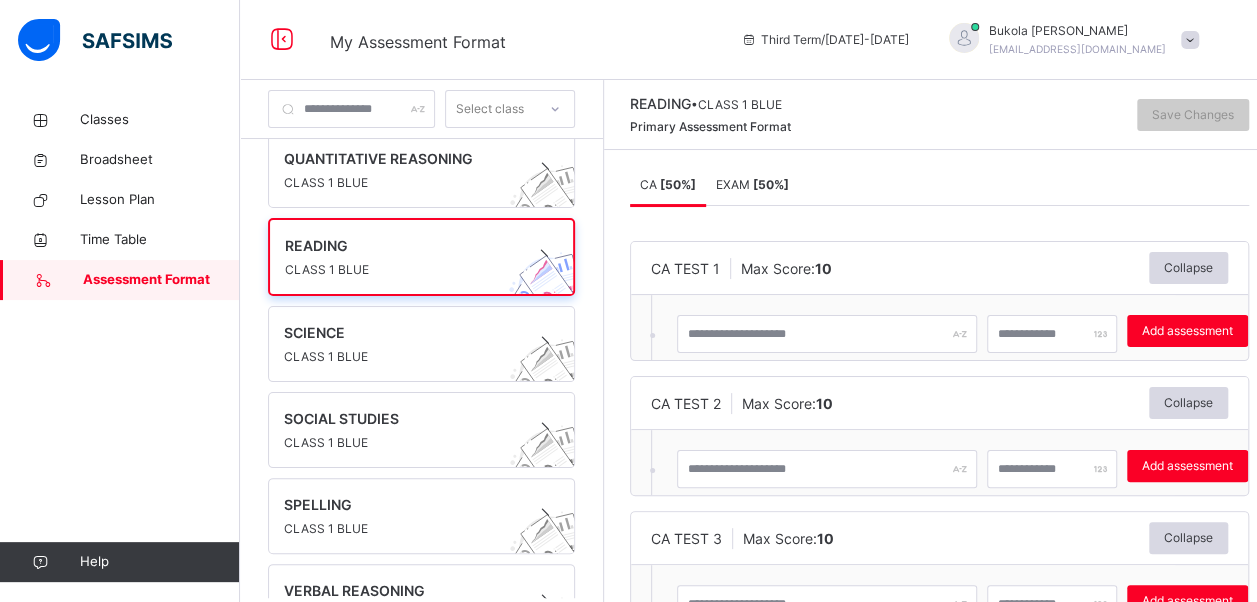 click on "EXAM   [ 50 %]" at bounding box center [752, 184] 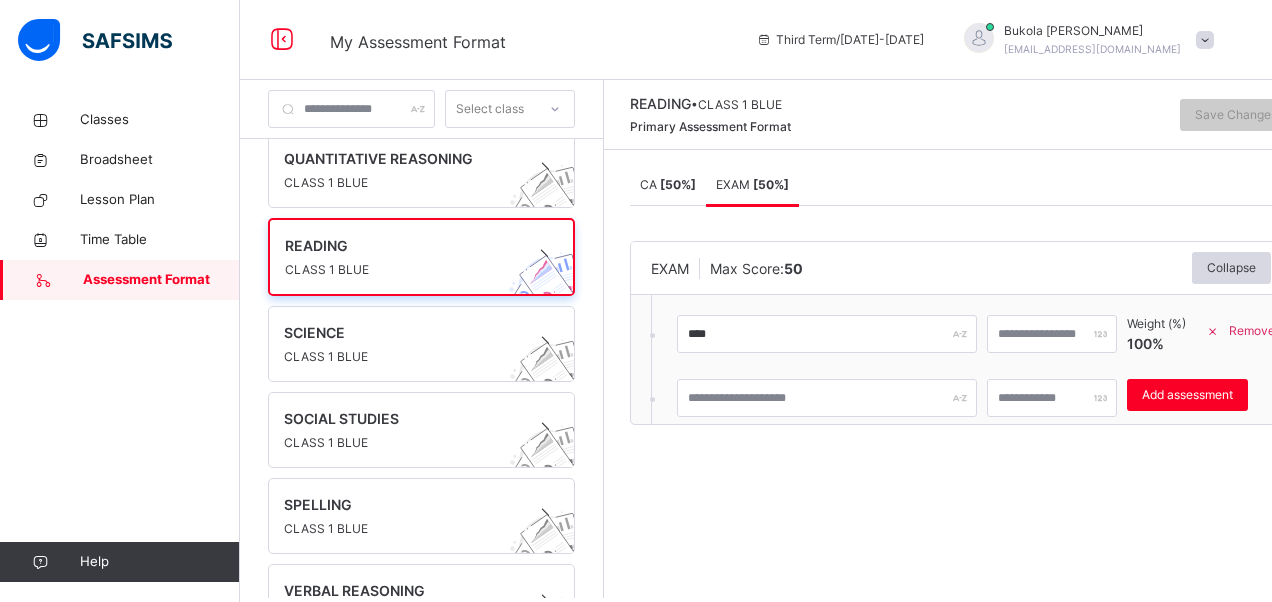 click on "[ 50 %]" at bounding box center (678, 184) 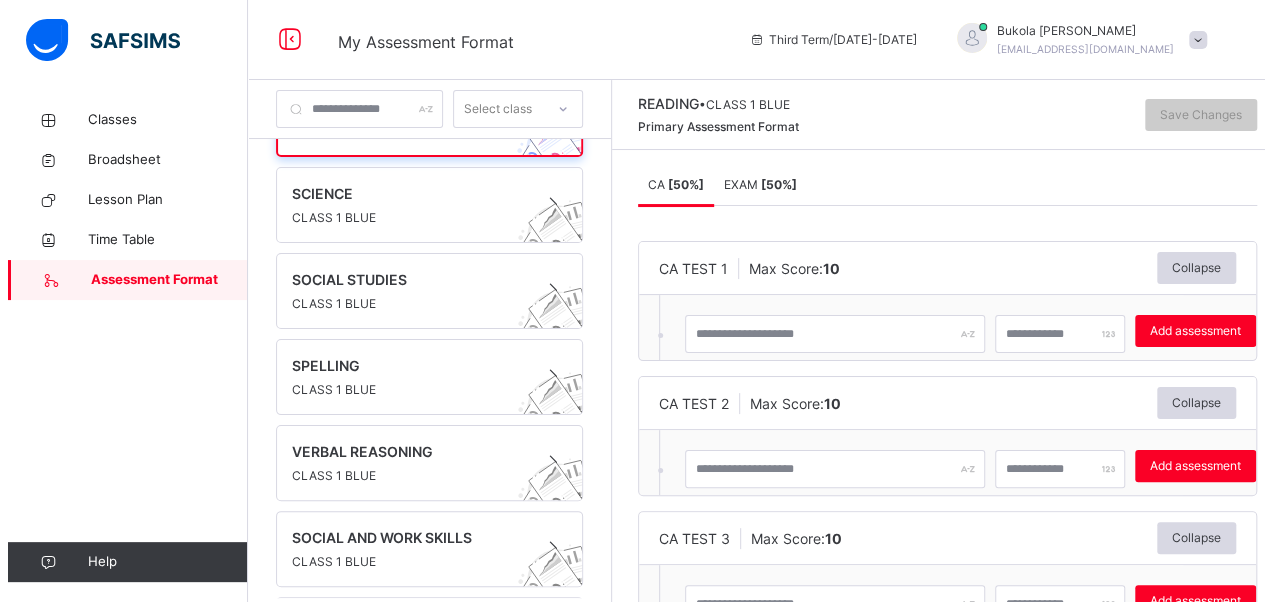 scroll, scrollTop: 509, scrollLeft: 0, axis: vertical 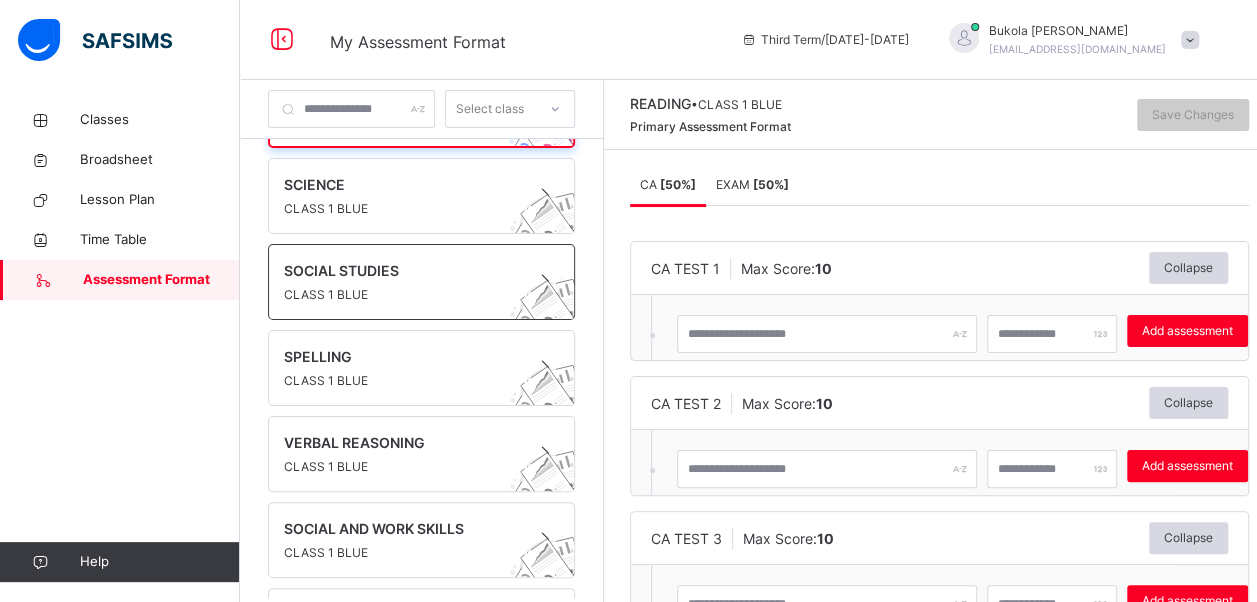 click on "SOCIAL STUDIES" at bounding box center (402, 270) 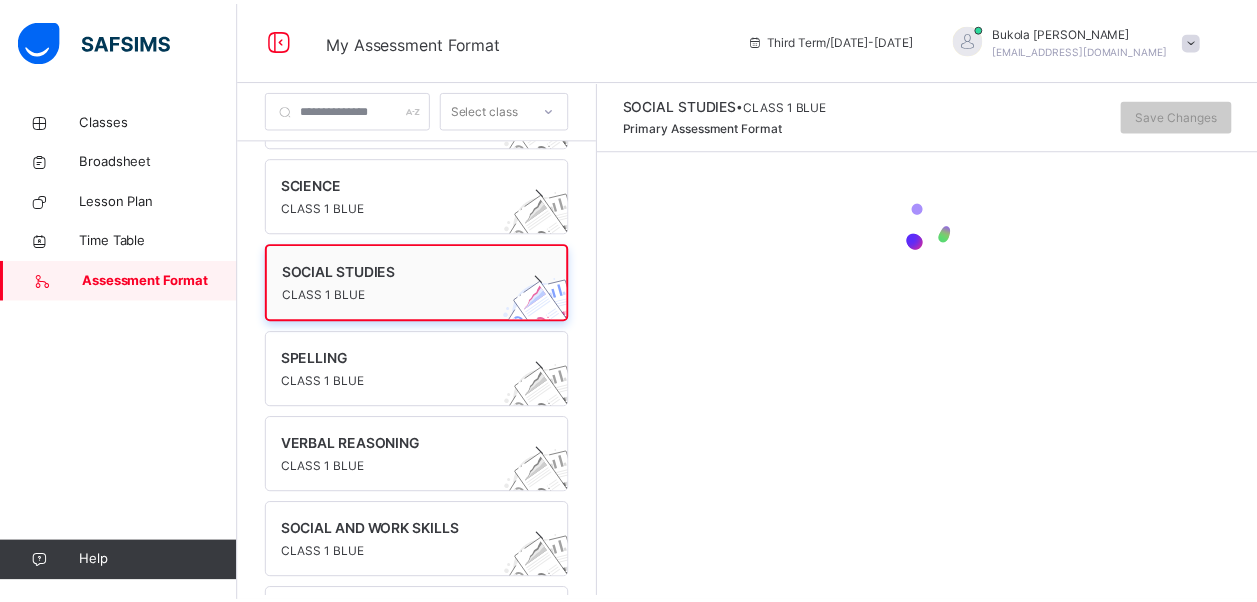 scroll, scrollTop: 508, scrollLeft: 0, axis: vertical 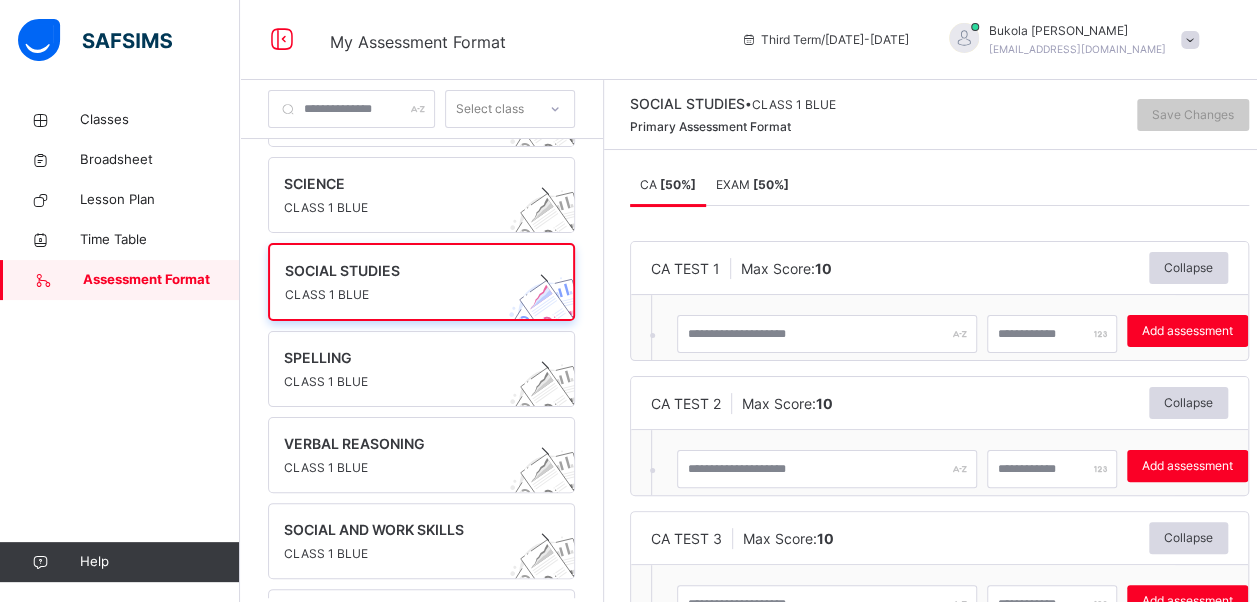 click on "EXAM   [ 50 %]" at bounding box center [752, 184] 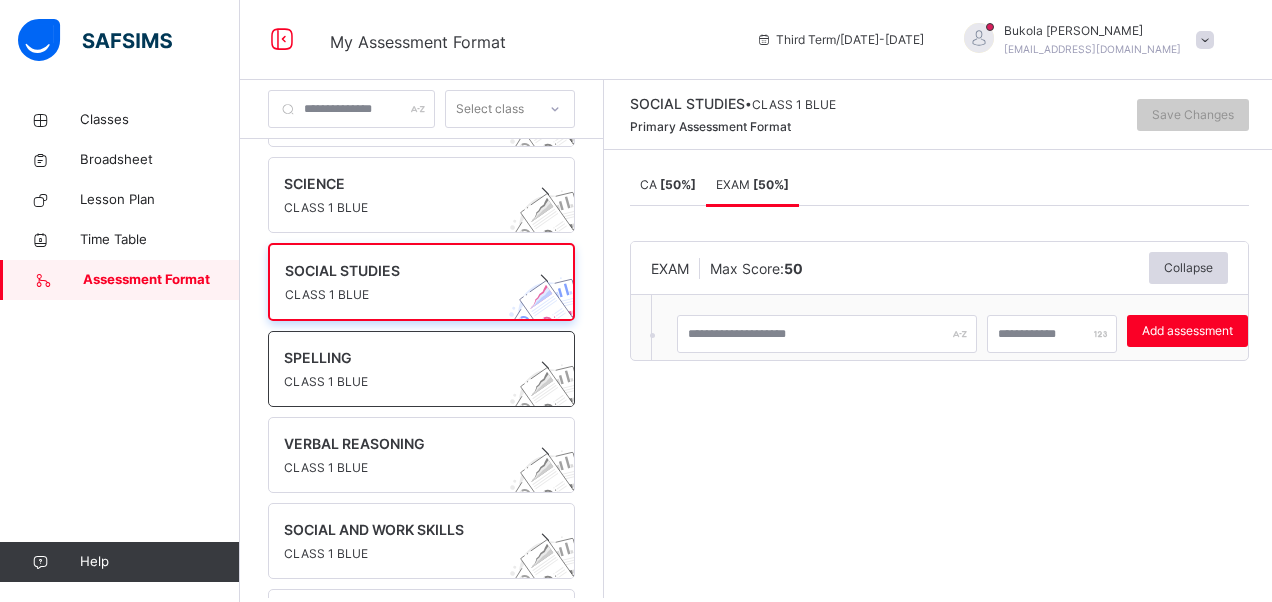 click on "CLASS 1 BLUE" at bounding box center (402, 382) 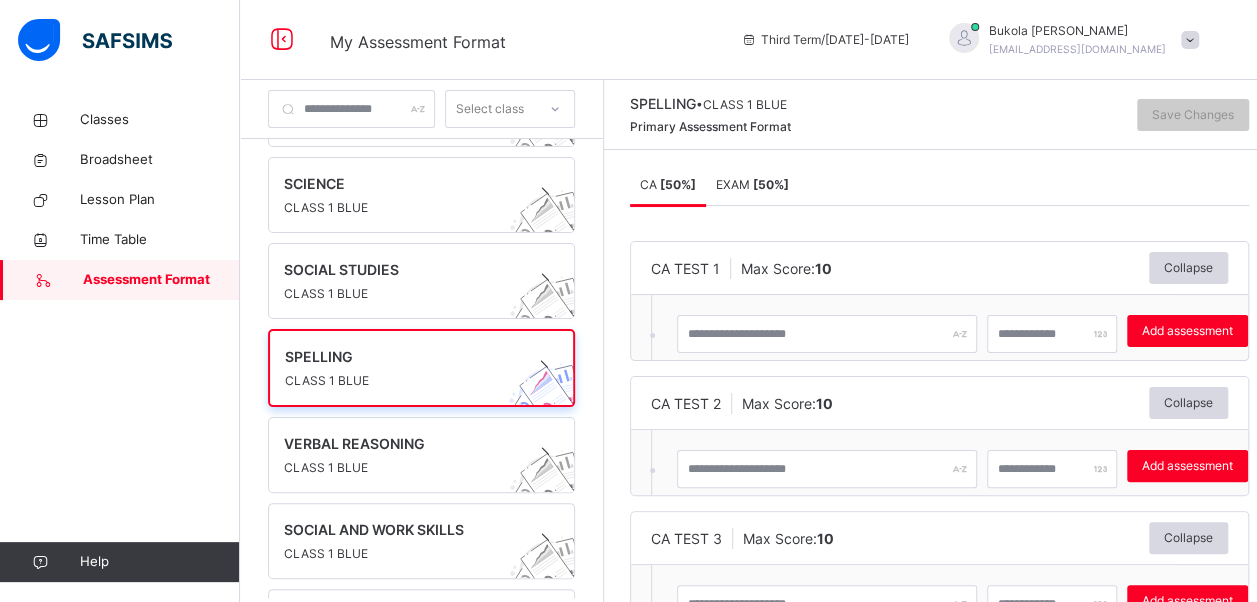 click on "EXAM   [ 50 %]" at bounding box center [752, 184] 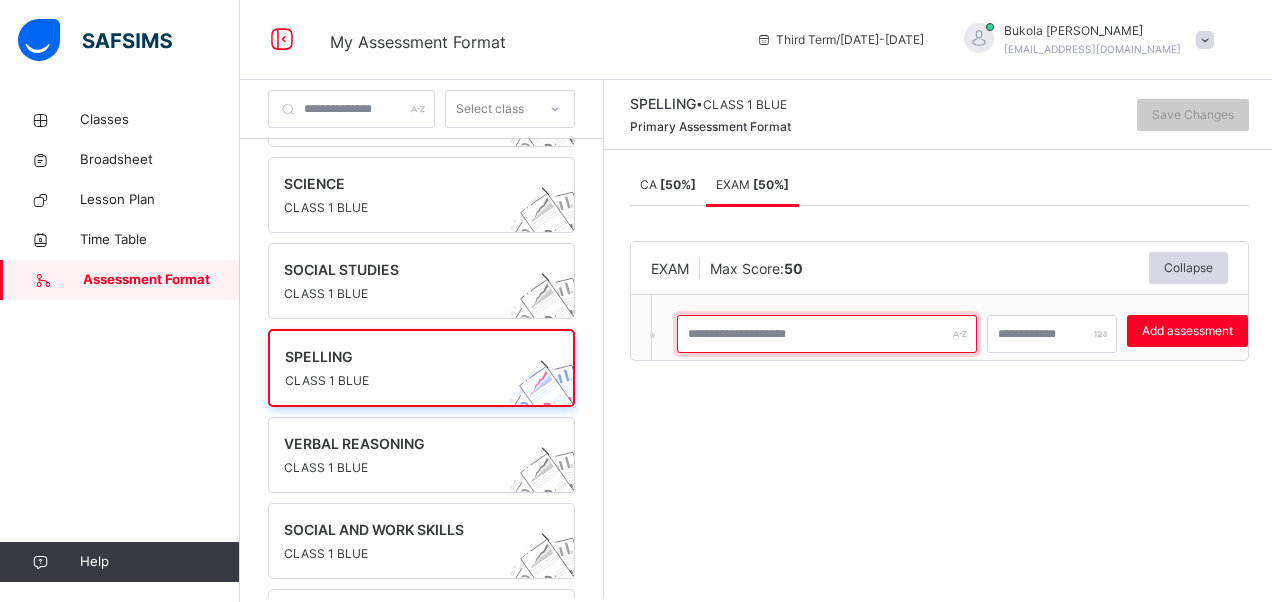 click at bounding box center [827, 334] 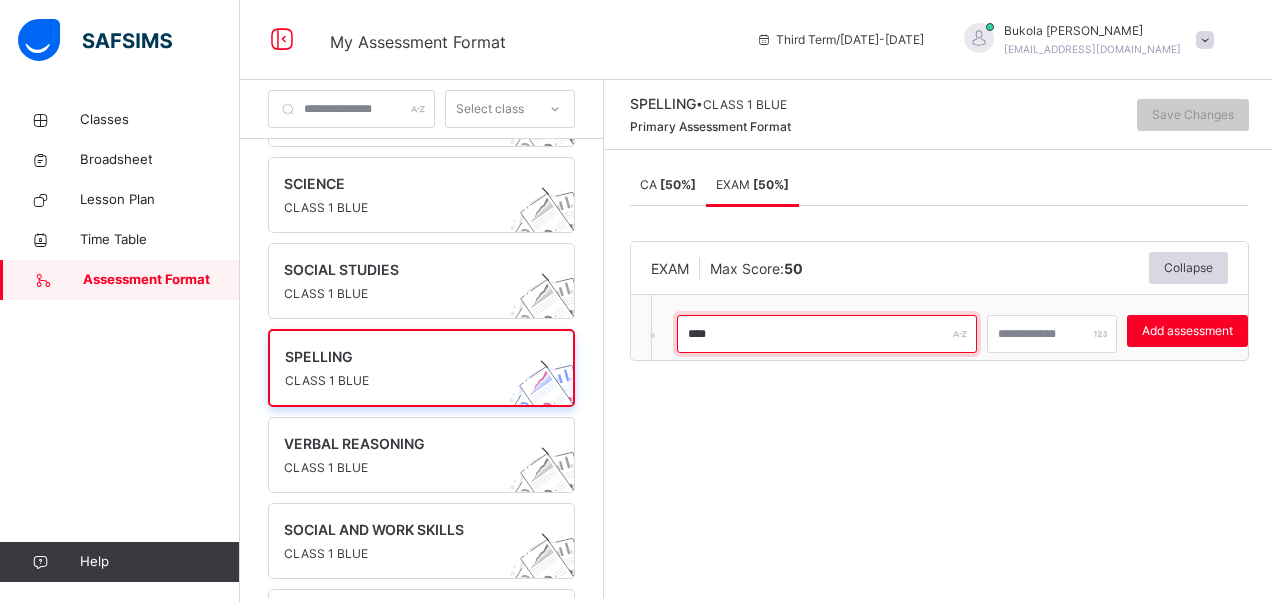 type on "****" 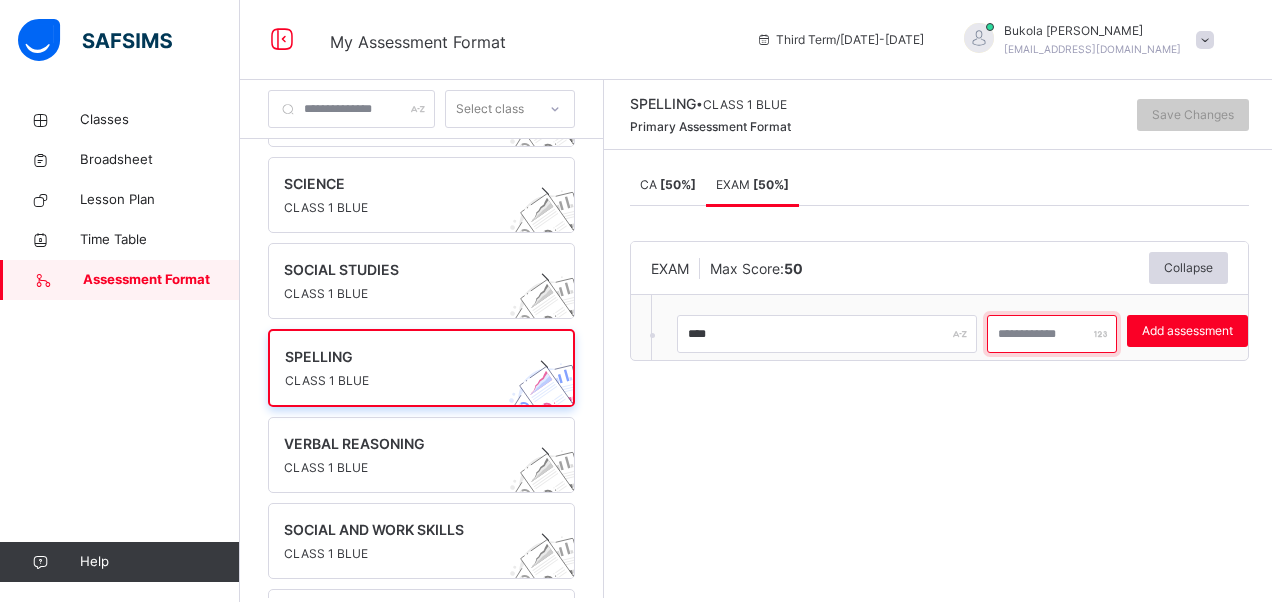 click at bounding box center [1052, 334] 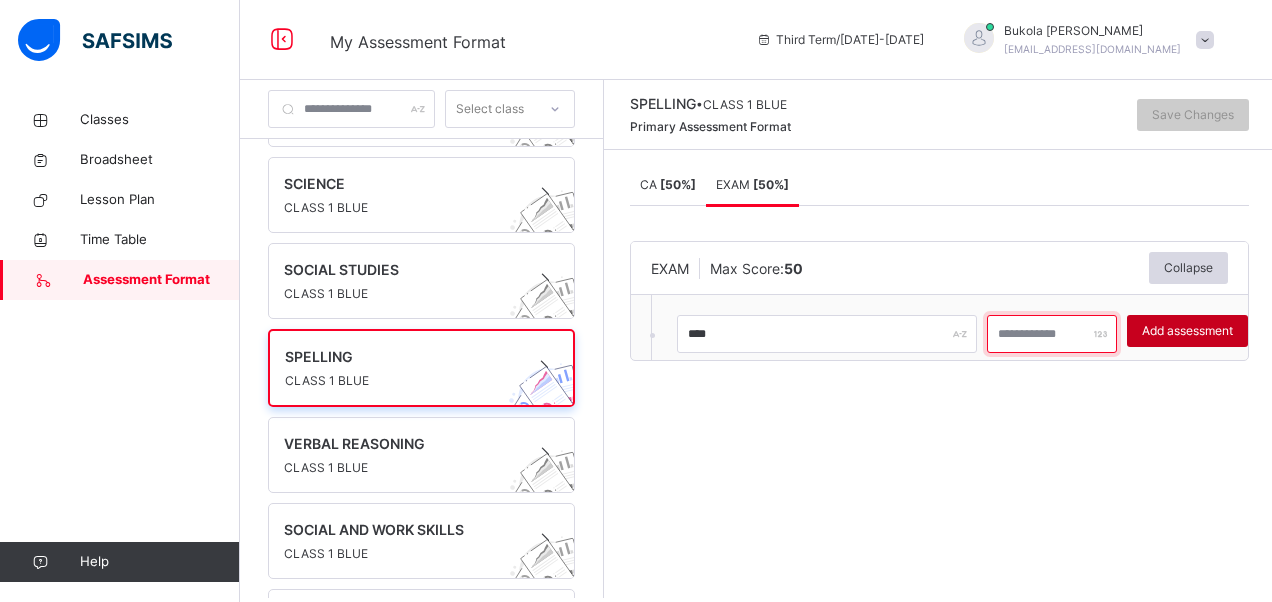 type on "**" 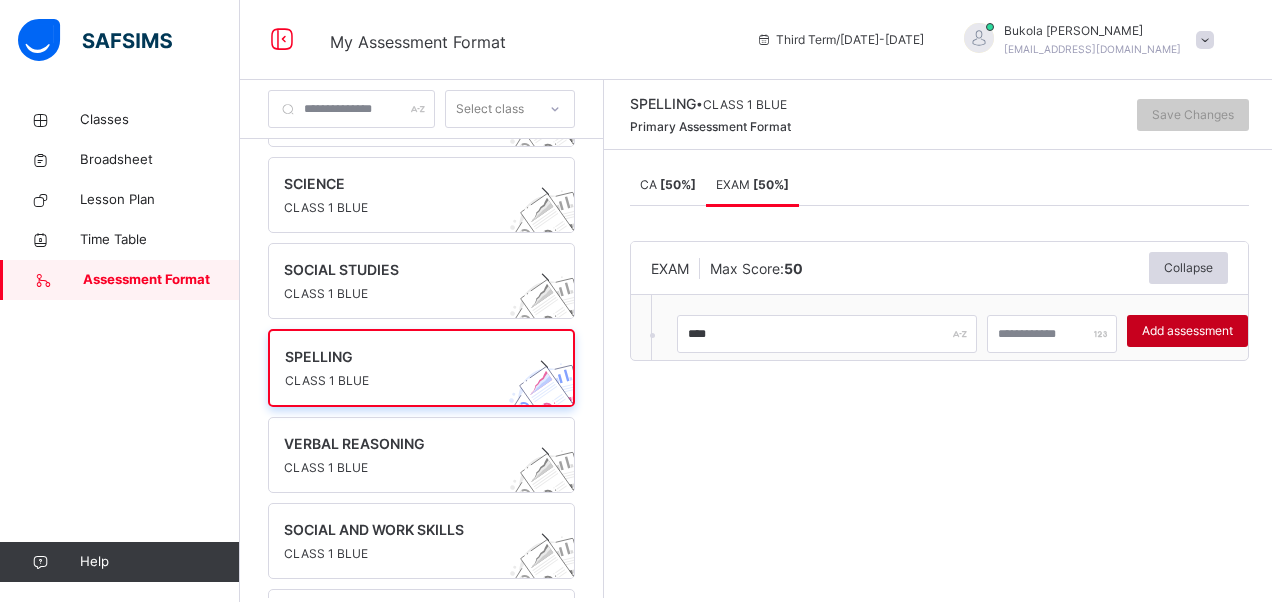 click on "Add assessment" at bounding box center [1187, 331] 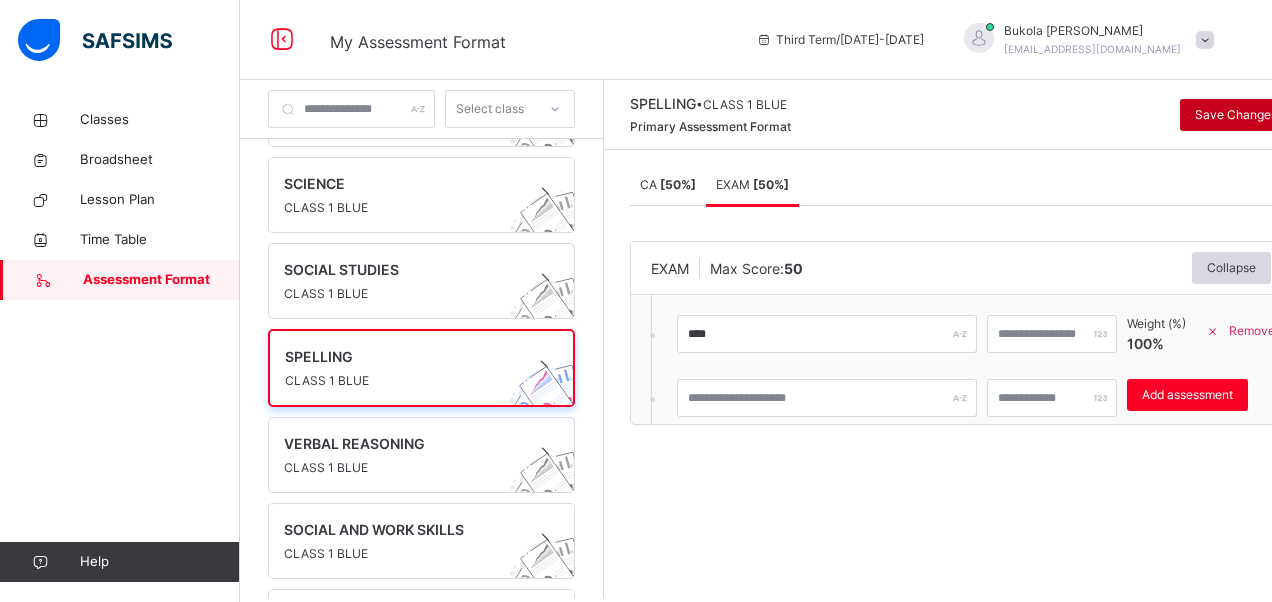 click on "Save Changes" at bounding box center (1236, 115) 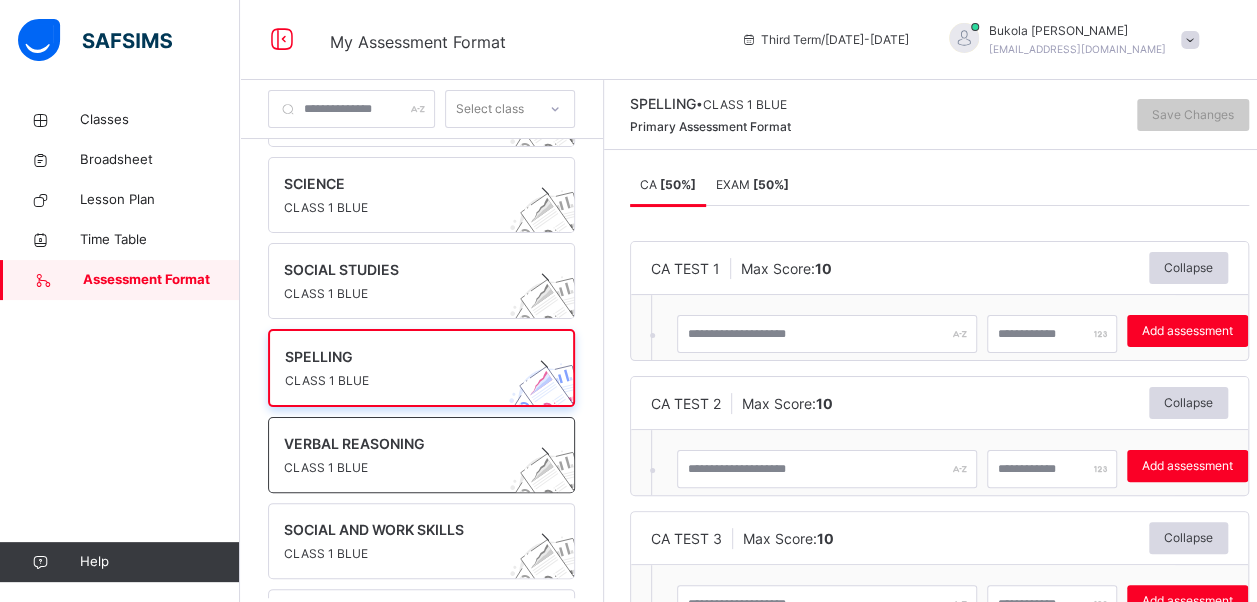 click on "VERBAL REASONING" at bounding box center (402, 443) 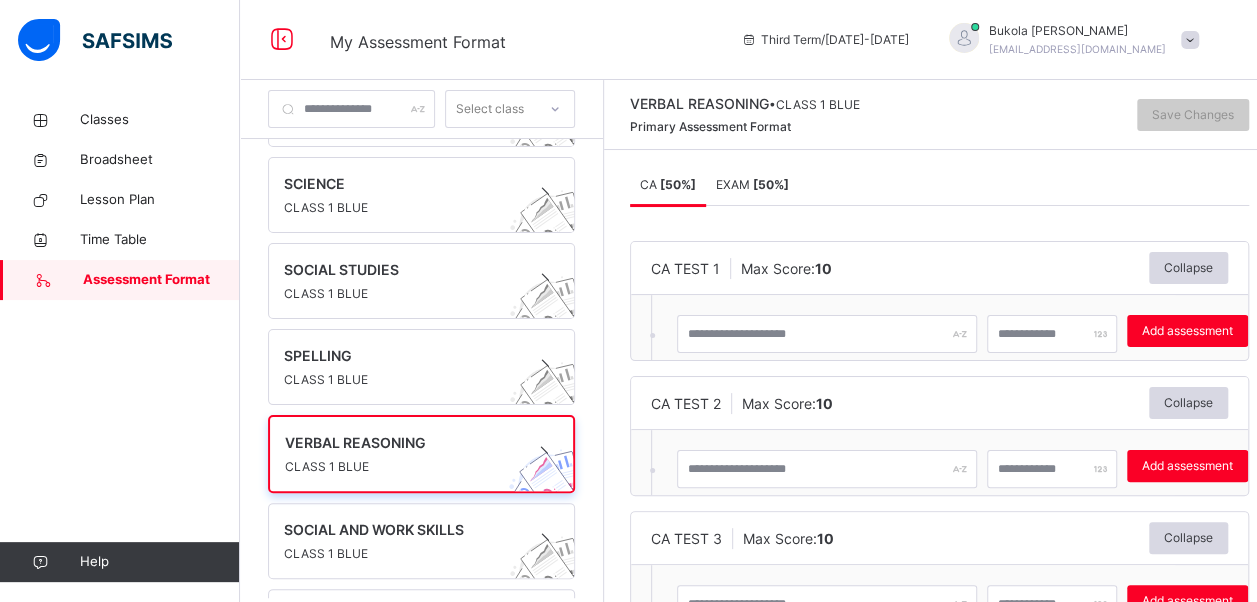 click on "[ 50 %]" at bounding box center [771, 184] 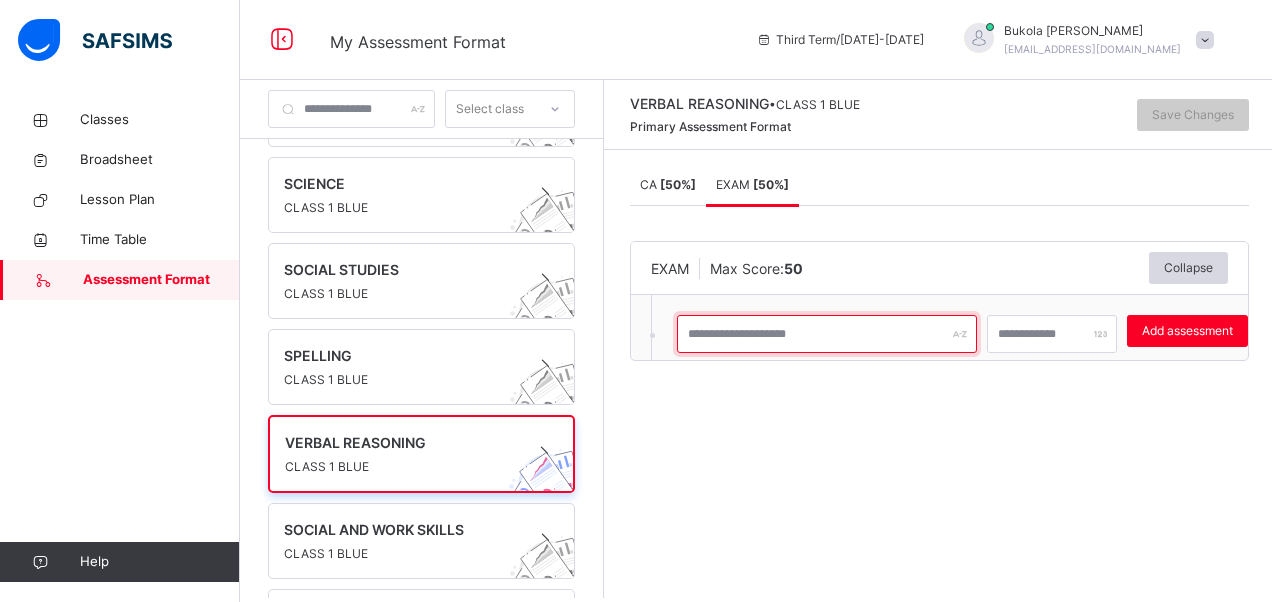 click at bounding box center (827, 334) 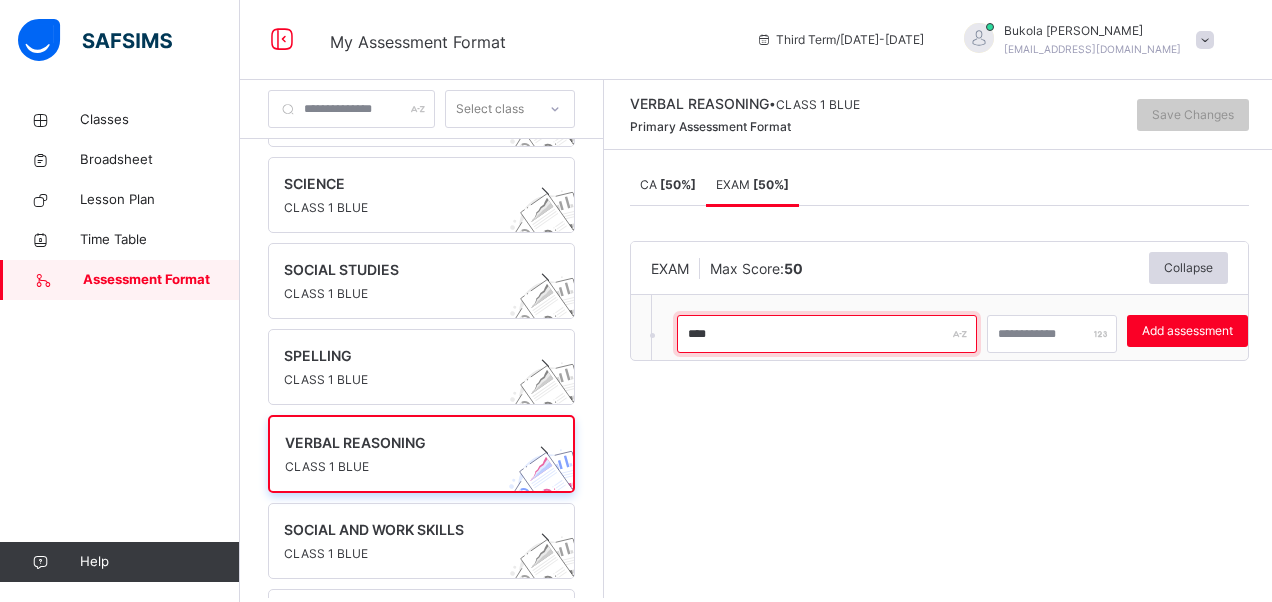 type on "****" 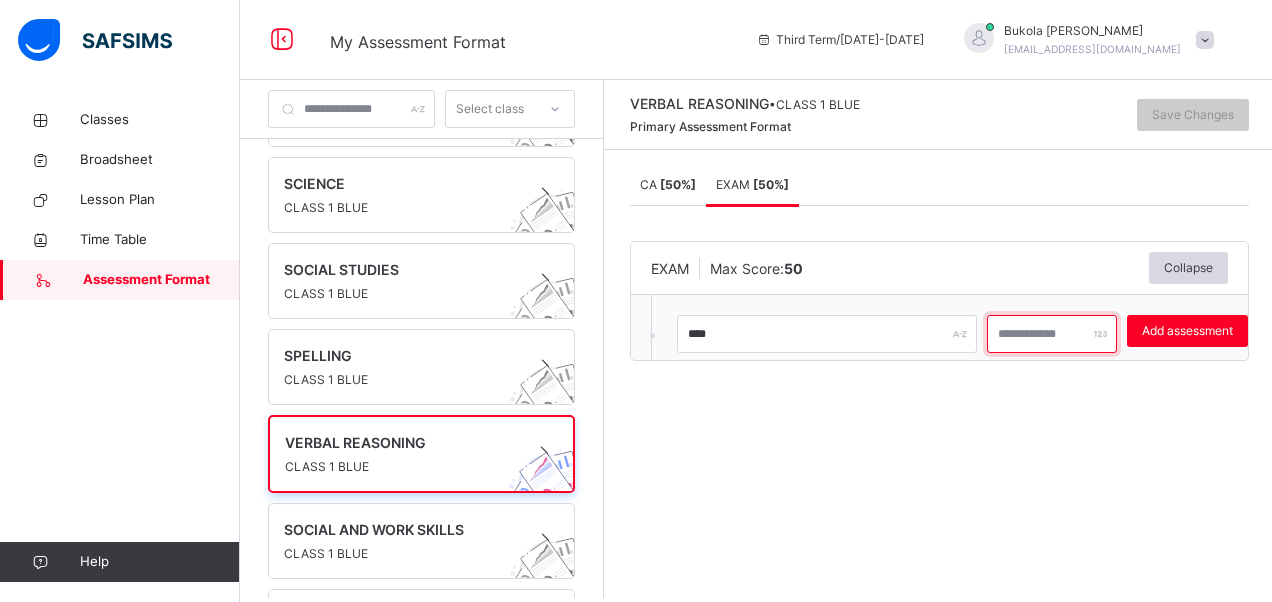 click at bounding box center (1052, 334) 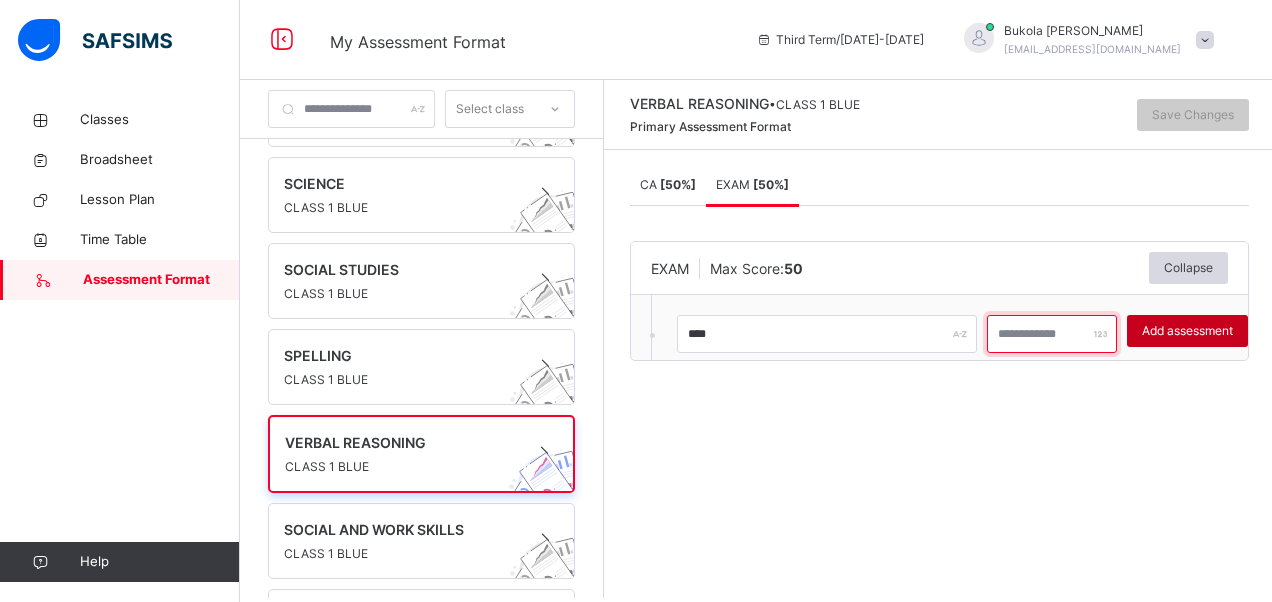 type on "**" 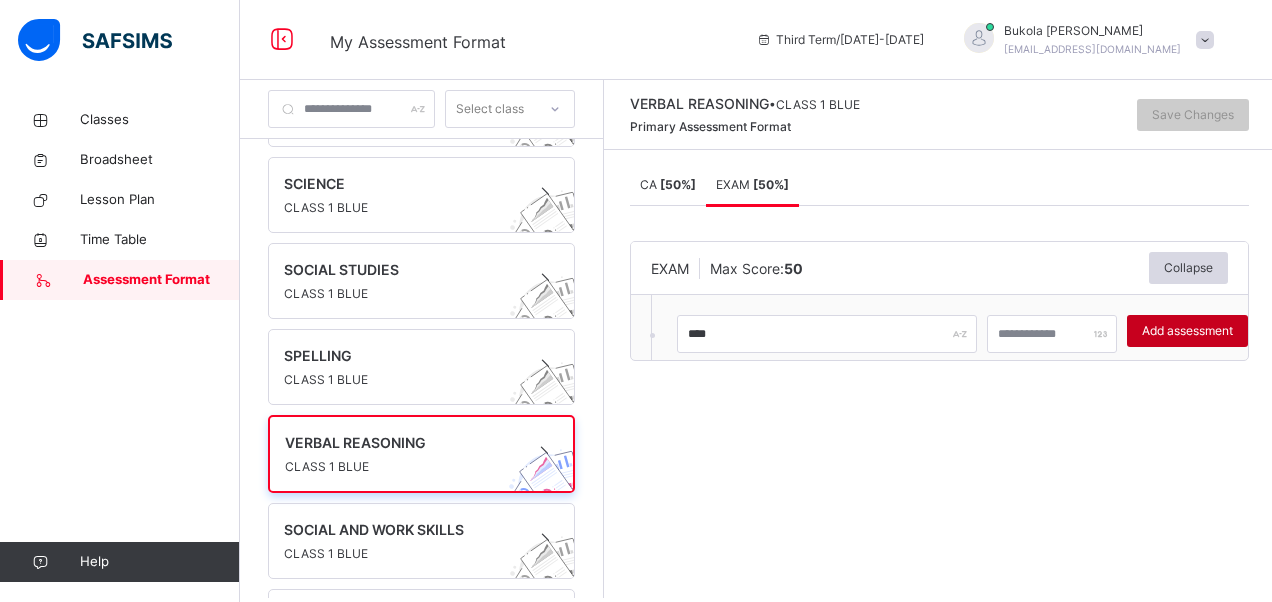 click on "Add assessment" at bounding box center [1187, 331] 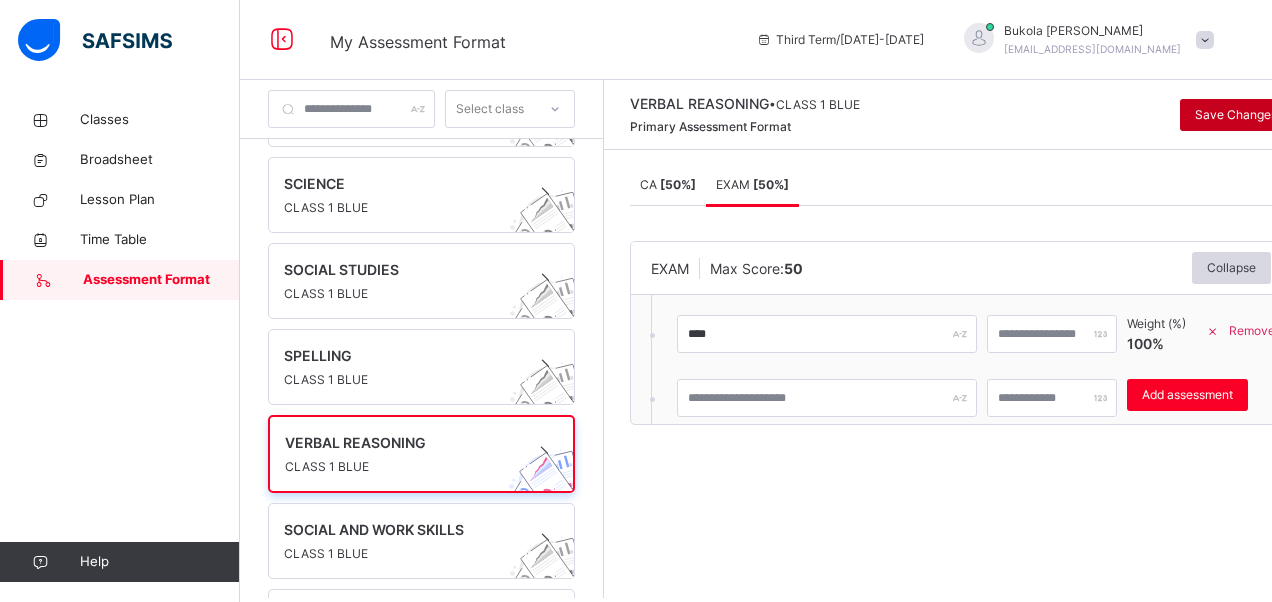 click on "Save Changes" at bounding box center [1236, 115] 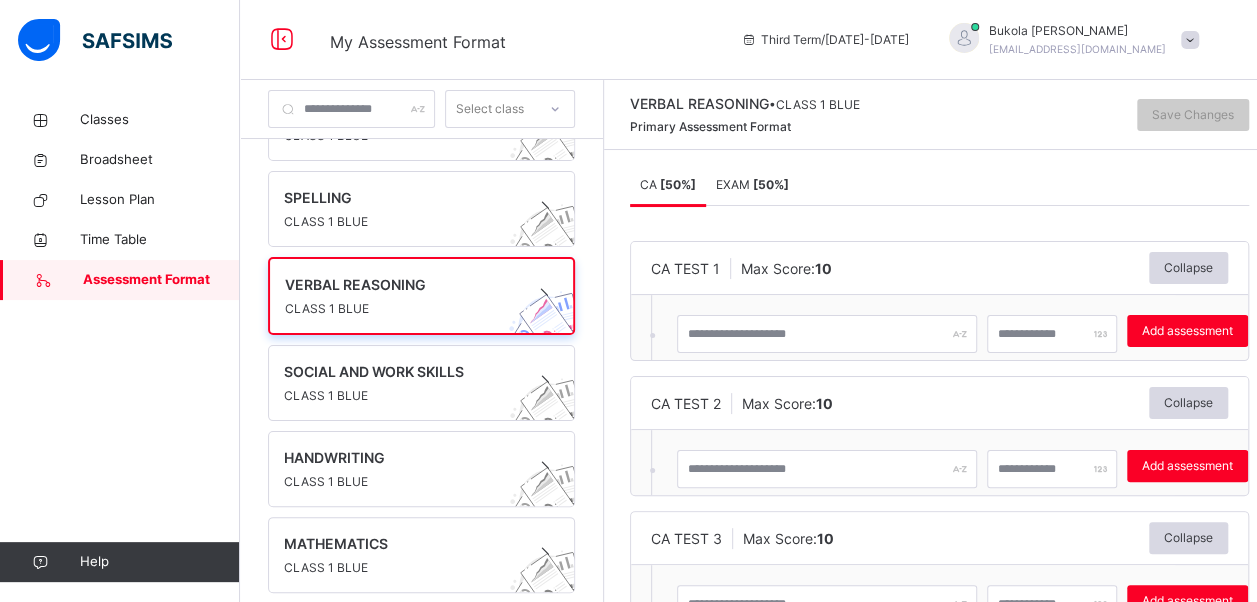 scroll, scrollTop: 672, scrollLeft: 0, axis: vertical 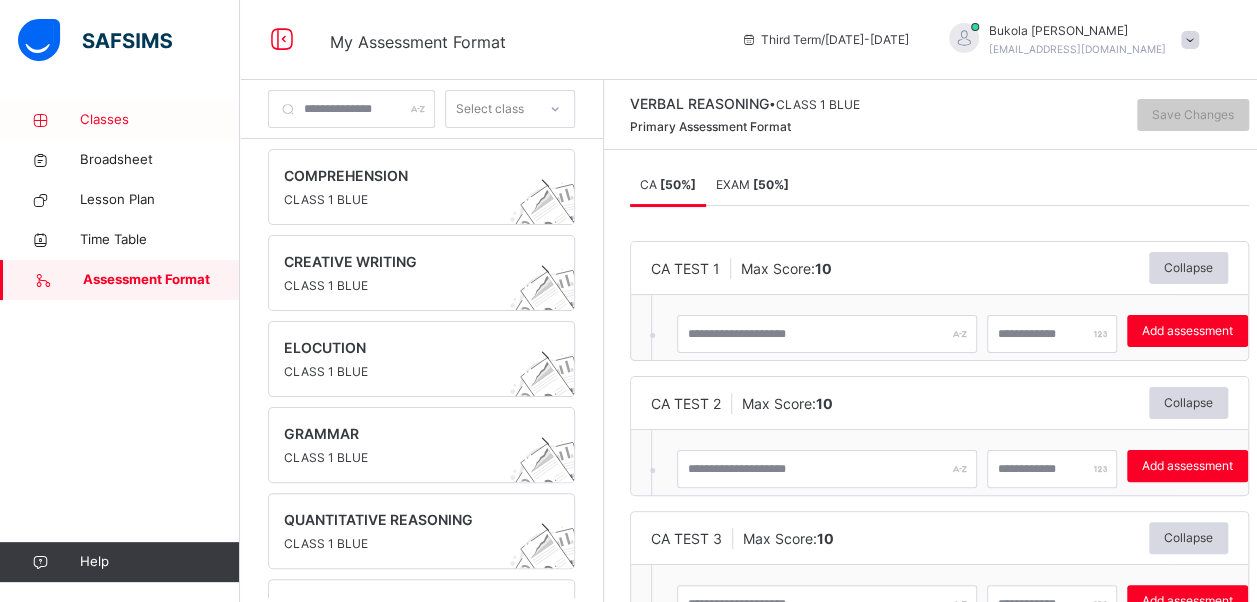 click on "Classes" at bounding box center (160, 120) 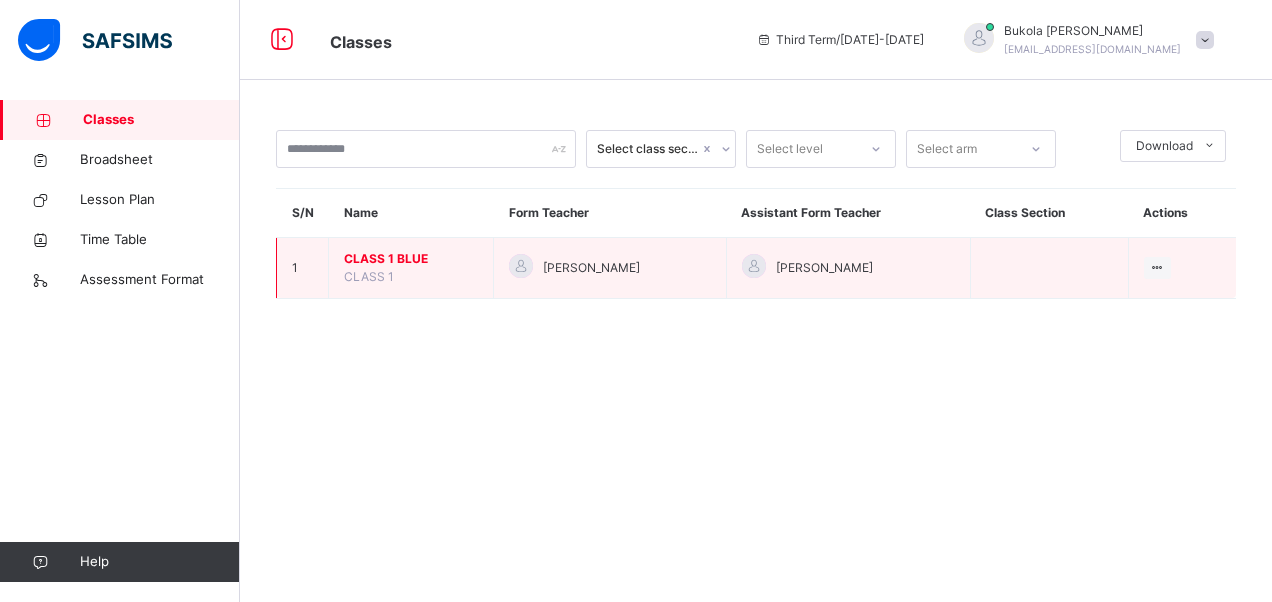 click on "CLASS 1   BLUE" at bounding box center [411, 259] 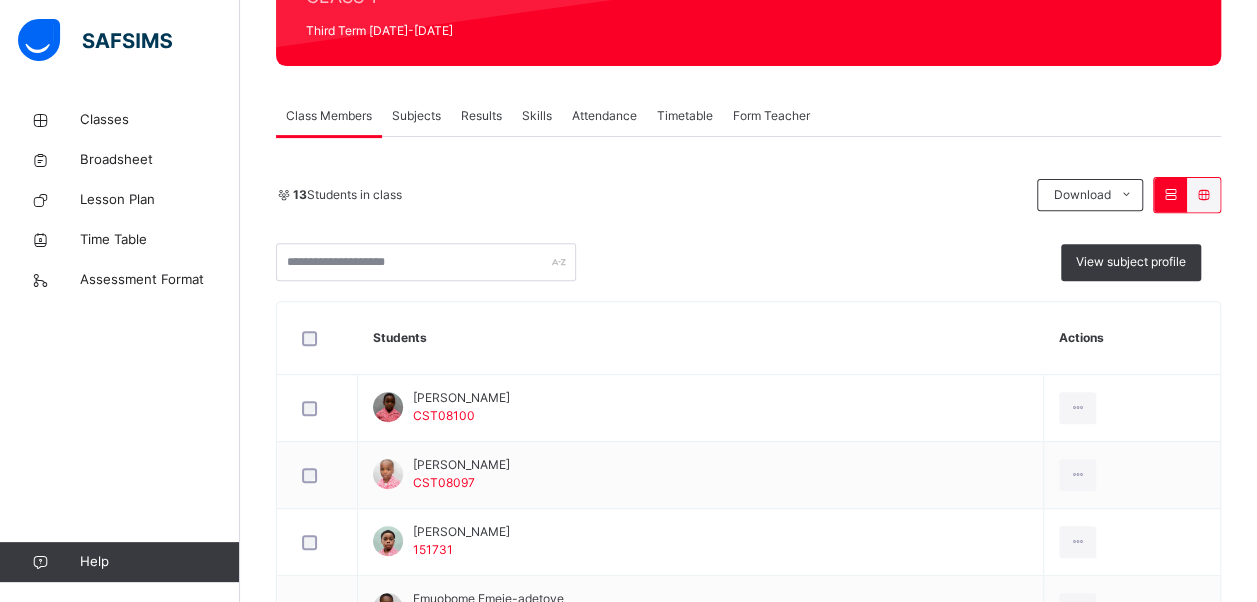 scroll, scrollTop: 292, scrollLeft: 0, axis: vertical 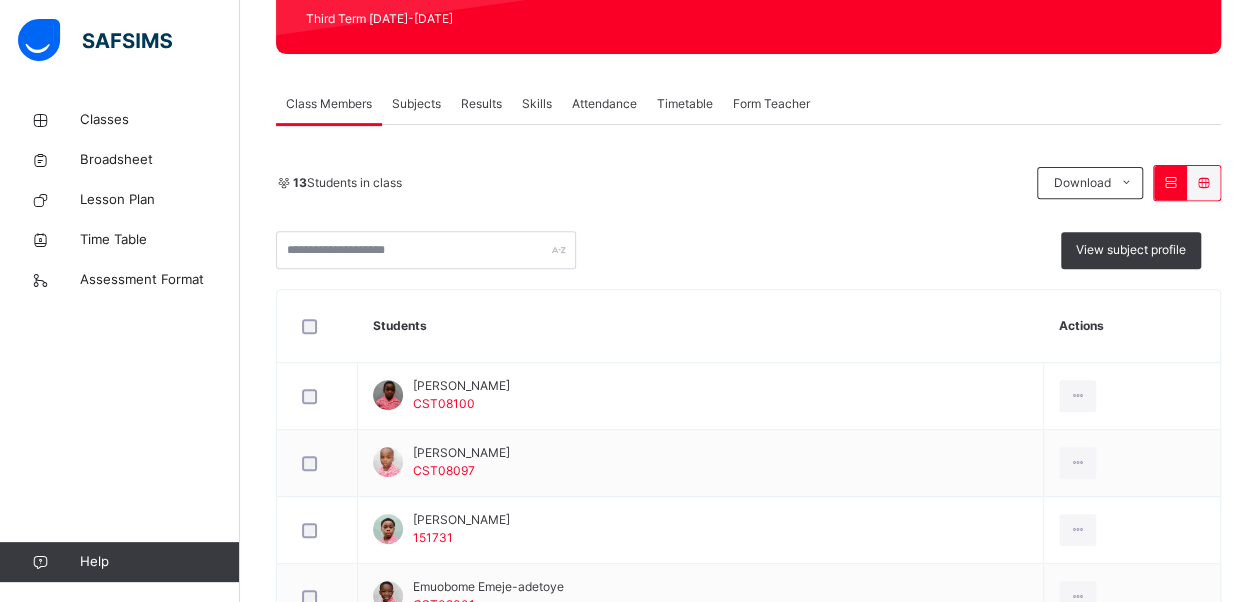 click on "Subjects" at bounding box center (416, 104) 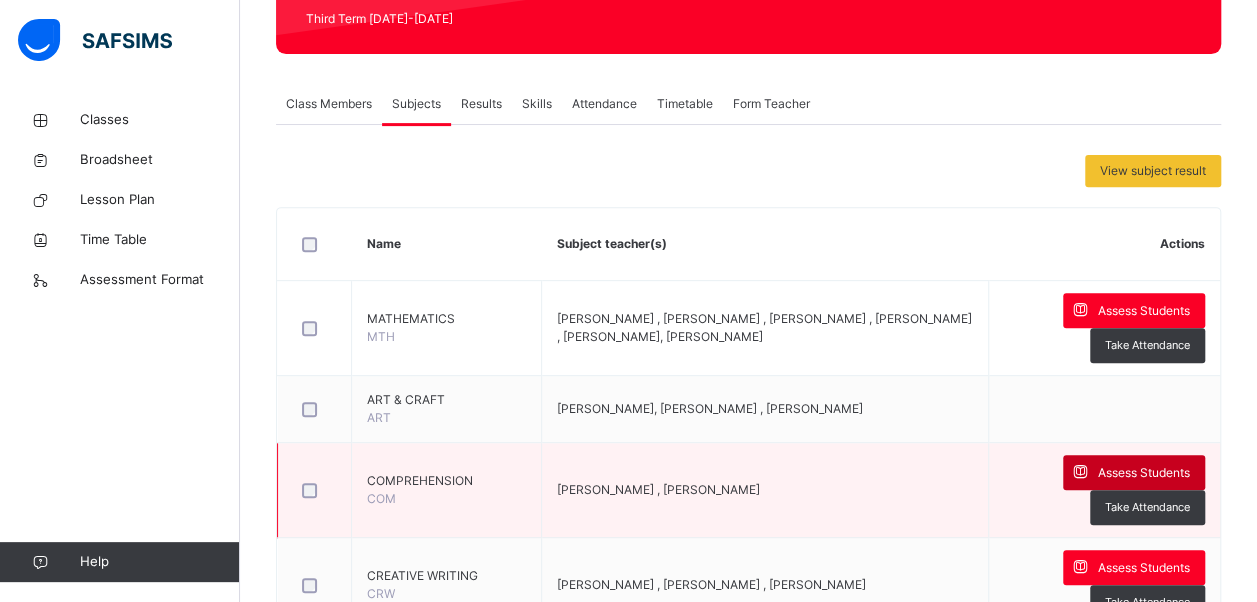 click on "Assess Students" at bounding box center (1144, 473) 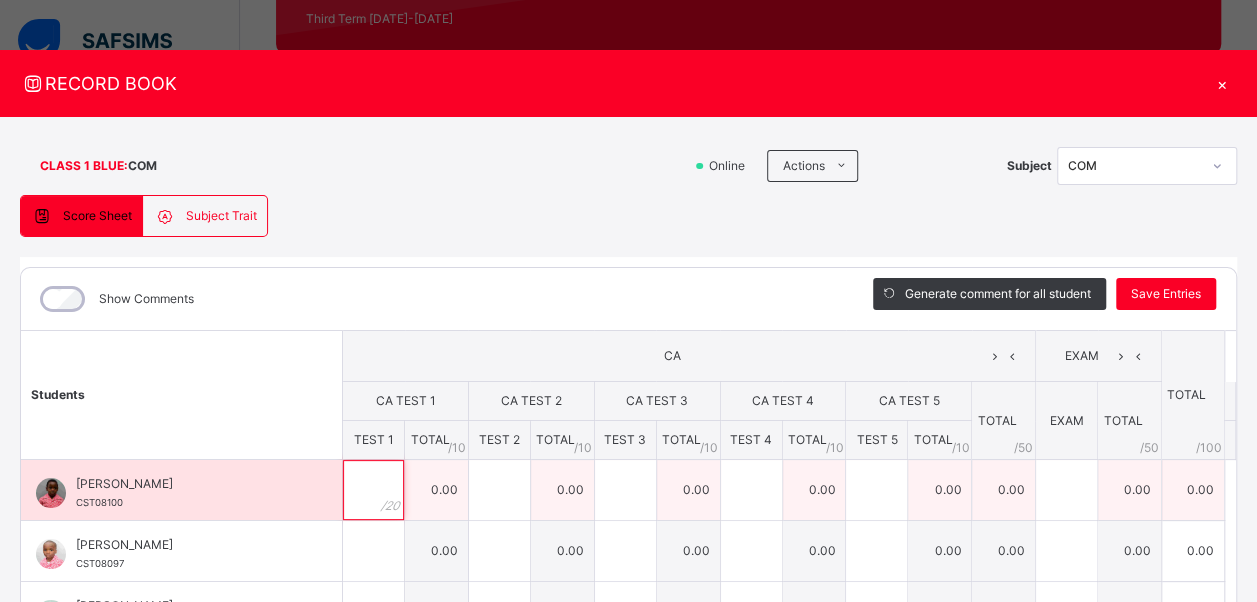 click at bounding box center [373, 490] 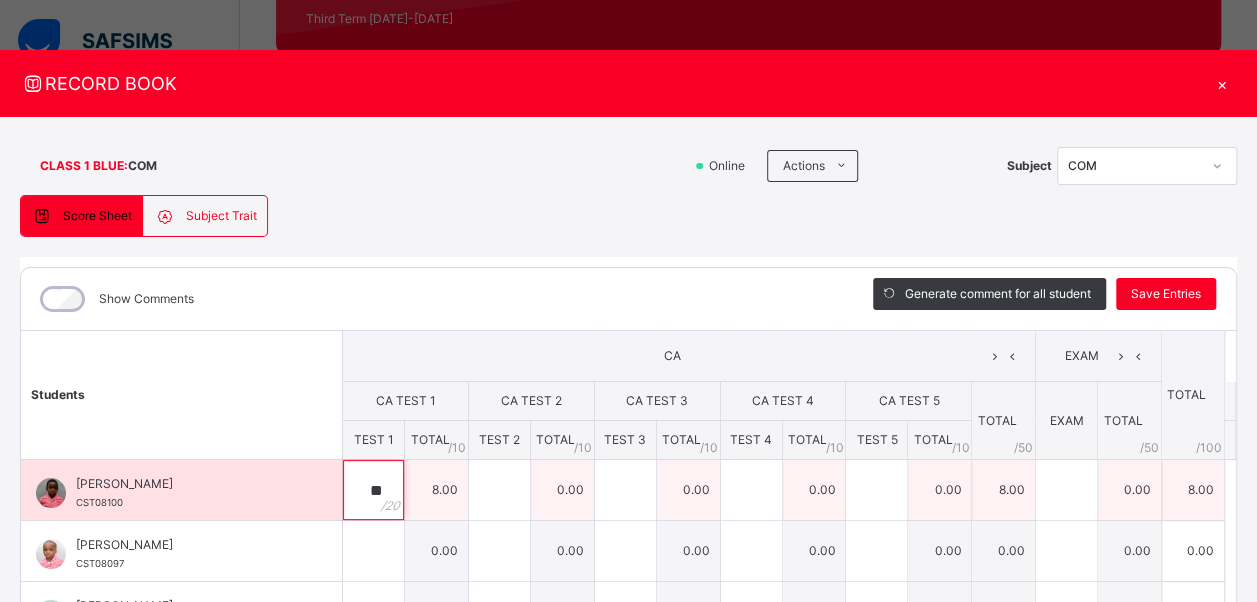 type on "**" 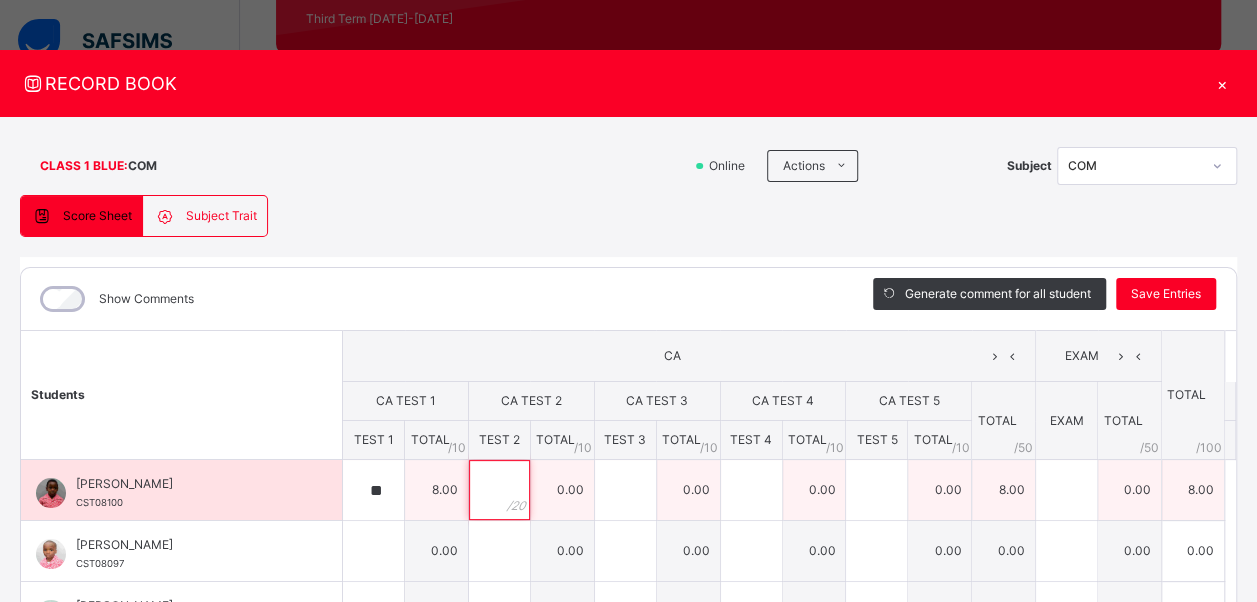 click at bounding box center (499, 490) 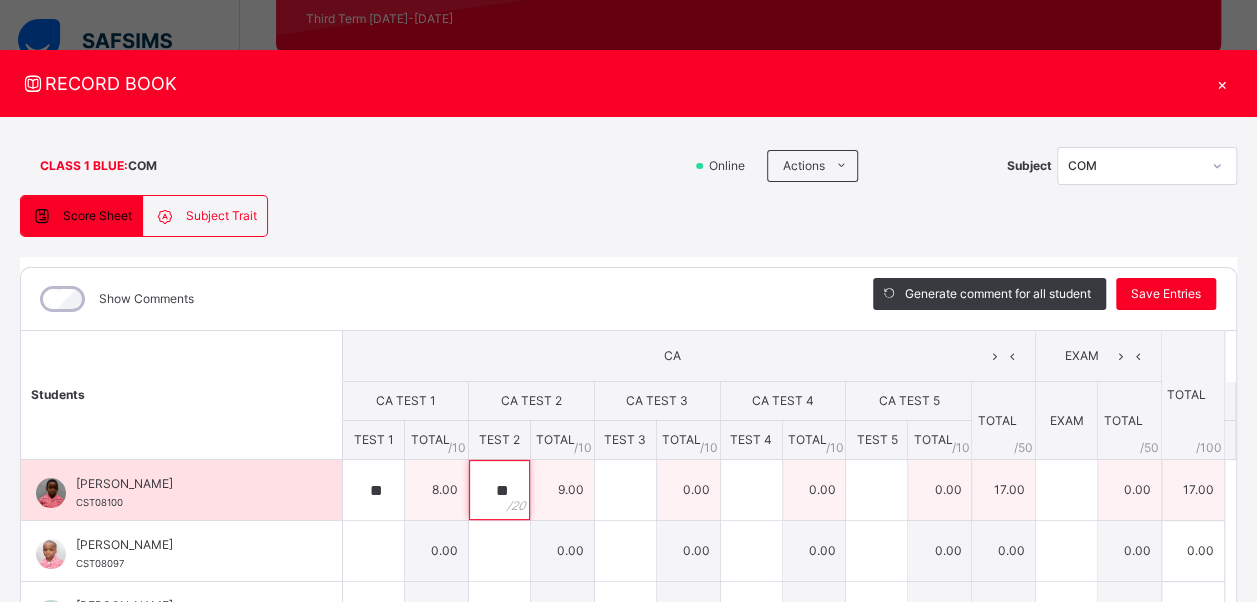 type on "**" 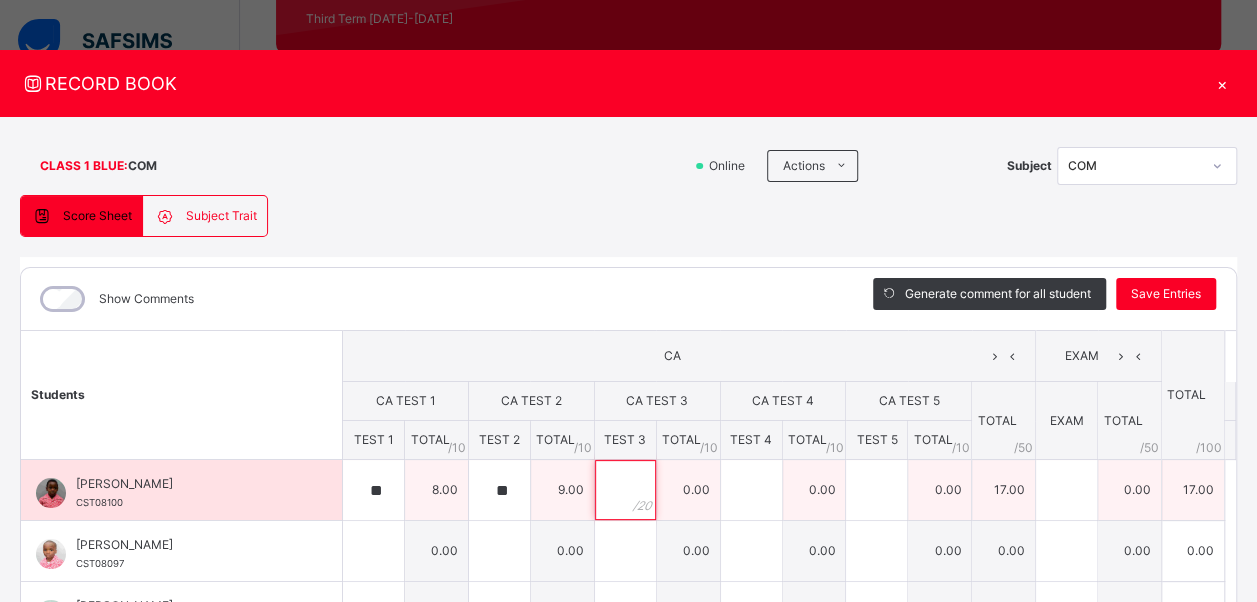 click at bounding box center [625, 490] 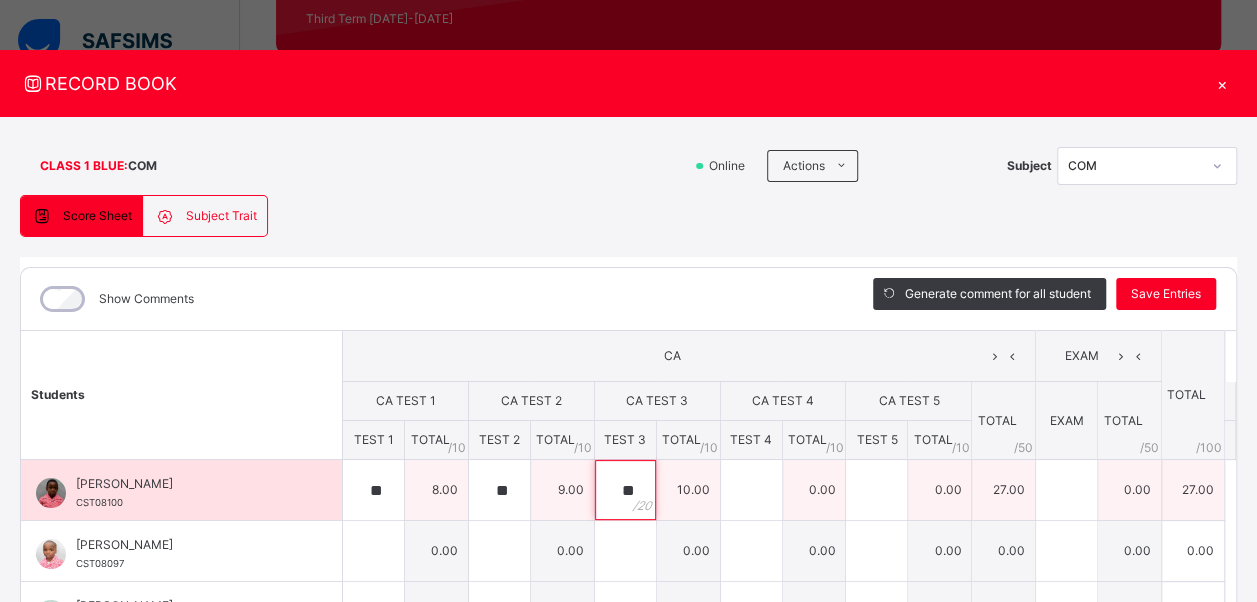 type on "**" 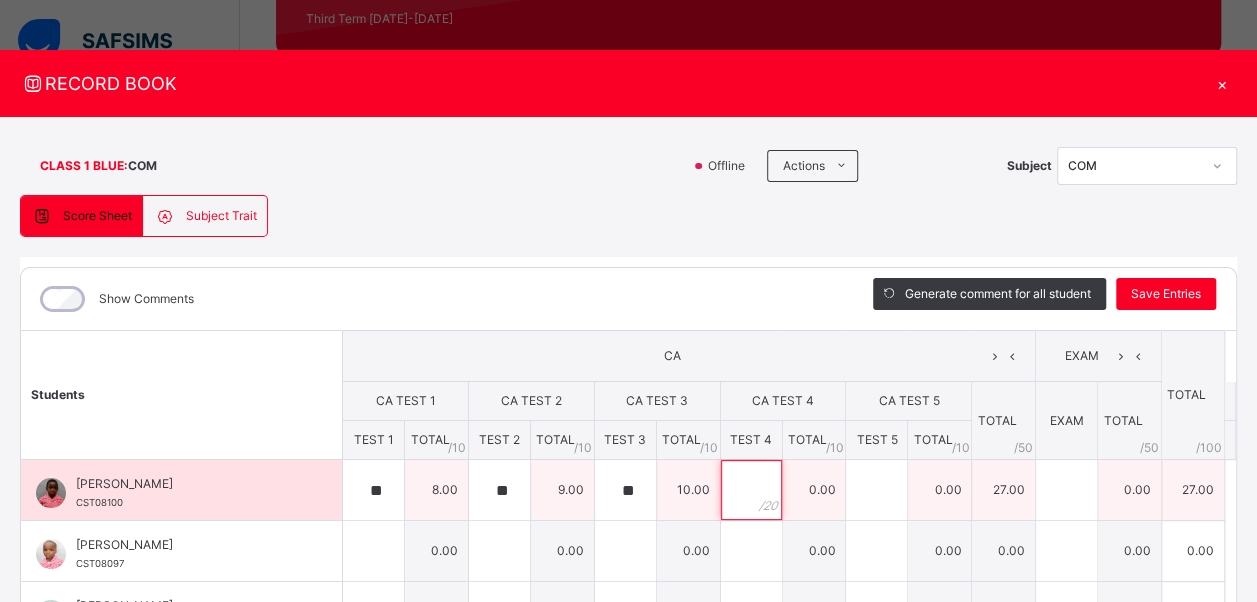 click at bounding box center (751, 490) 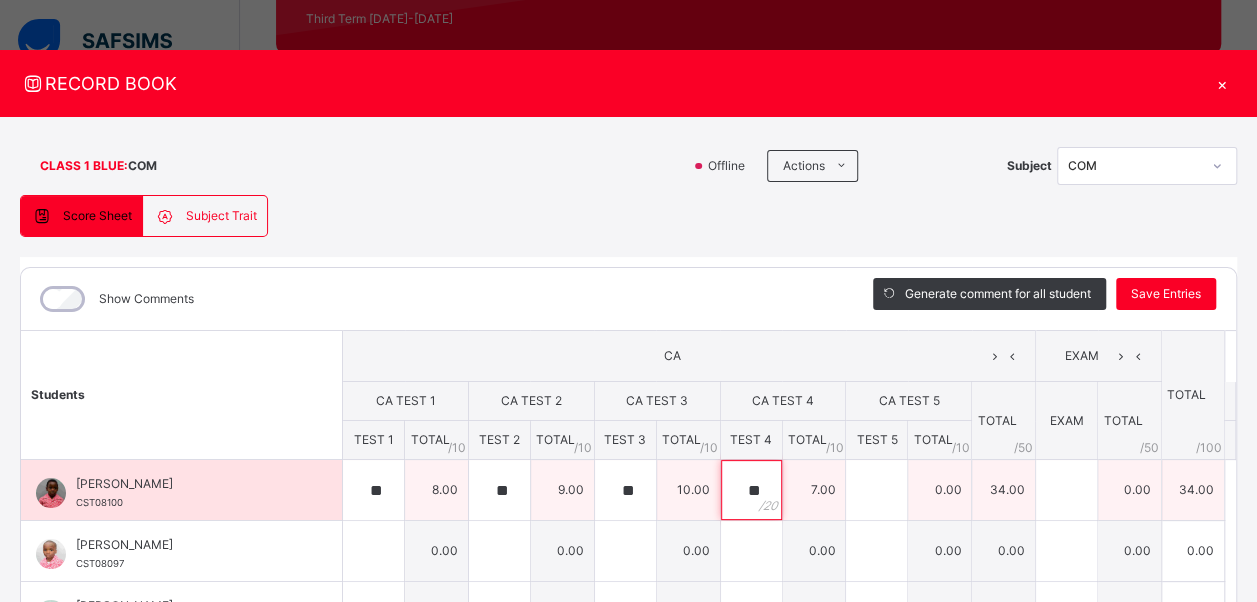 type on "**" 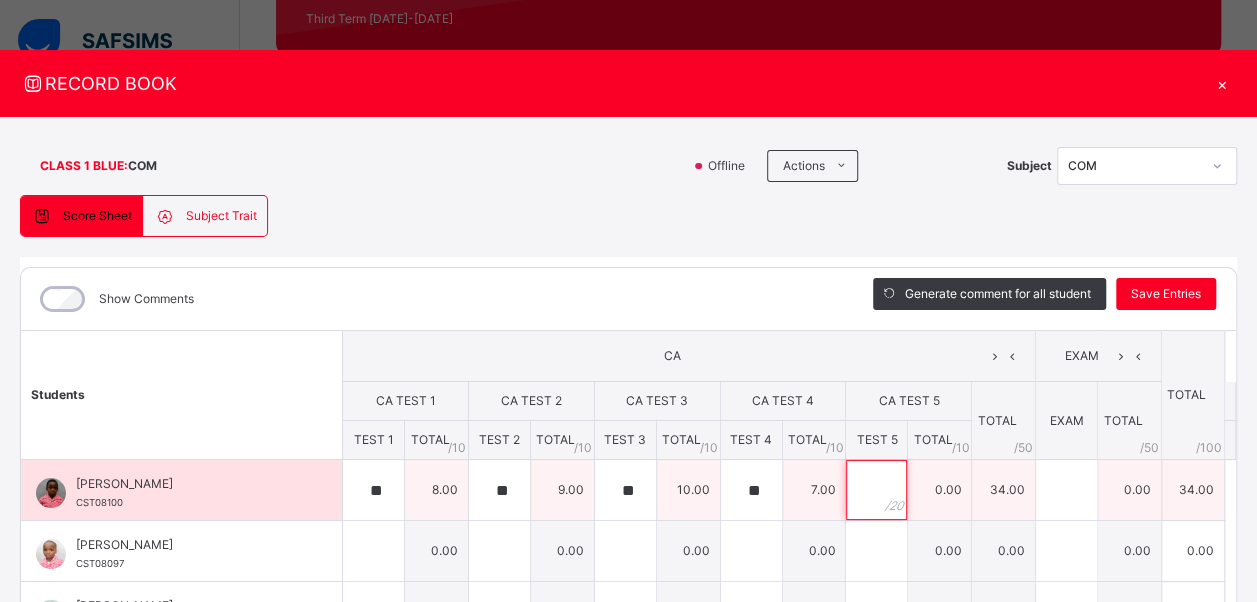 click at bounding box center (876, 490) 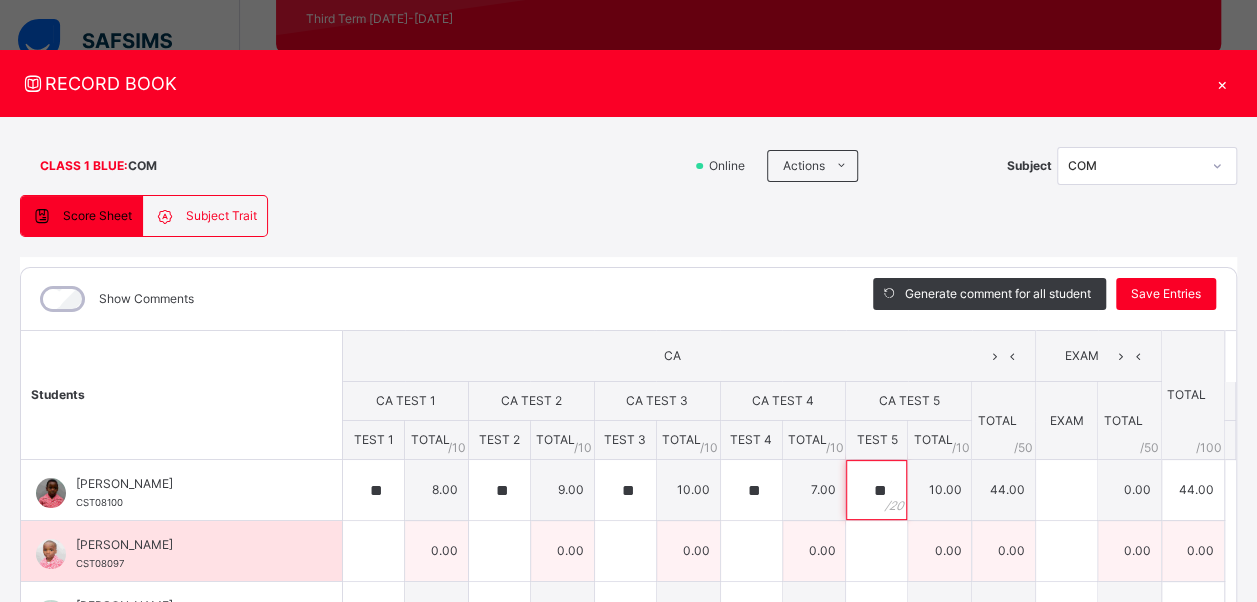 type on "**" 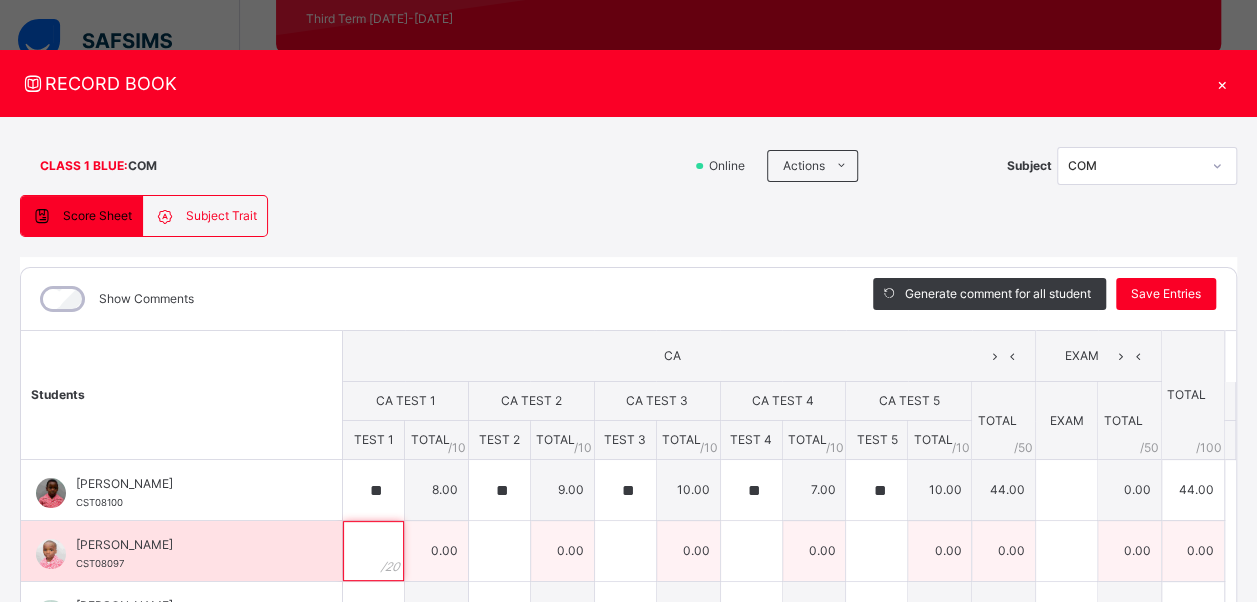 click at bounding box center (373, 551) 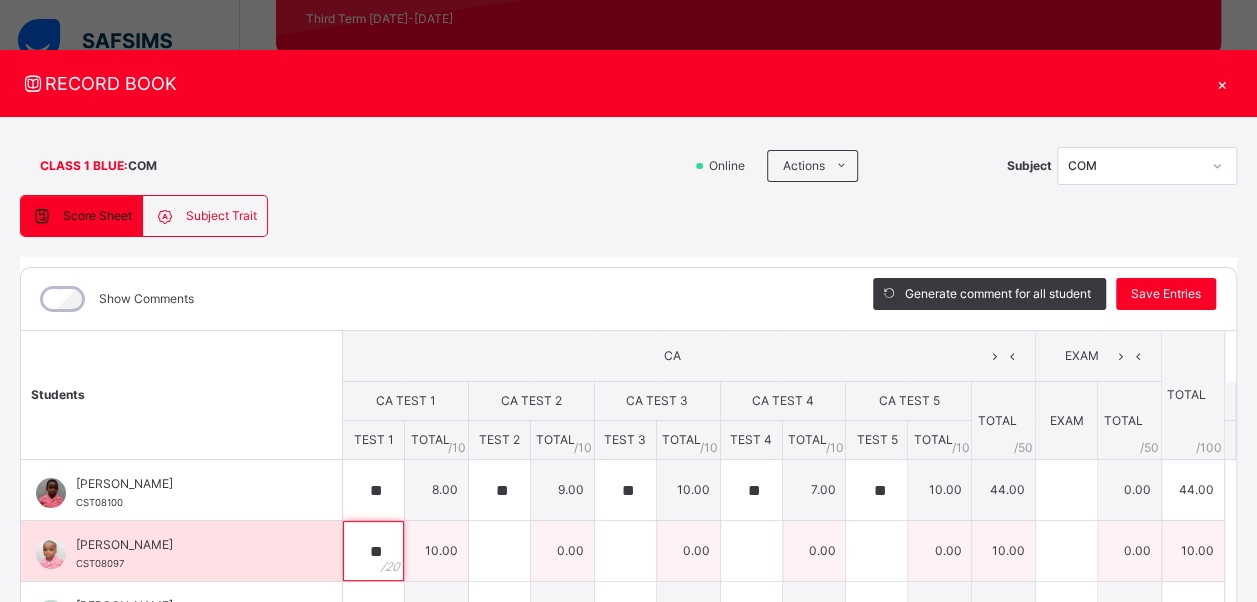 type on "**" 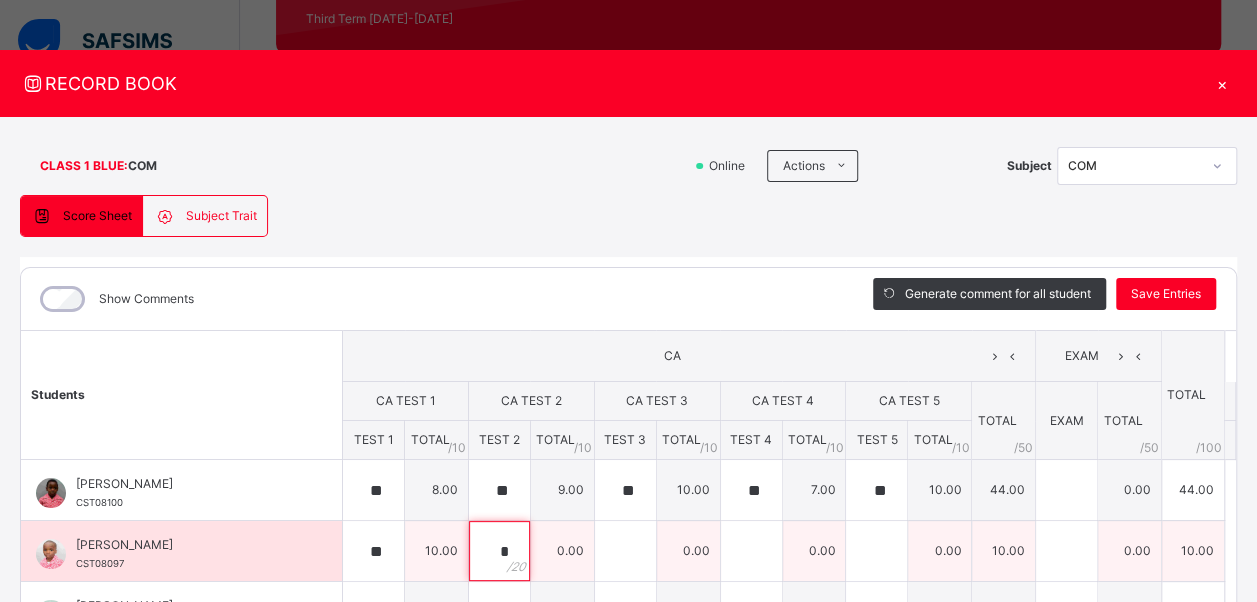 click on "*" at bounding box center [499, 551] 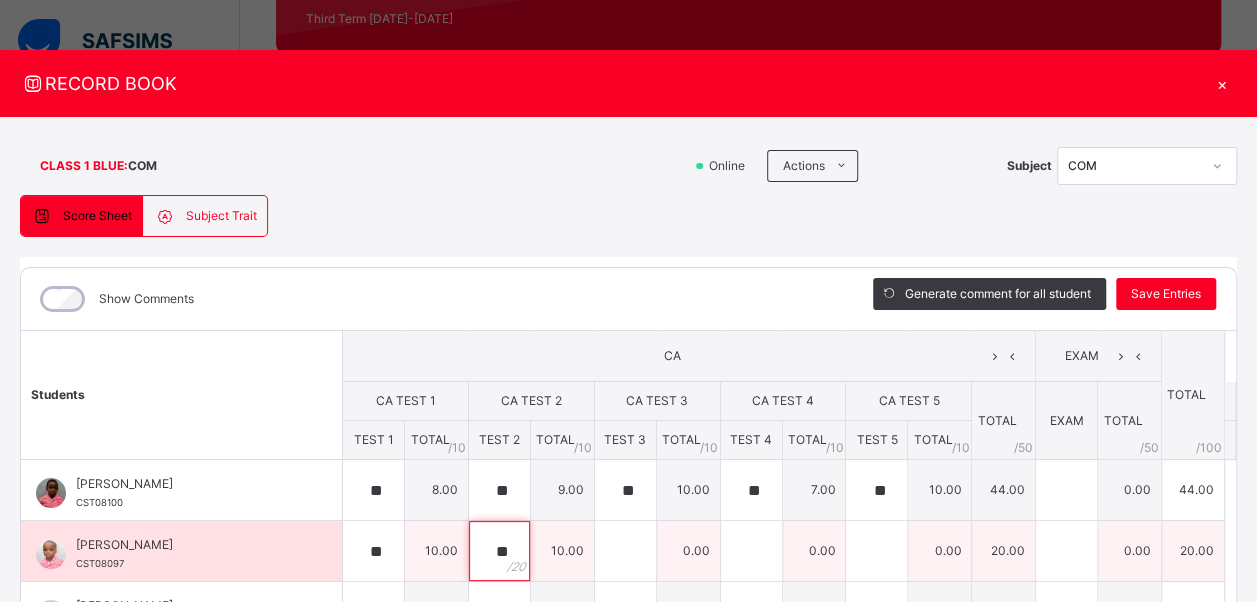 type on "**" 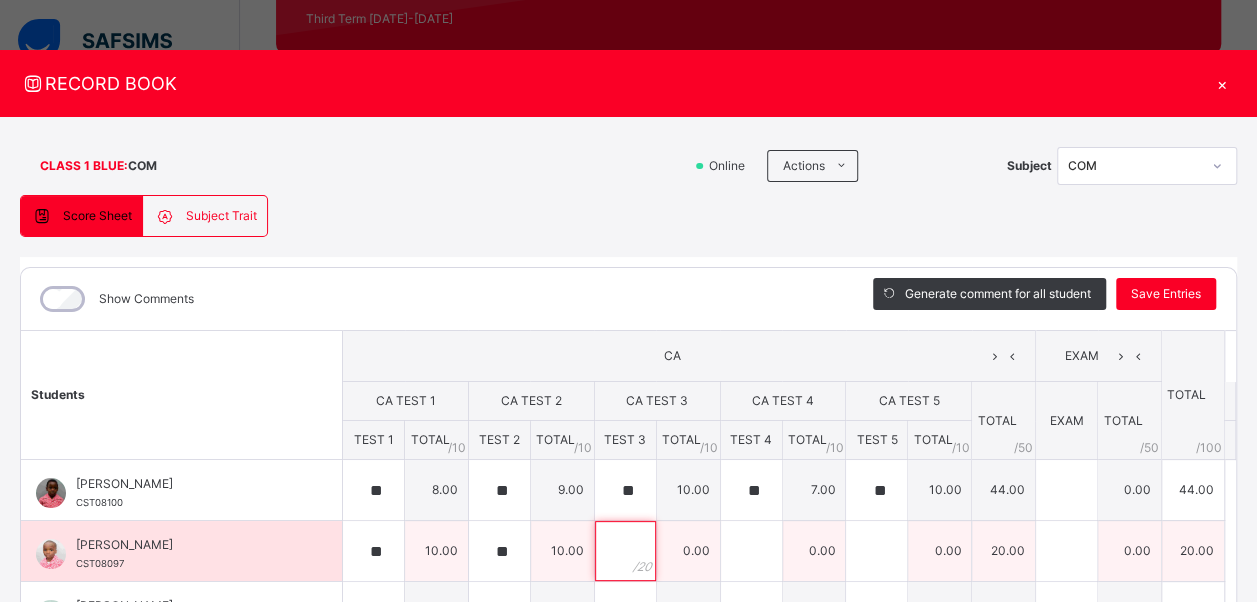 click at bounding box center (625, 551) 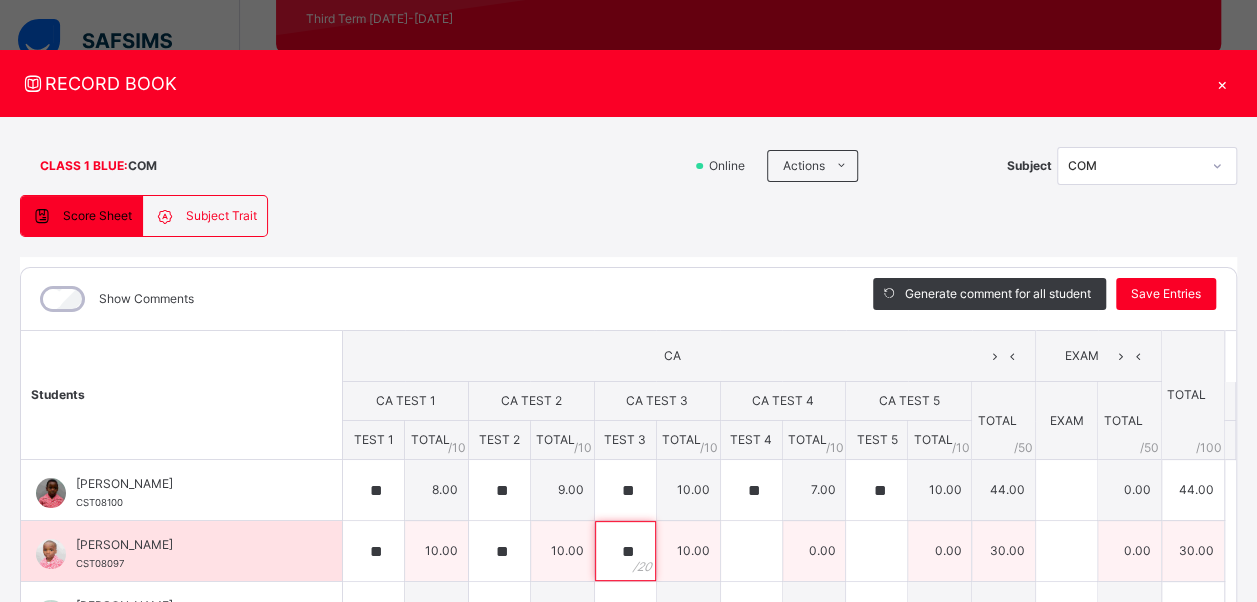 type on "**" 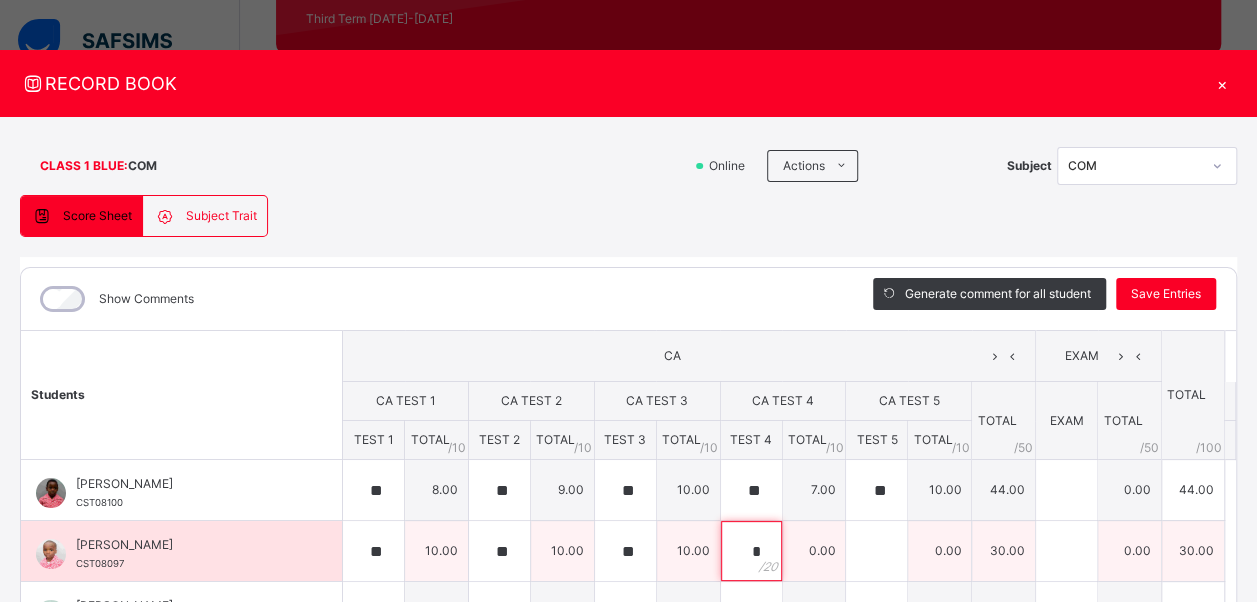 click on "*" at bounding box center (751, 551) 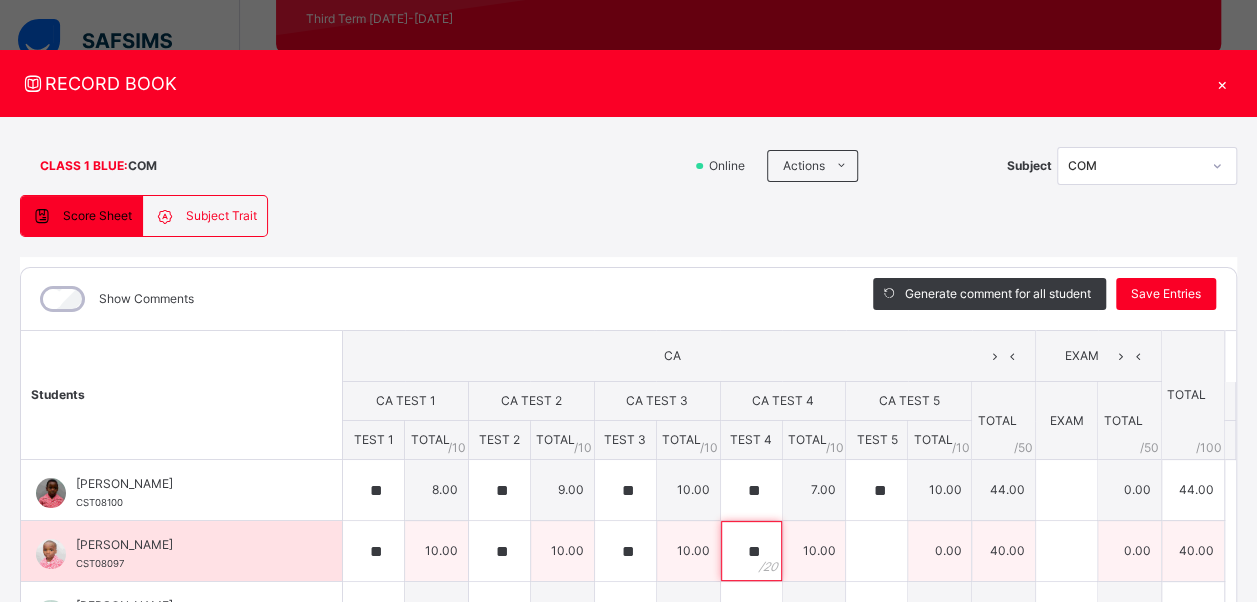 type on "**" 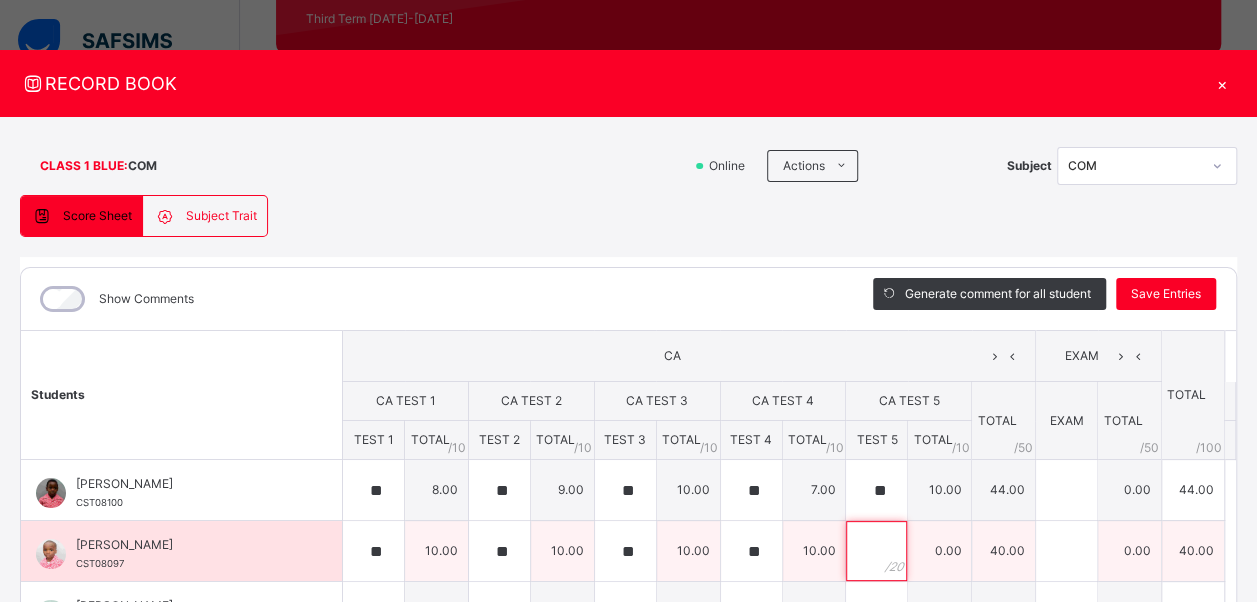 click at bounding box center [876, 551] 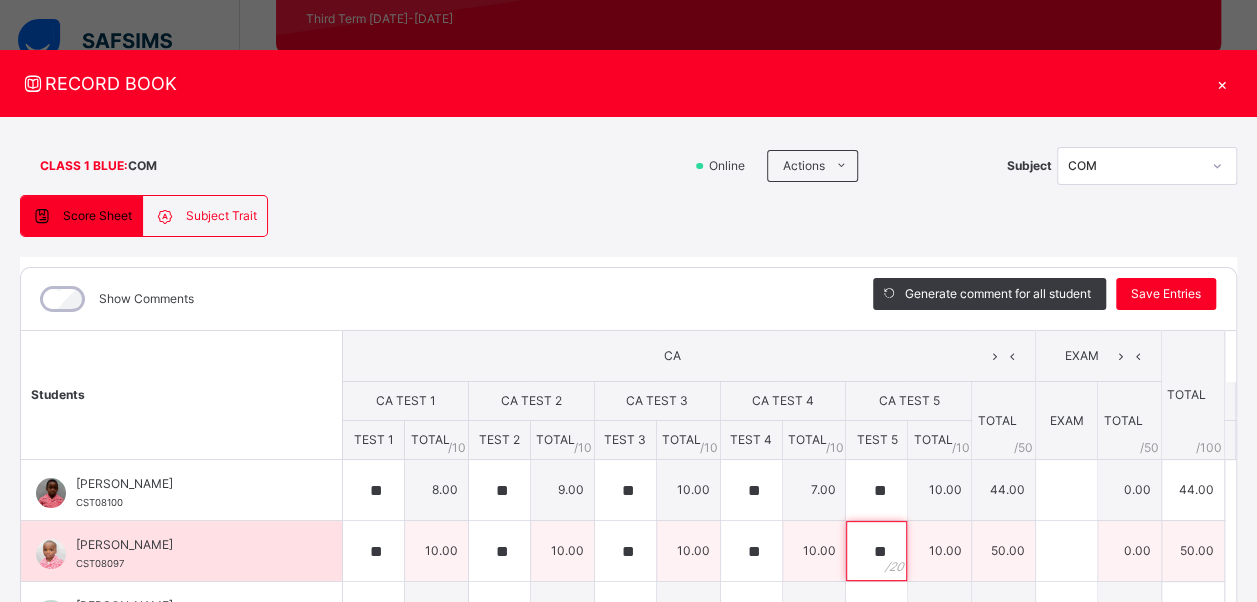 type on "**" 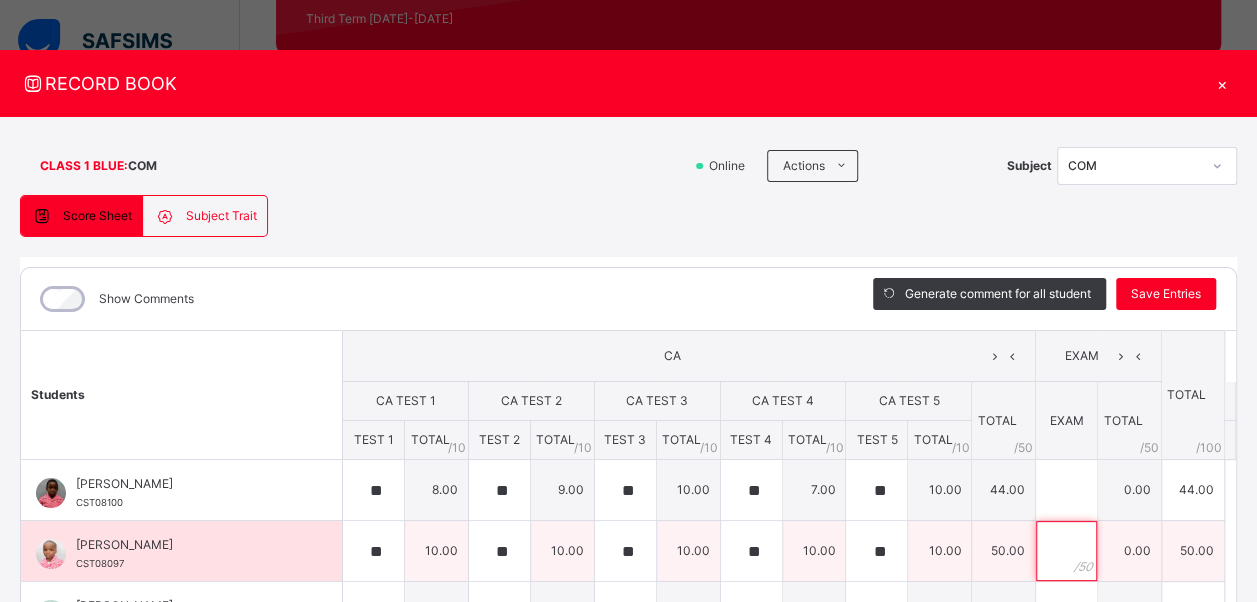 click at bounding box center [1066, 551] 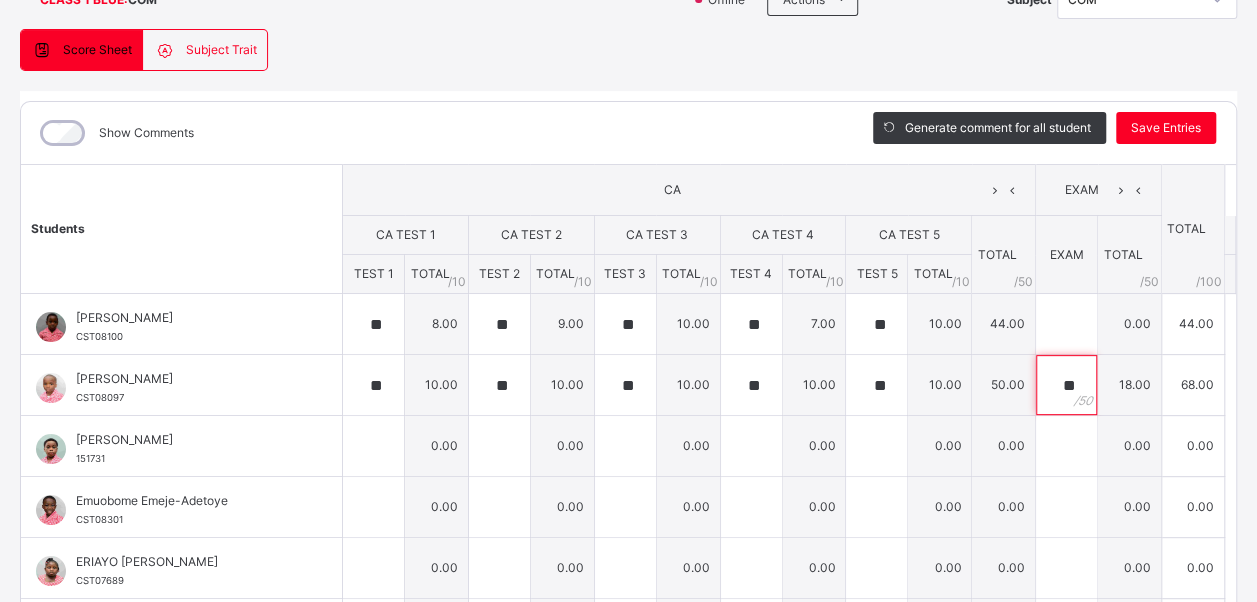 scroll, scrollTop: 187, scrollLeft: 0, axis: vertical 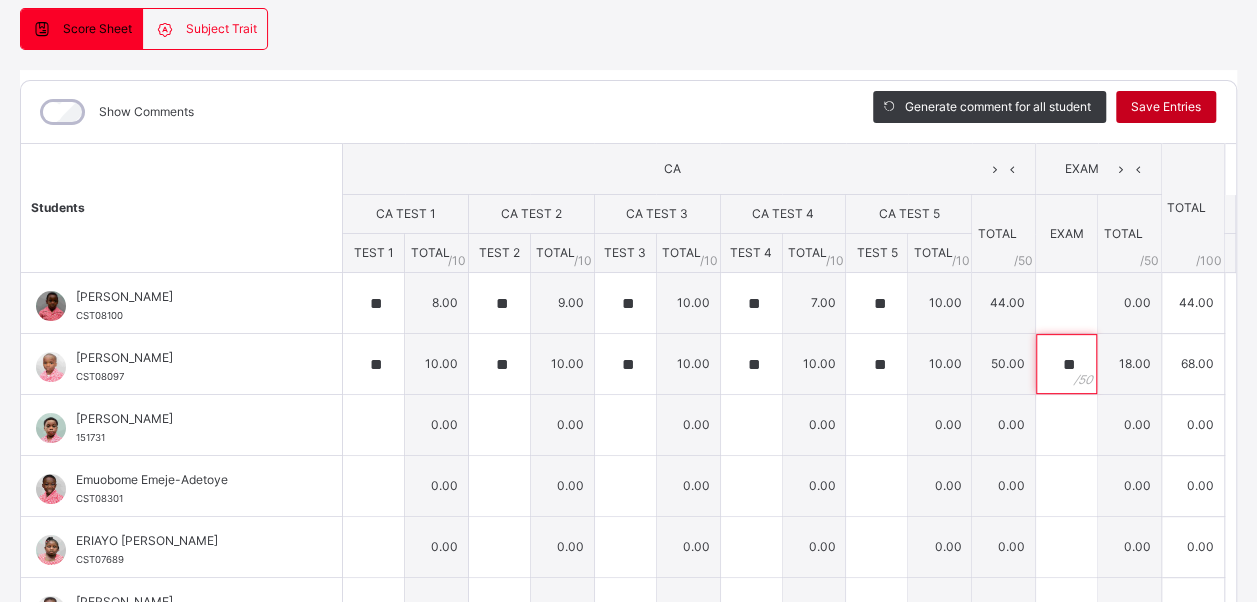 type on "**" 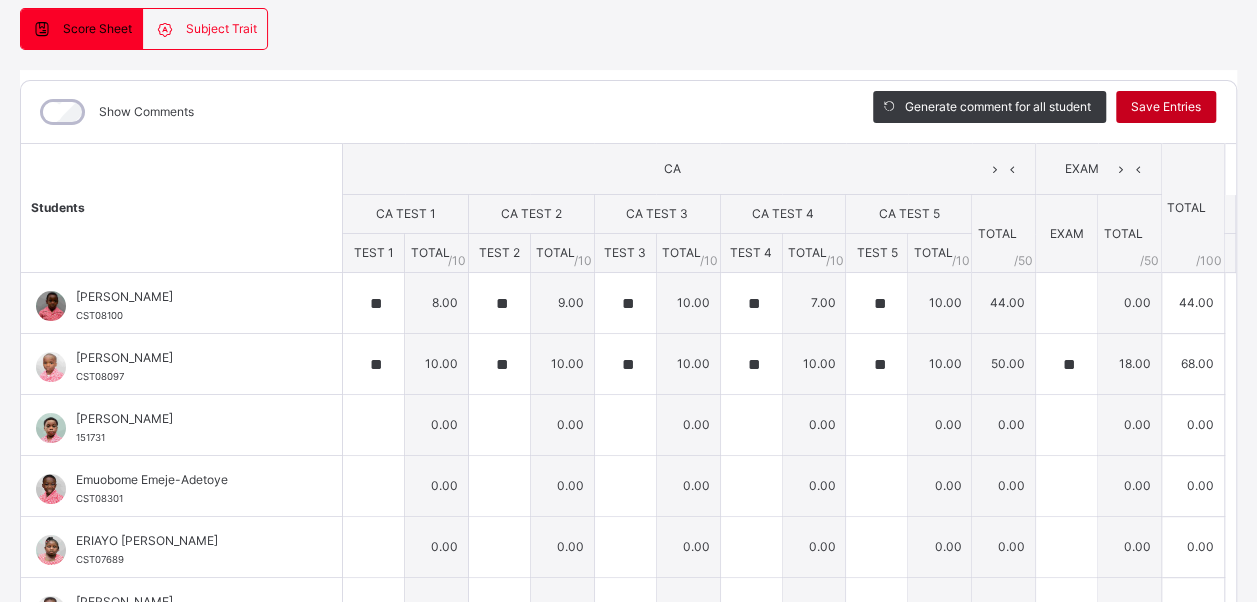 click on "Save Entries" at bounding box center (1166, 107) 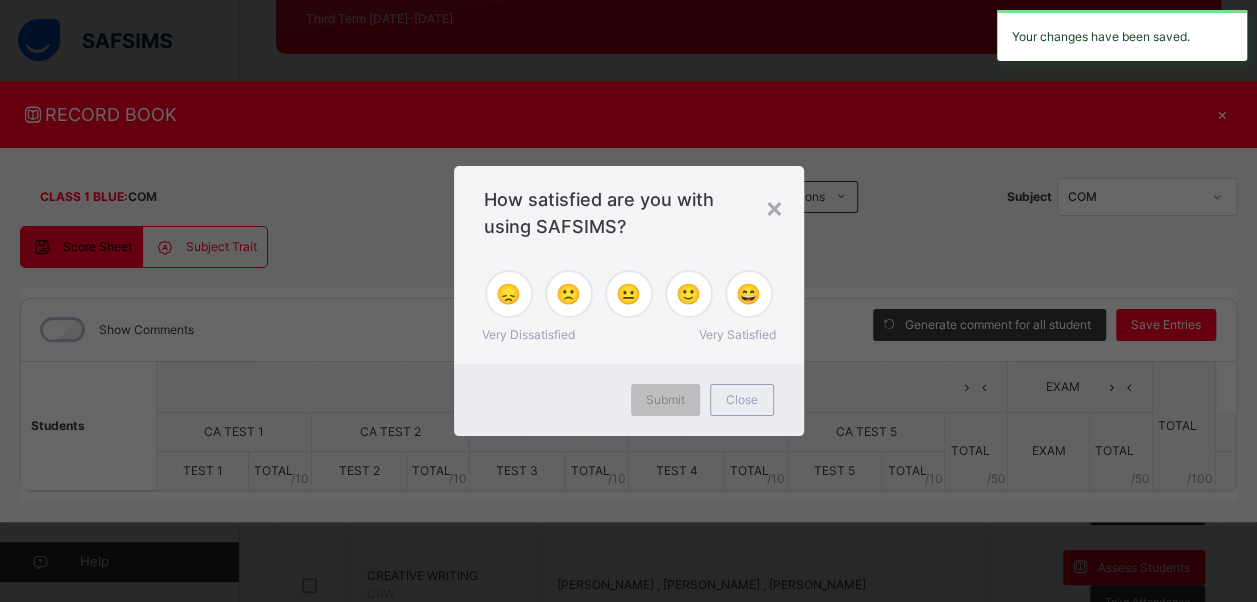scroll, scrollTop: 0, scrollLeft: 0, axis: both 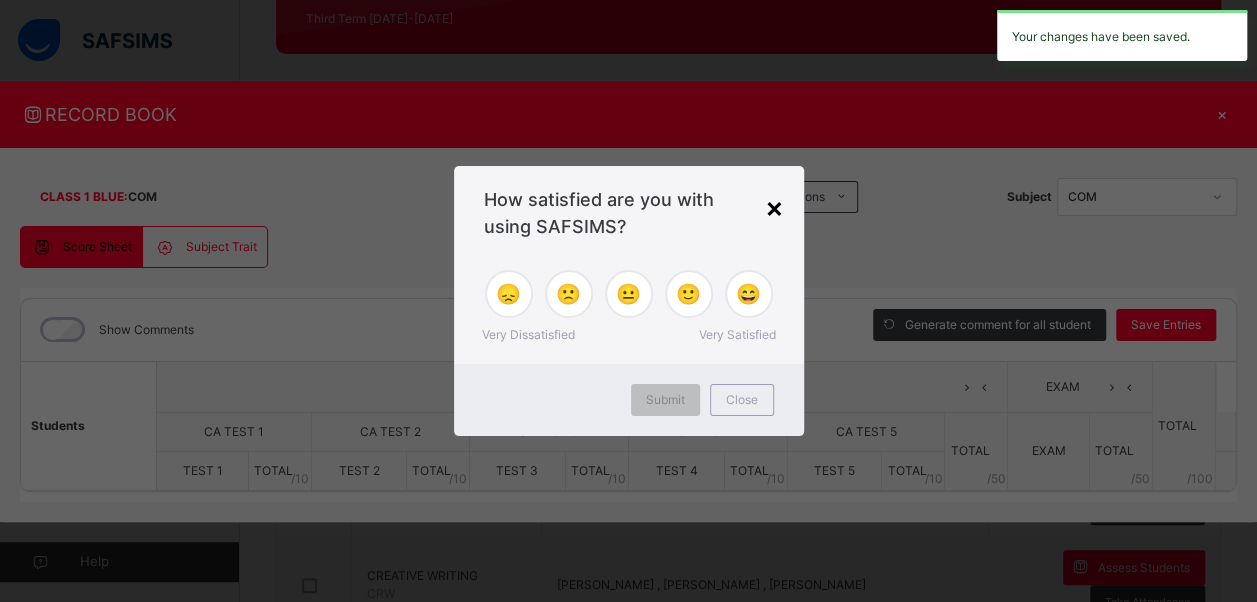 click on "×" at bounding box center (774, 207) 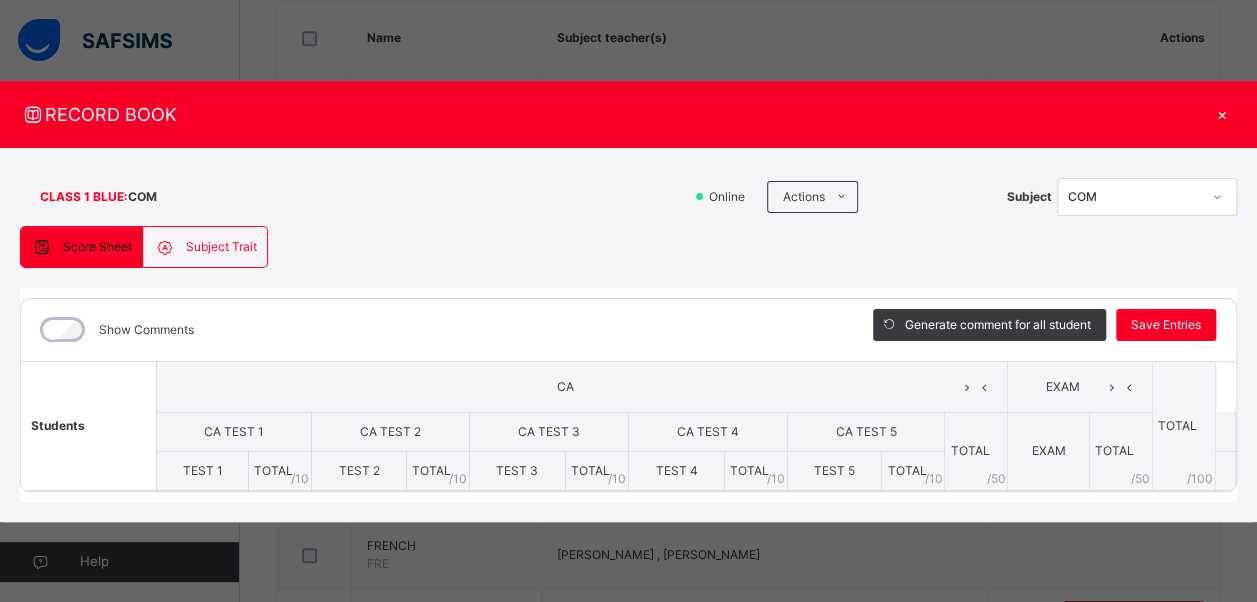 scroll, scrollTop: 473, scrollLeft: 0, axis: vertical 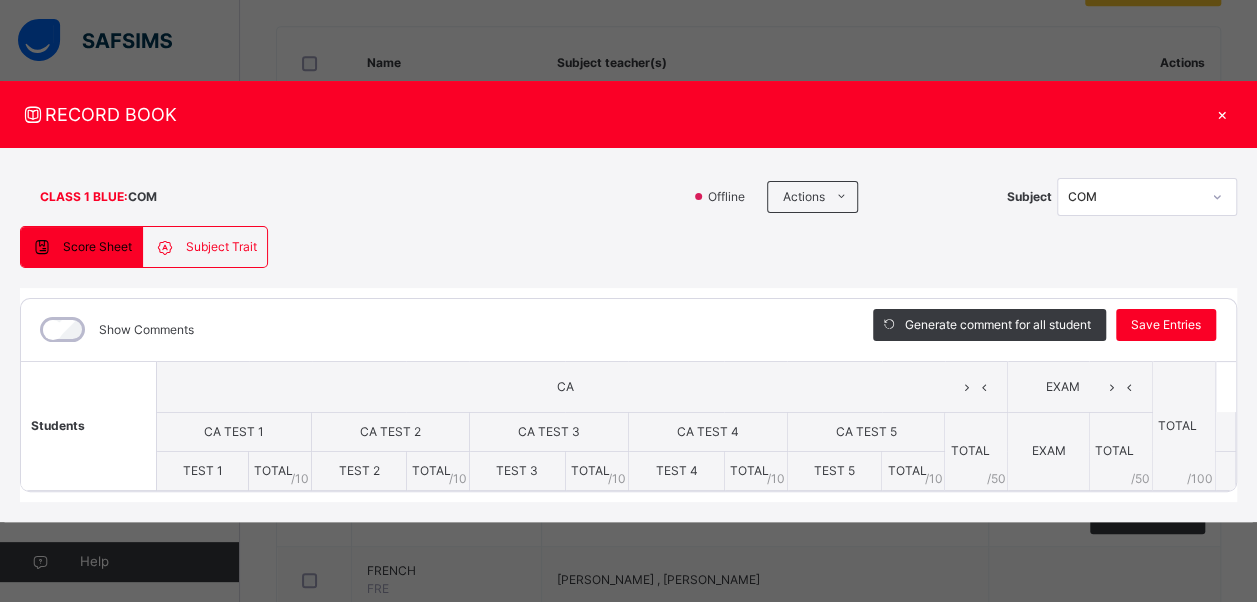 click on "RECORD BOOK ×" at bounding box center (628, 114) 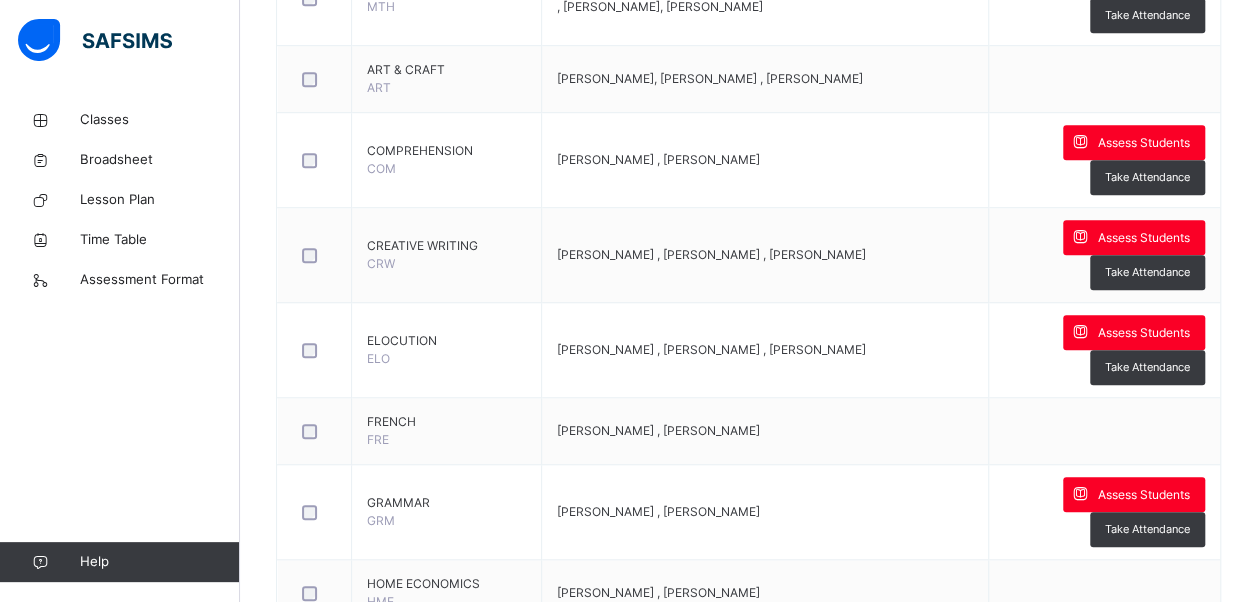 scroll, scrollTop: 566, scrollLeft: 0, axis: vertical 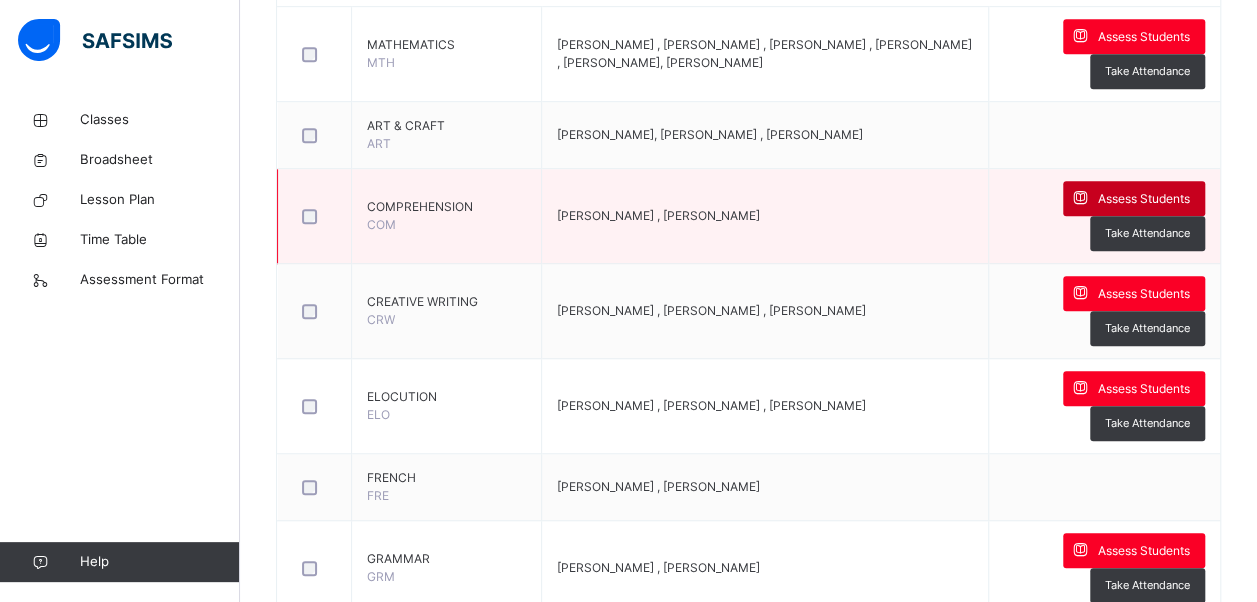 click on "Assess Students" at bounding box center (1144, 199) 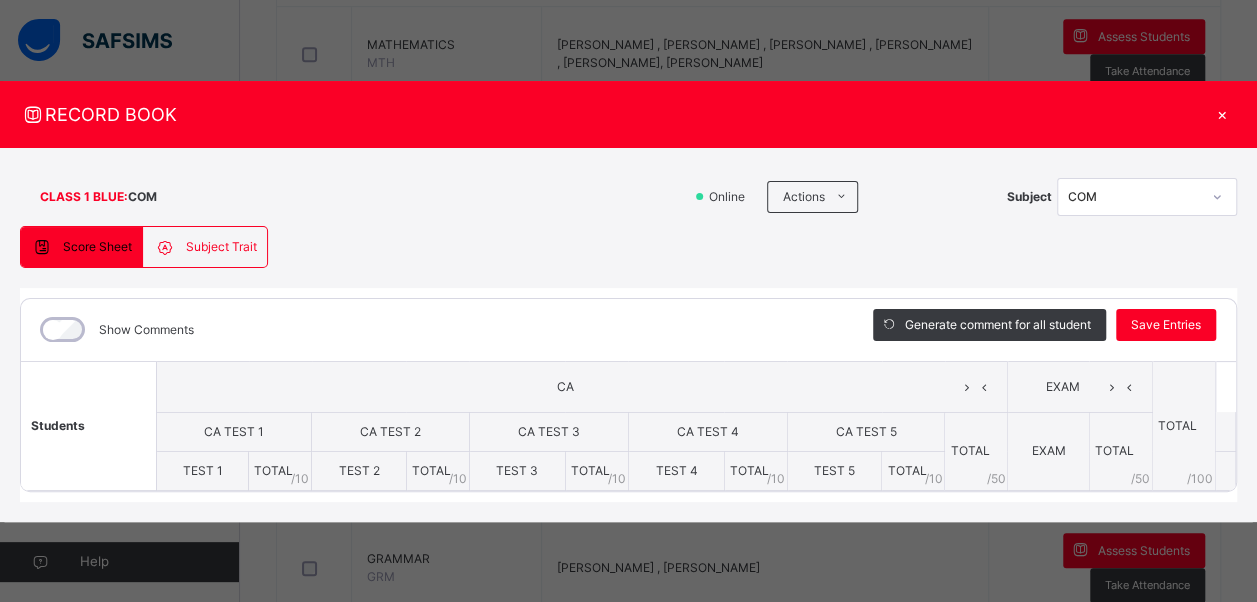 click on "×" at bounding box center [1222, 114] 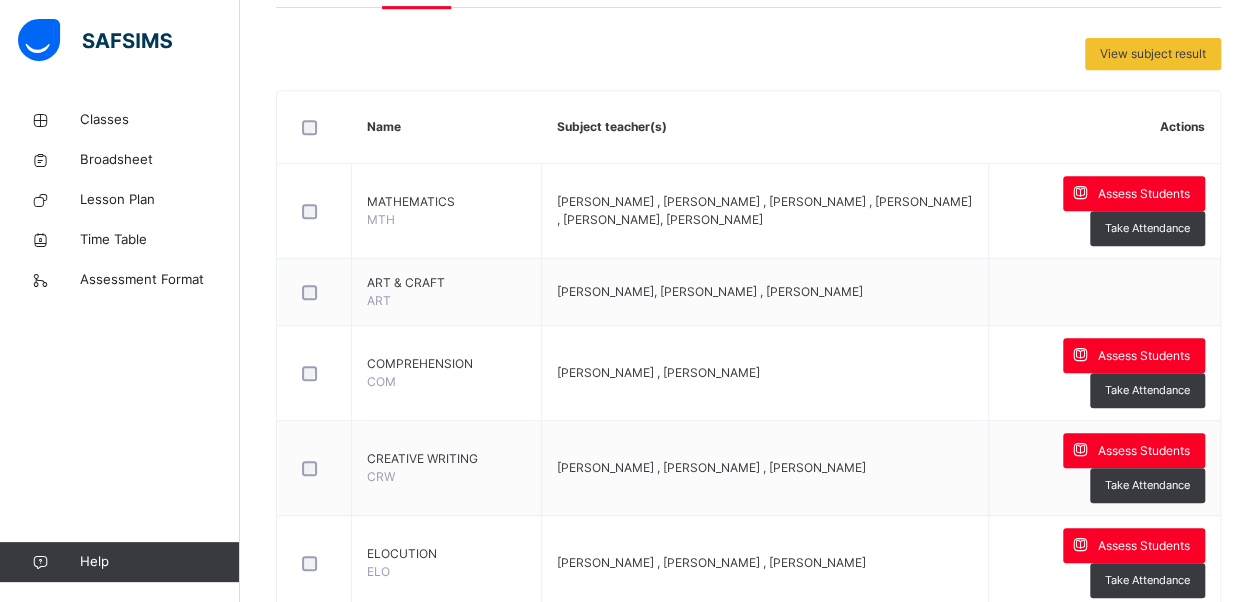 scroll, scrollTop: 442, scrollLeft: 0, axis: vertical 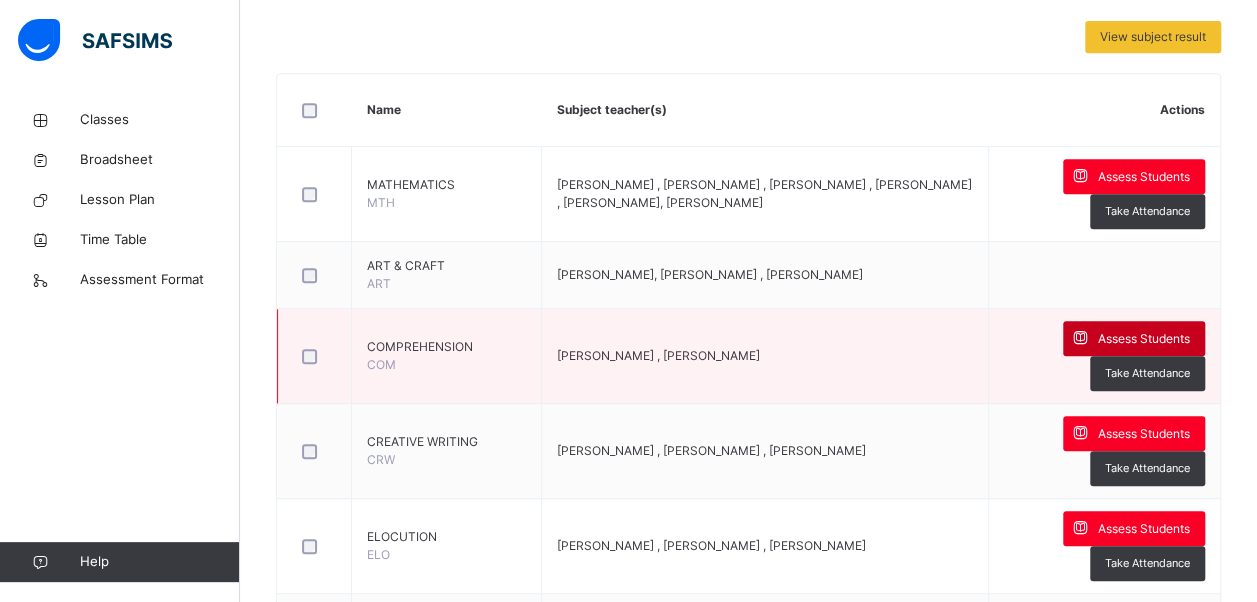 click on "Assess Students" at bounding box center [1144, 339] 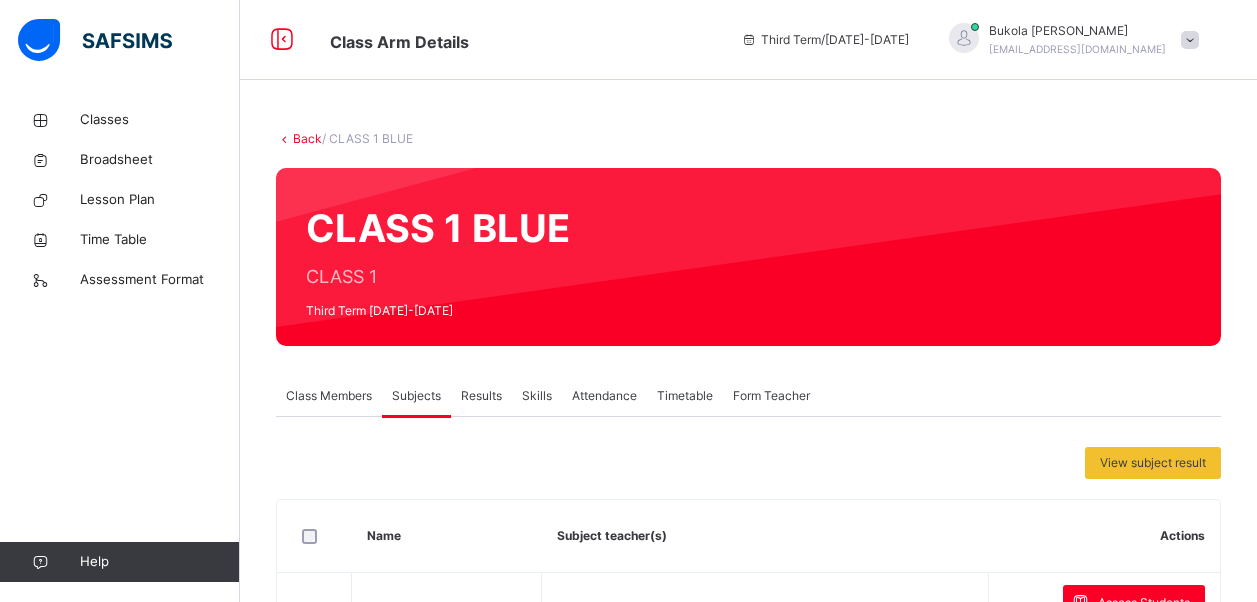 scroll, scrollTop: 0, scrollLeft: 0, axis: both 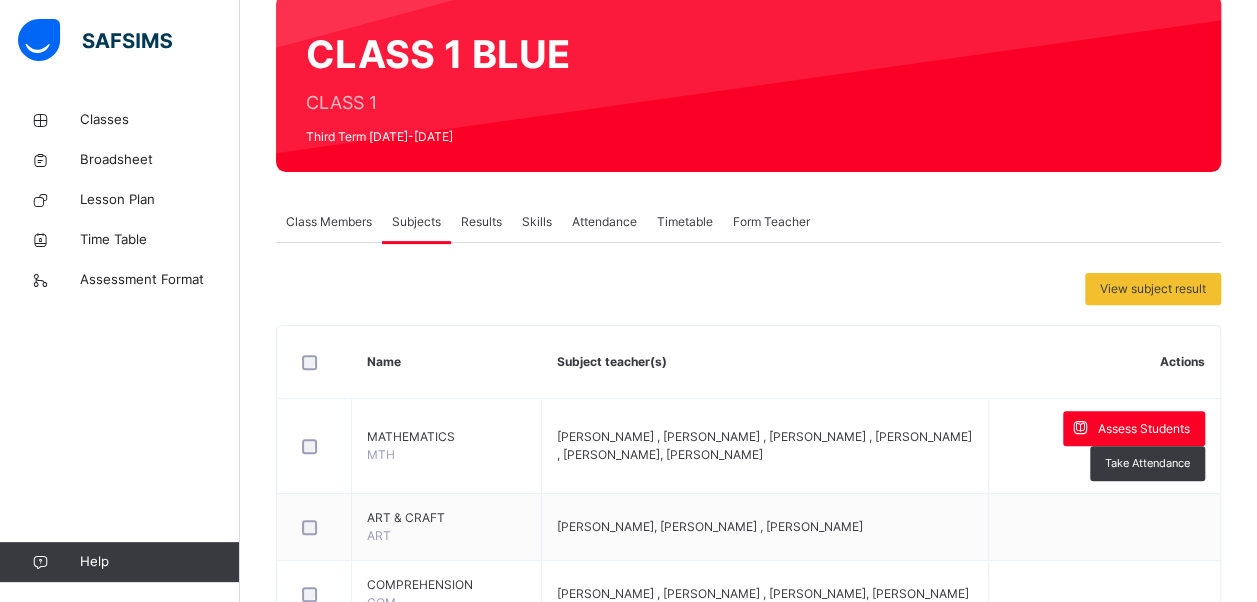 click on "Class Members" at bounding box center (329, 222) 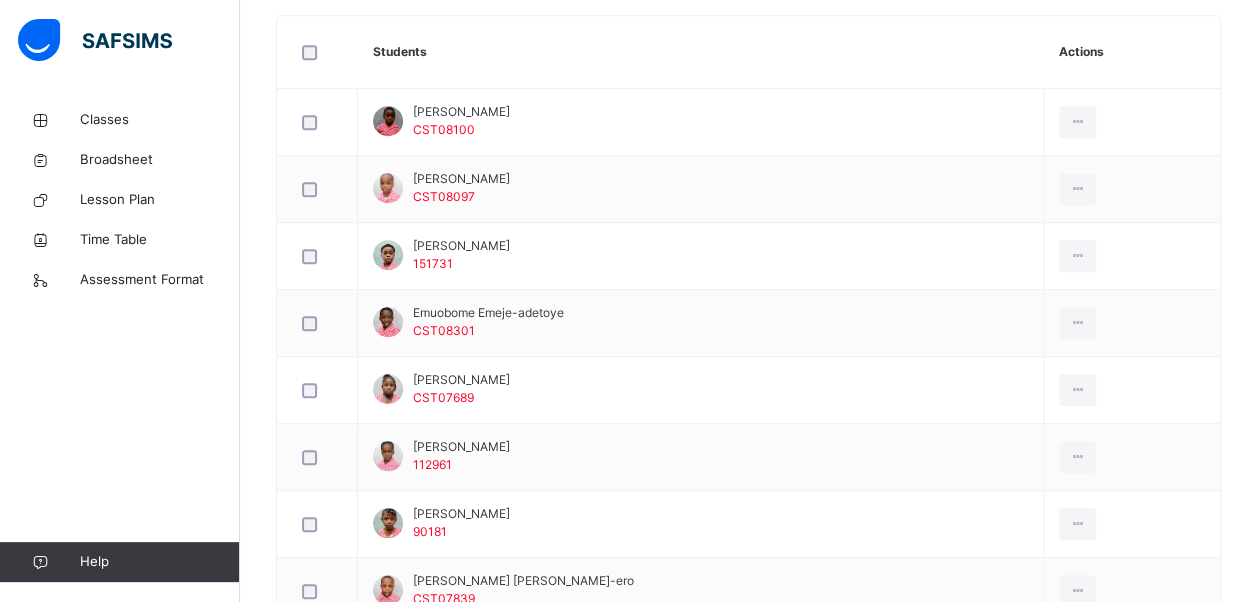 scroll, scrollTop: 0, scrollLeft: 0, axis: both 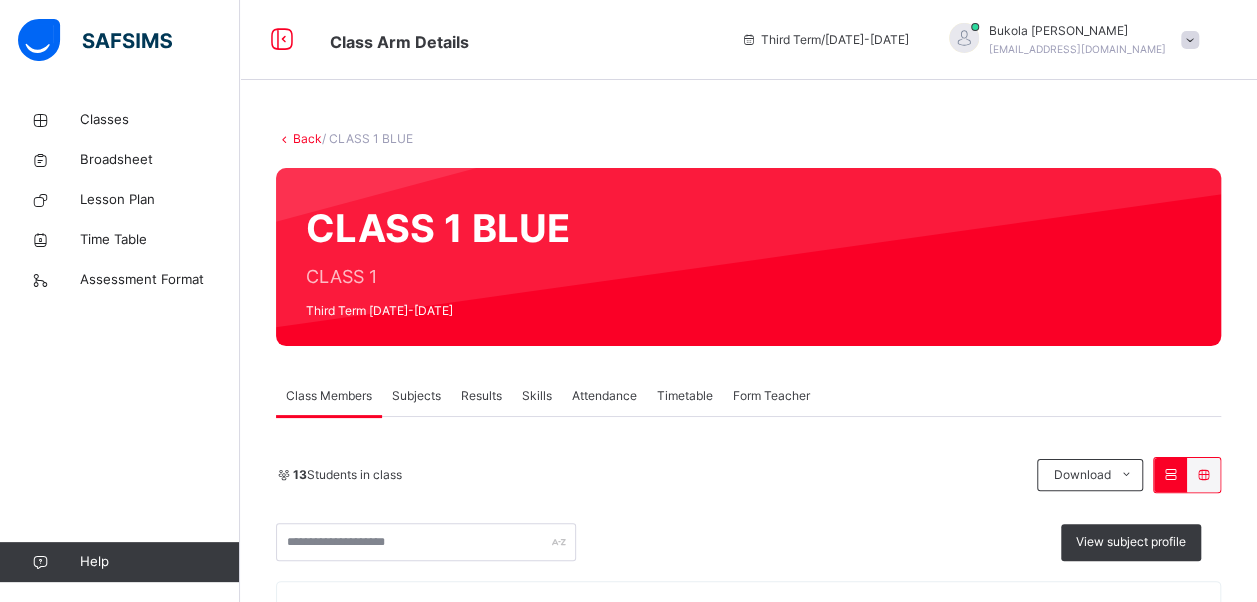 click on "Subjects" at bounding box center (416, 396) 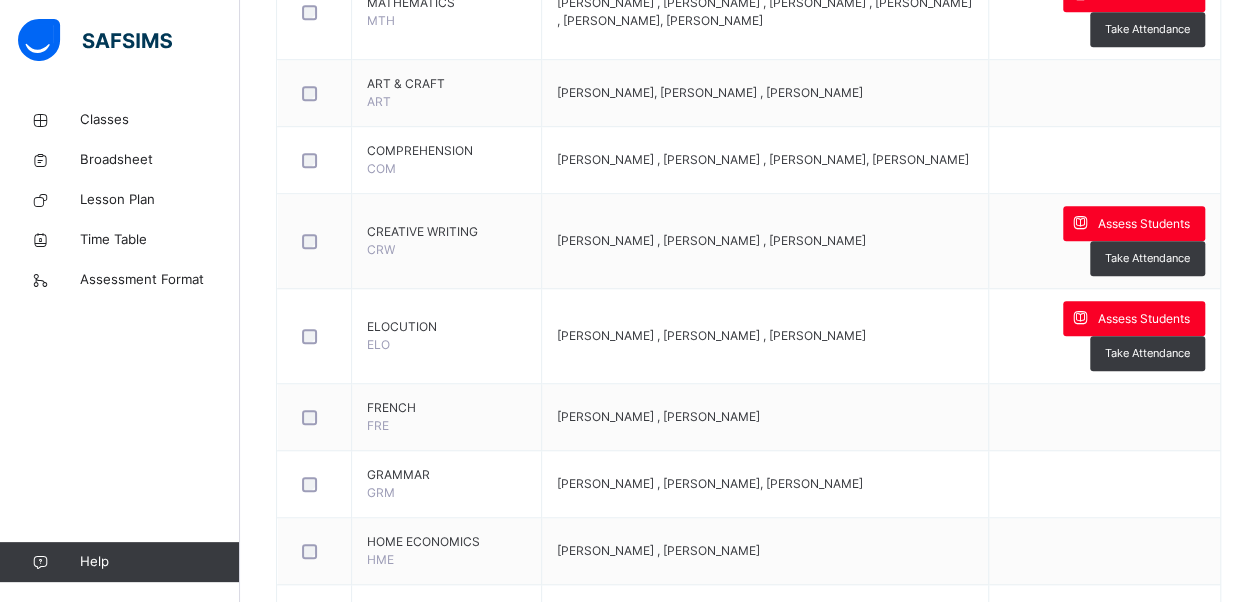 scroll, scrollTop: 584, scrollLeft: 0, axis: vertical 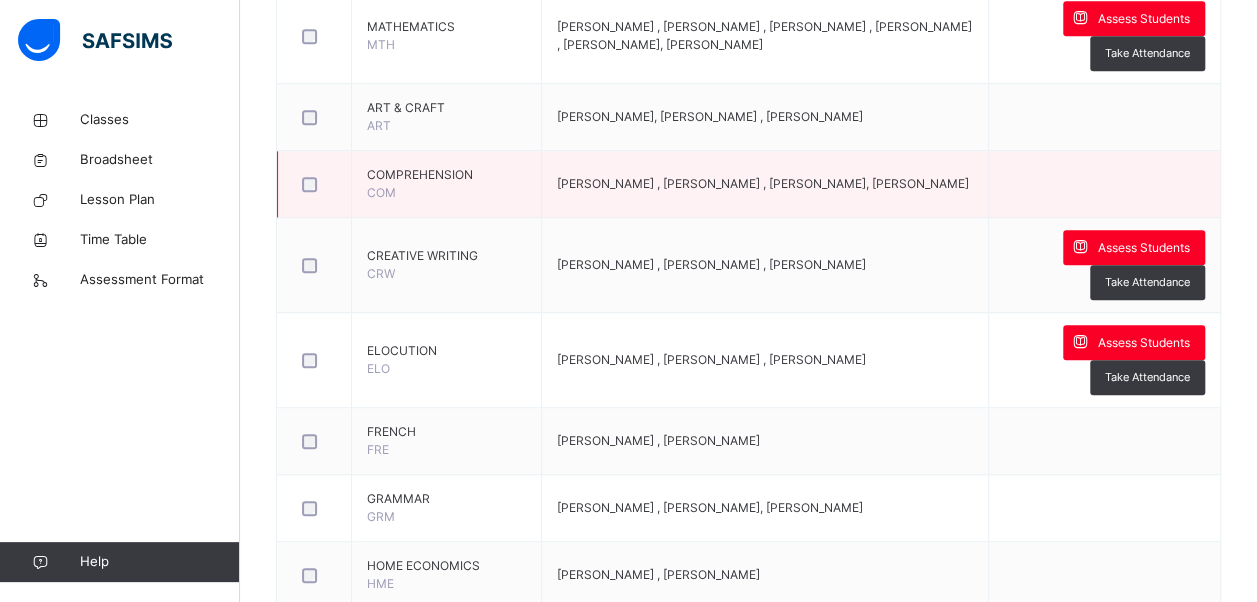 click at bounding box center (1104, 184) 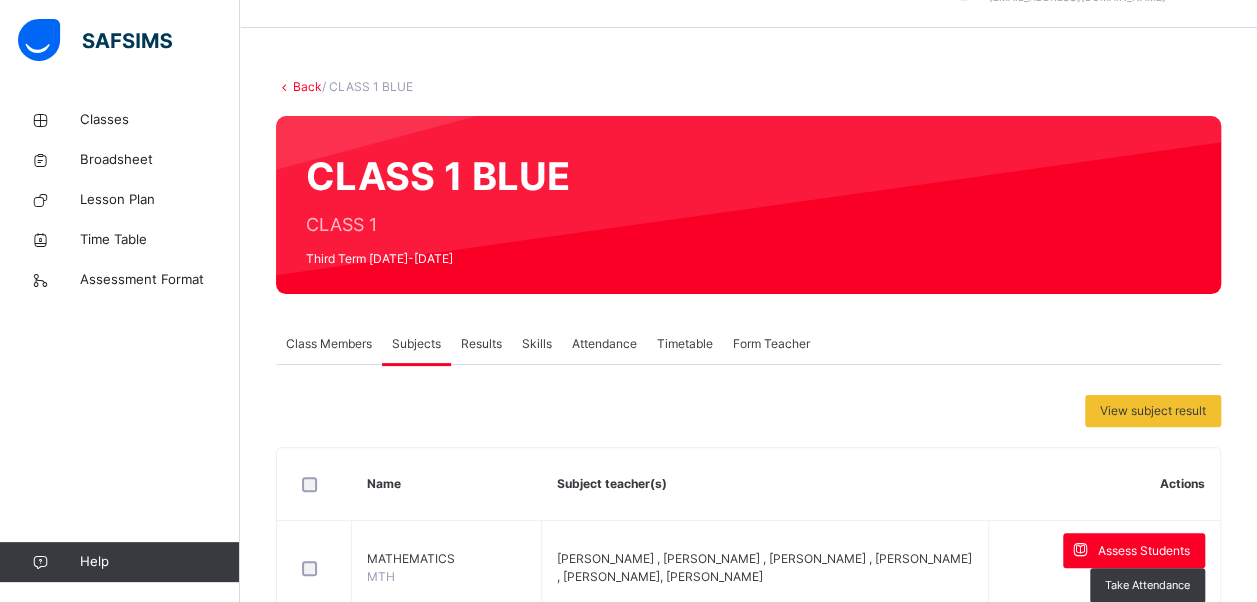 scroll, scrollTop: 44, scrollLeft: 0, axis: vertical 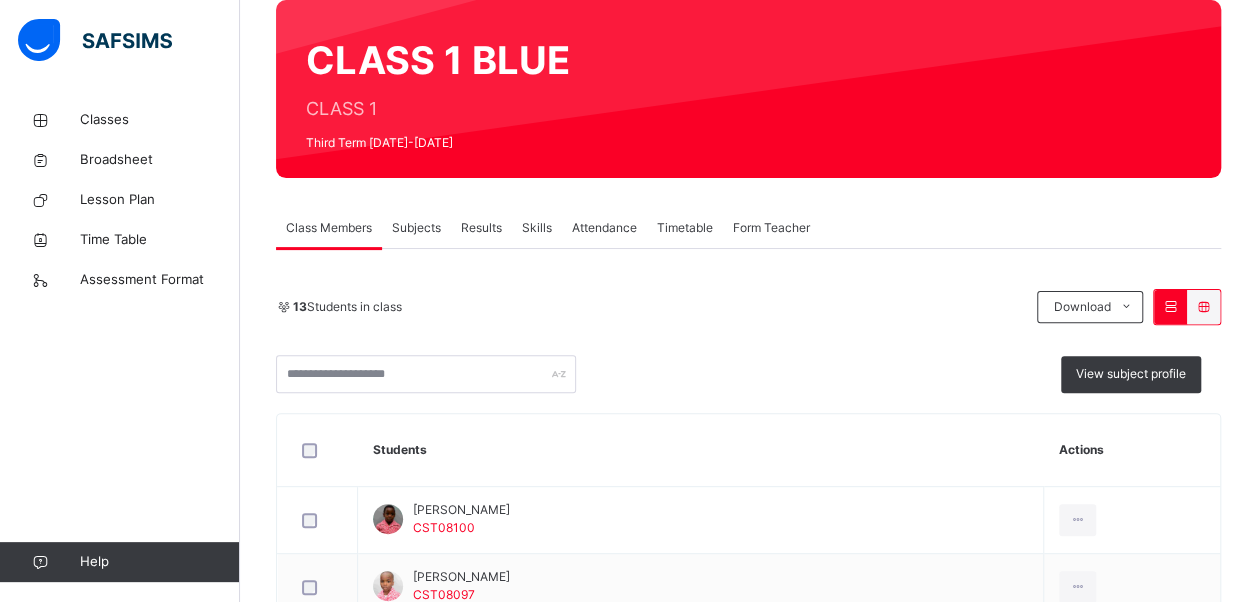 click on "Subjects" at bounding box center [416, 228] 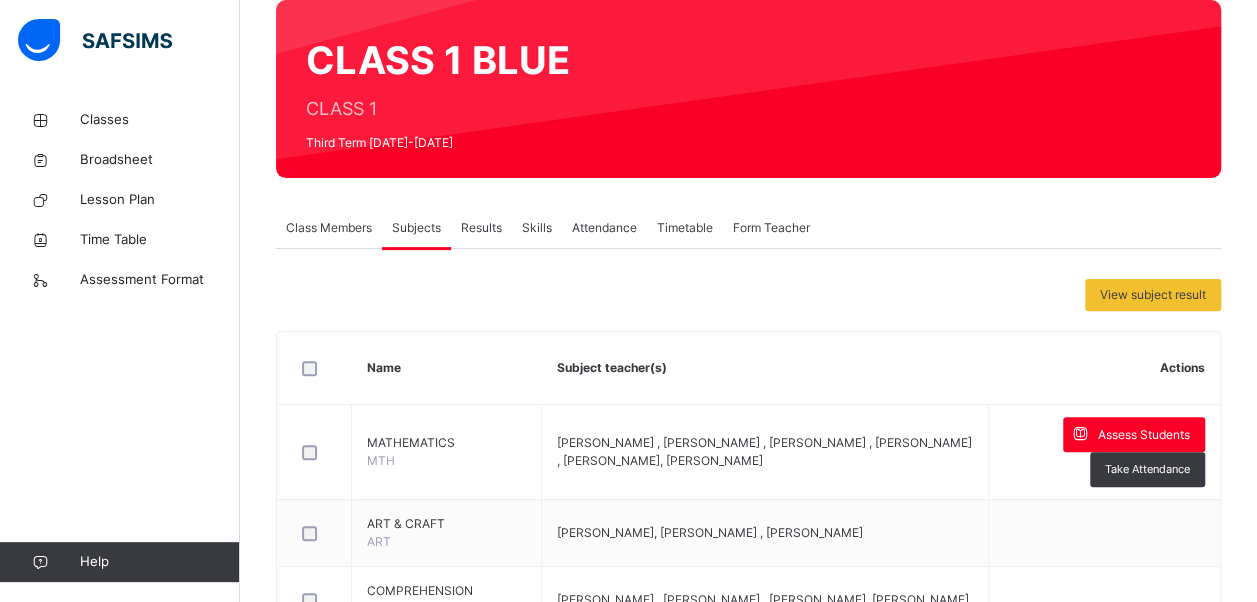 click on "View subject result Name Subject teacher(s) Actions MATHEMATICS   MTH   Bukola Osagie , Blessing Azano , Gboyega Olorunnisola , Saidat Akinpelu , Olufemi Ibitokun, Olufisayo Ojeme  Assess Students Take Attendance ART & CRAFT   ART   Charles Okafor Odiaka, Gboyega Olorunnisola , Saidat Akinpelu  COMPREHENSION   COM   Gboyega Olorunnisola , Saidat Akinpelu , Olufemi Ibitokun, Oluwatosin Ogungbayi  CREATIVE WRITING   CRW   Bukola Osagie , Gboyega Olorunnisola , Saidat Akinpelu  Assess Students Take Attendance ELOCUTION   ELO   Bukola Osagie , Gboyega Olorunnisola , Saidat Akinpelu  Assess Students Take Attendance FRENCH   FRE   Saidat Akinpelu , Nnenna Arua  GRAMMAR   GRM   Saidat Akinpelu , Olufemi Ibitokun, Oluwatosin Ogungbayi  HOME ECONOMICS   HME   Saidat Akinpelu , Adejoke Ogunbiyi  ICT   ICT   Daniel Oguche , Saidat Akinpelu  MUSIC   MUS   Ayoola Idowu , Gboyega Olorunnisola , Saidat Akinpelu  PHYSICAL & HEALTH EDUCATION   PHE   Samson Adebayo , Gboyega Olorunnisola , Saidat Akinpelu    QAR   READING" at bounding box center [748, 1172] 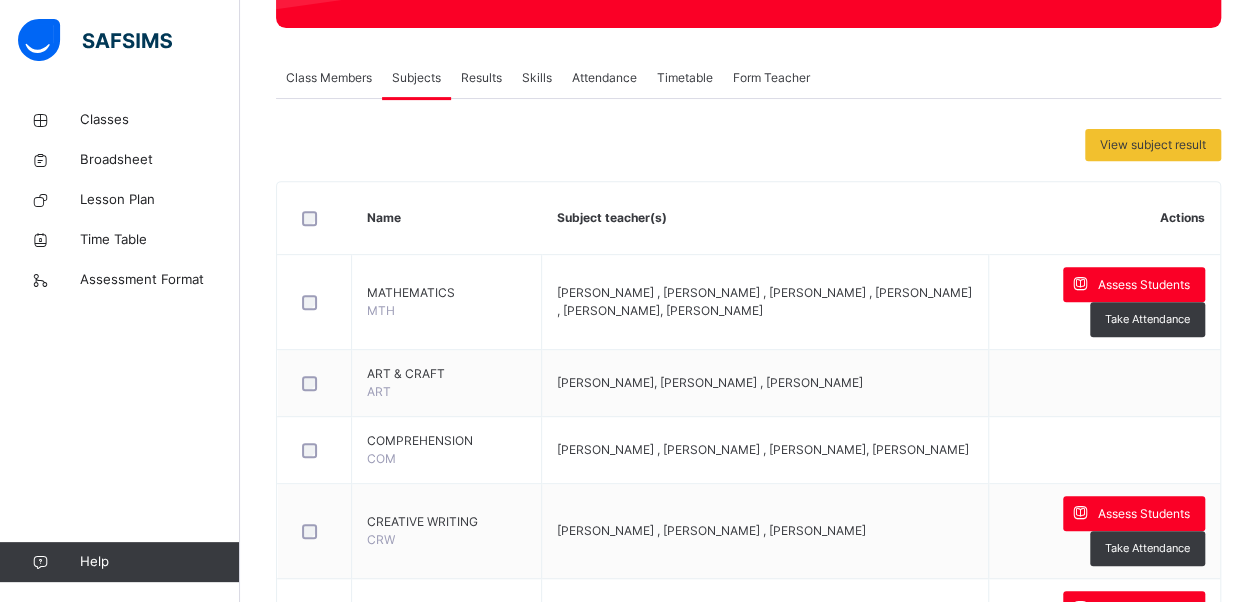 scroll, scrollTop: 354, scrollLeft: 0, axis: vertical 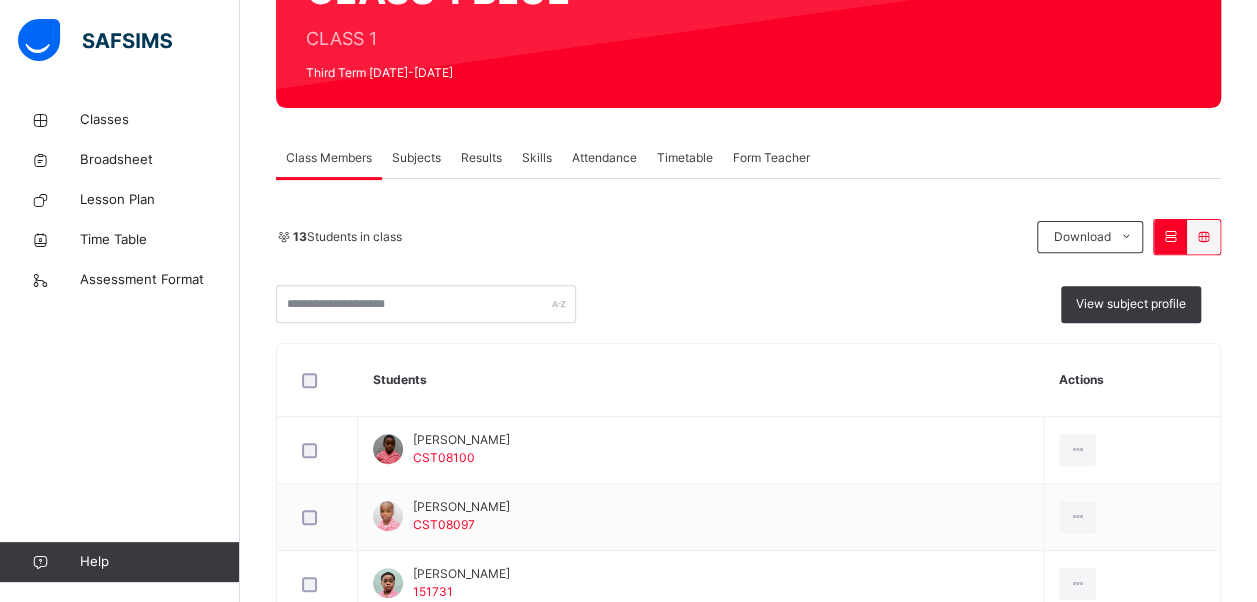 click on "Subjects" at bounding box center [416, 158] 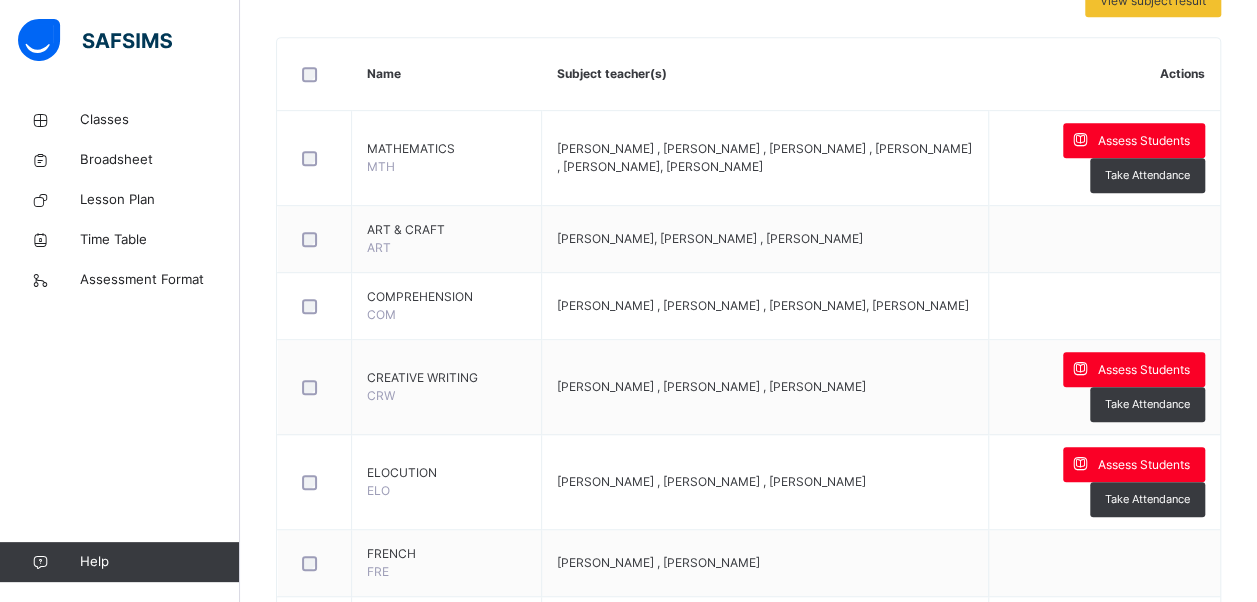 scroll, scrollTop: 473, scrollLeft: 0, axis: vertical 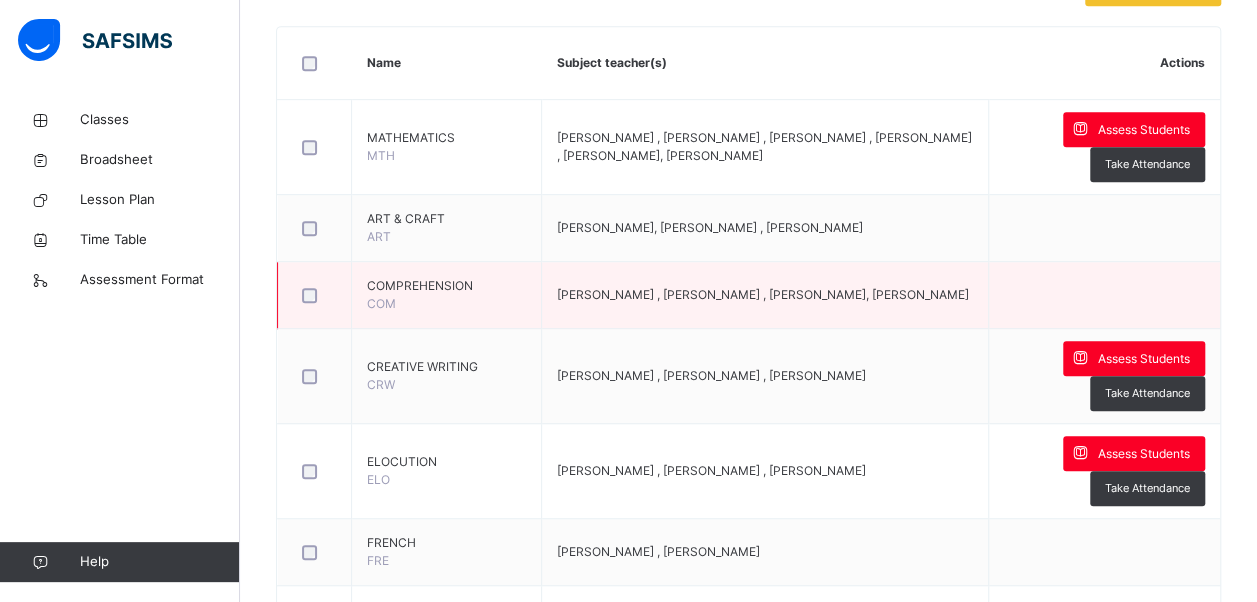 click at bounding box center (1104, 295) 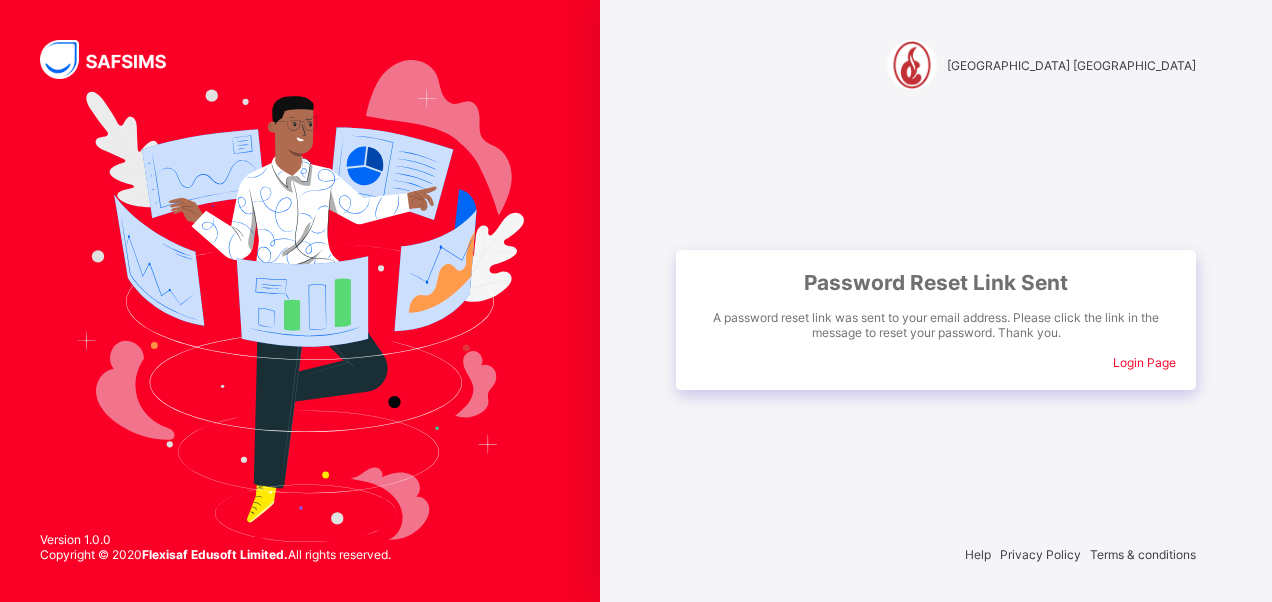 scroll, scrollTop: 0, scrollLeft: 0, axis: both 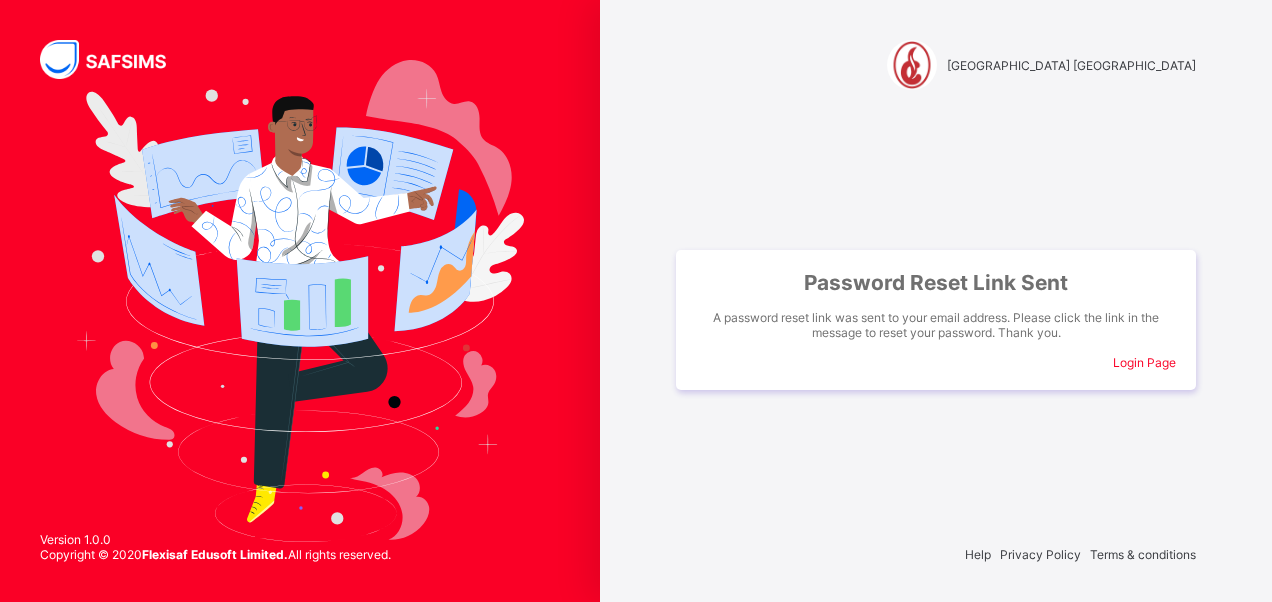 click on "[GEOGRAPHIC_DATA] [GEOGRAPHIC_DATA]	 Password Reset Link Sent A password reset link was sent to your email address. Please click the link in the message to reset your password. Thank you. Login Page Help     Privacy Policy     Terms & conditions" at bounding box center (936, 301) 